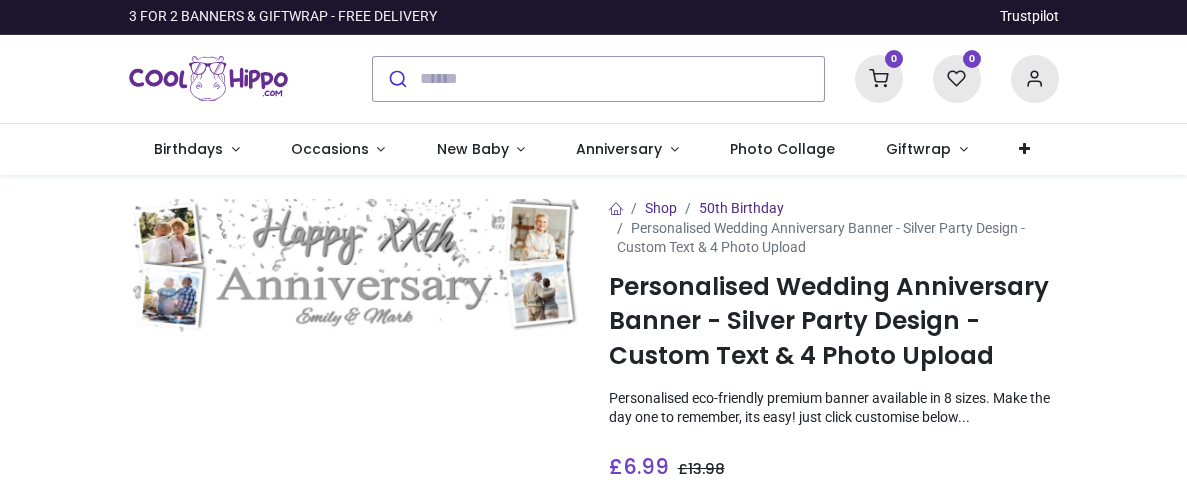 scroll, scrollTop: 0, scrollLeft: 0, axis: both 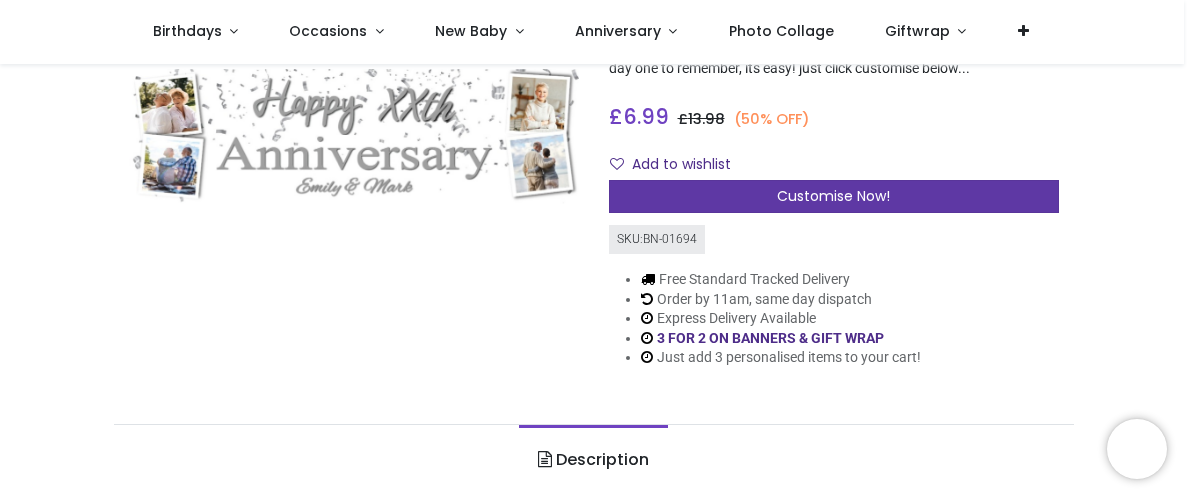 click on "Customise Now!" at bounding box center [833, 196] 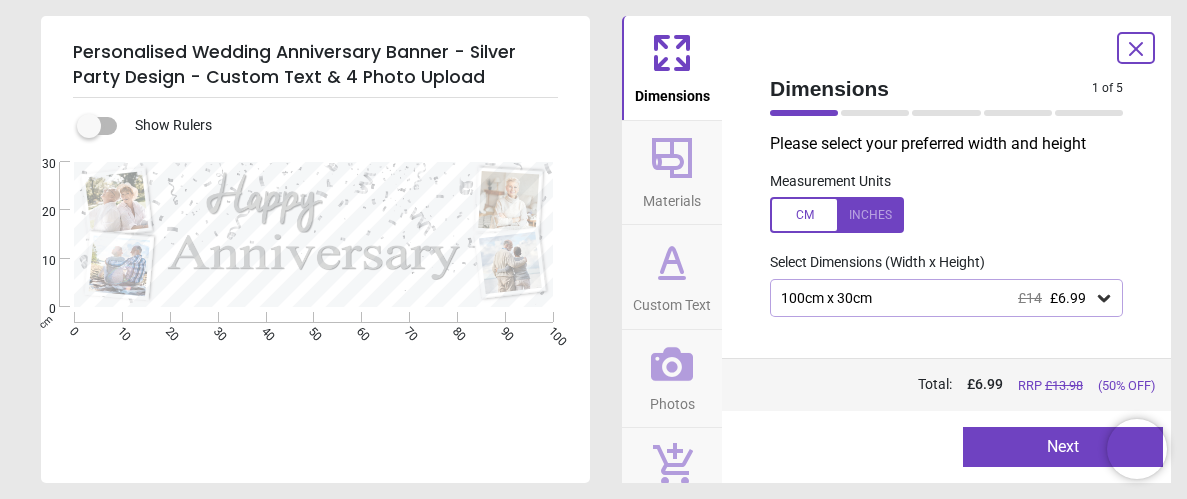 click on "100cm  x  30cm       £14 £6.99" at bounding box center (936, 298) 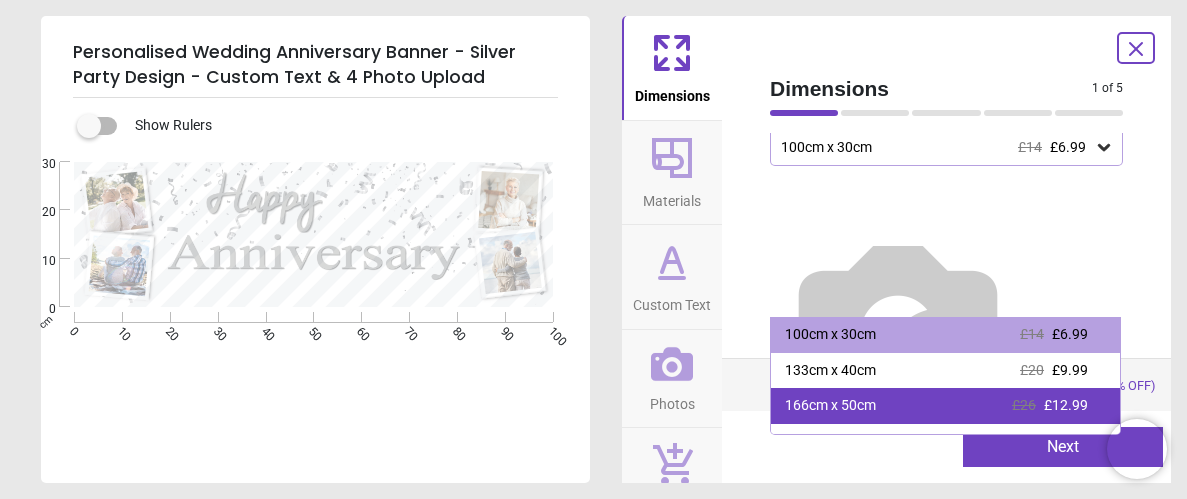 scroll, scrollTop: 153, scrollLeft: 0, axis: vertical 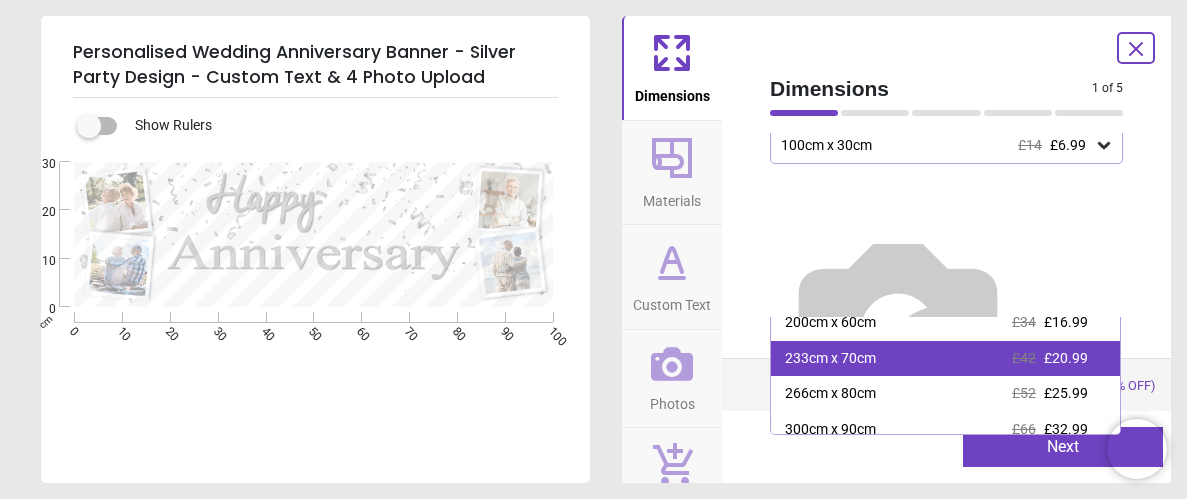 click on "233cm  x  70cm       £42 £20.99" at bounding box center (945, 359) 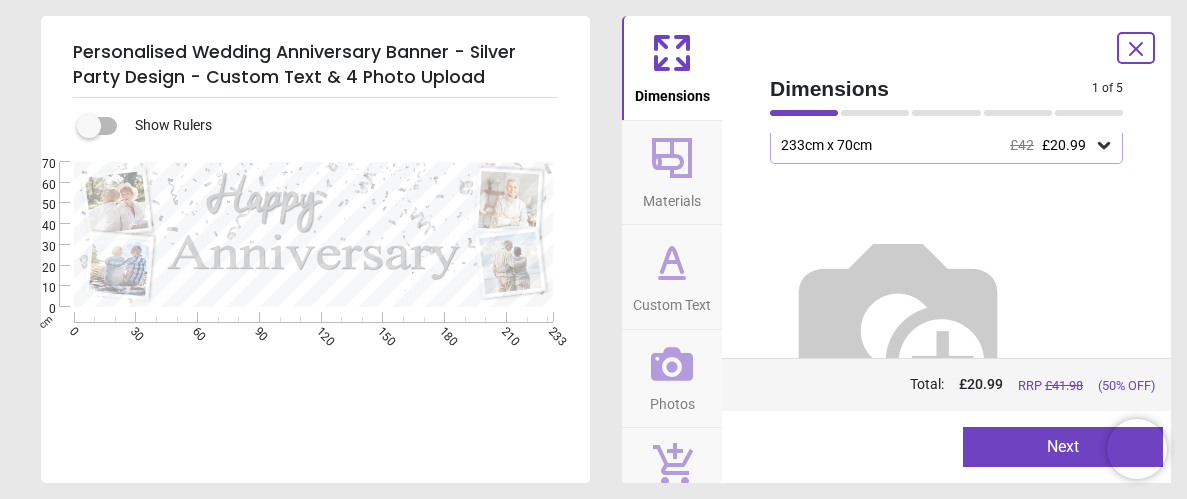 click on "Materials" at bounding box center [672, 197] 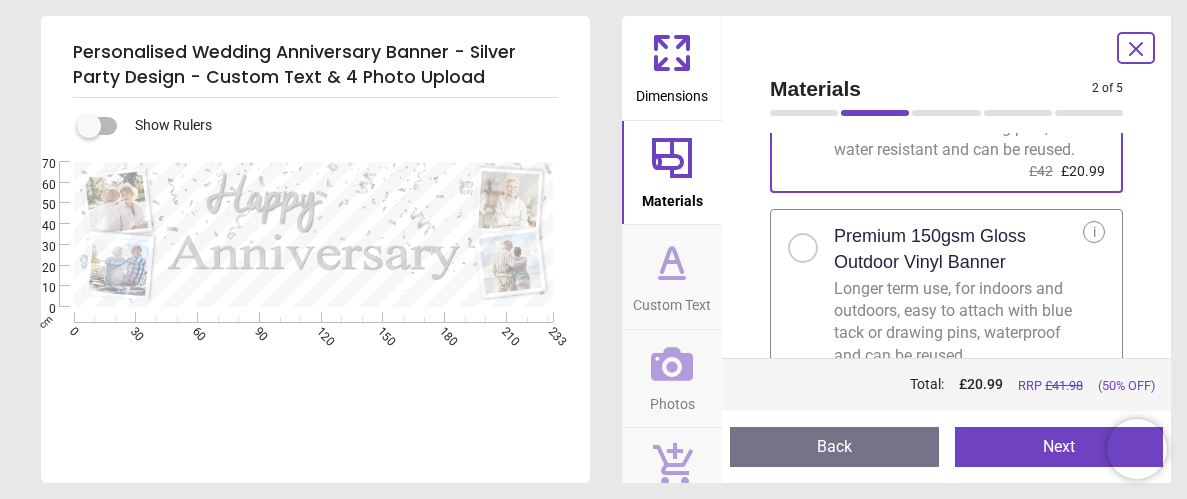 scroll, scrollTop: 177, scrollLeft: 0, axis: vertical 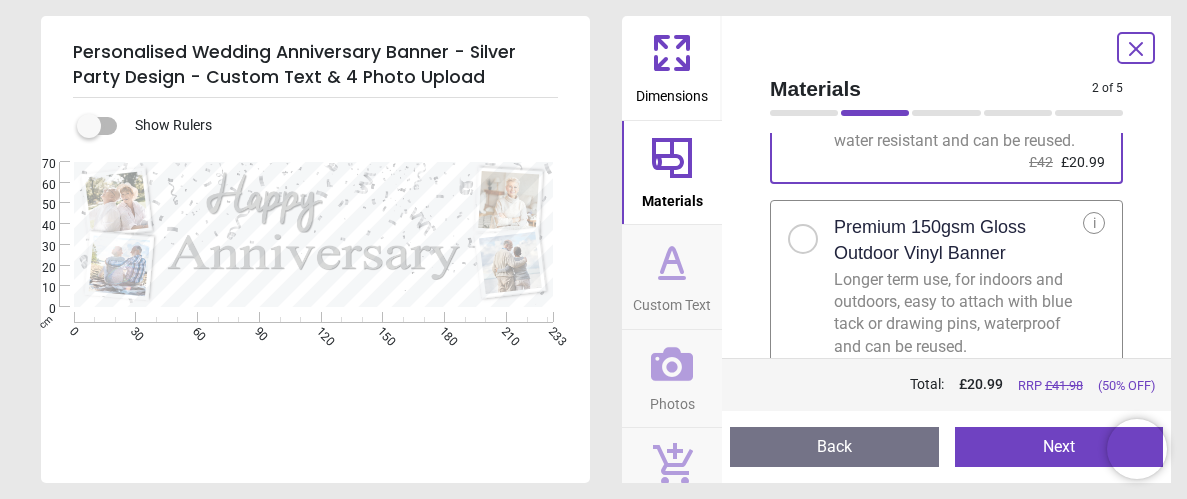 click at bounding box center (803, 239) 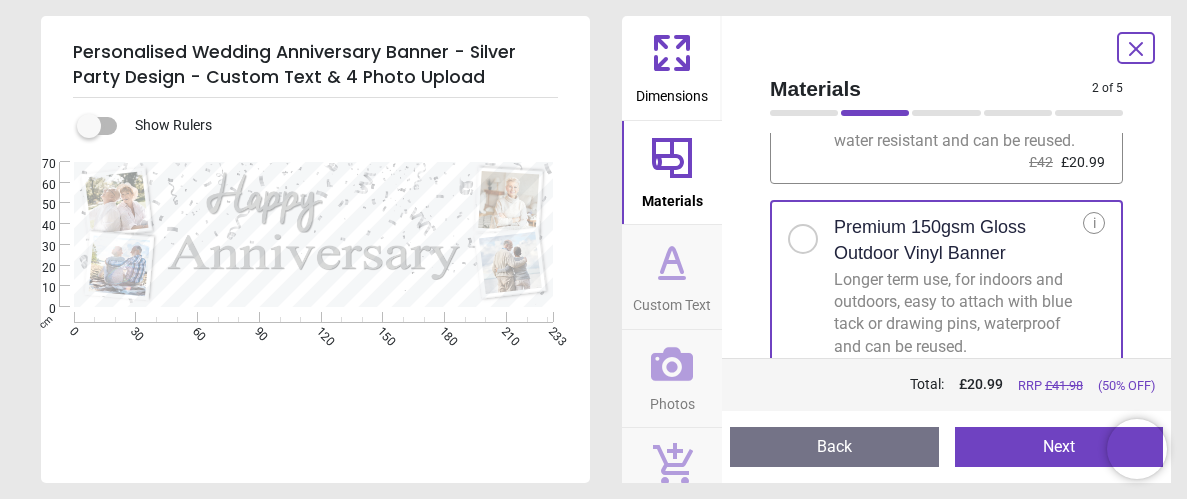 click on "Next" at bounding box center [1059, 447] 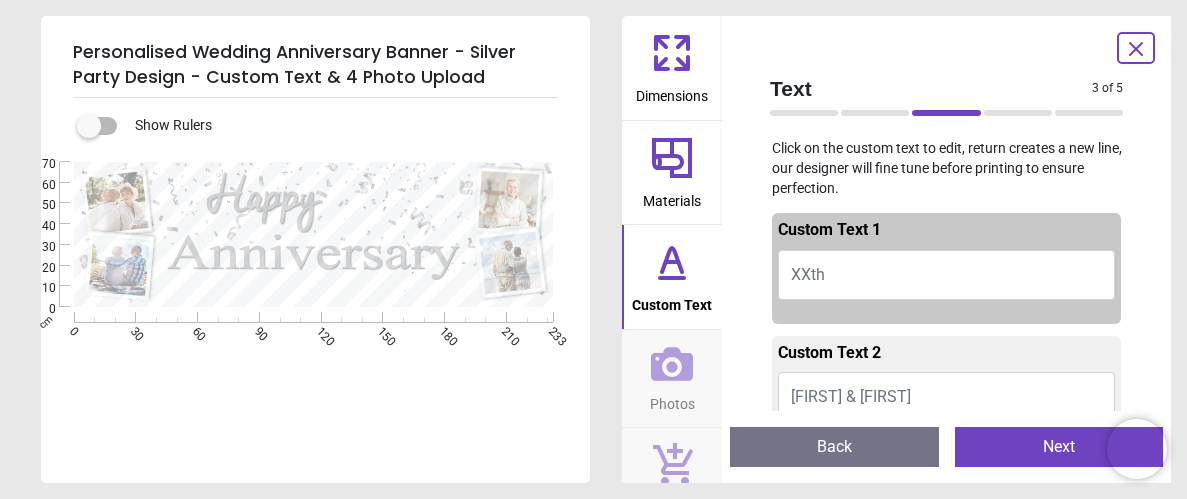 click on "XXth" at bounding box center (946, 275) 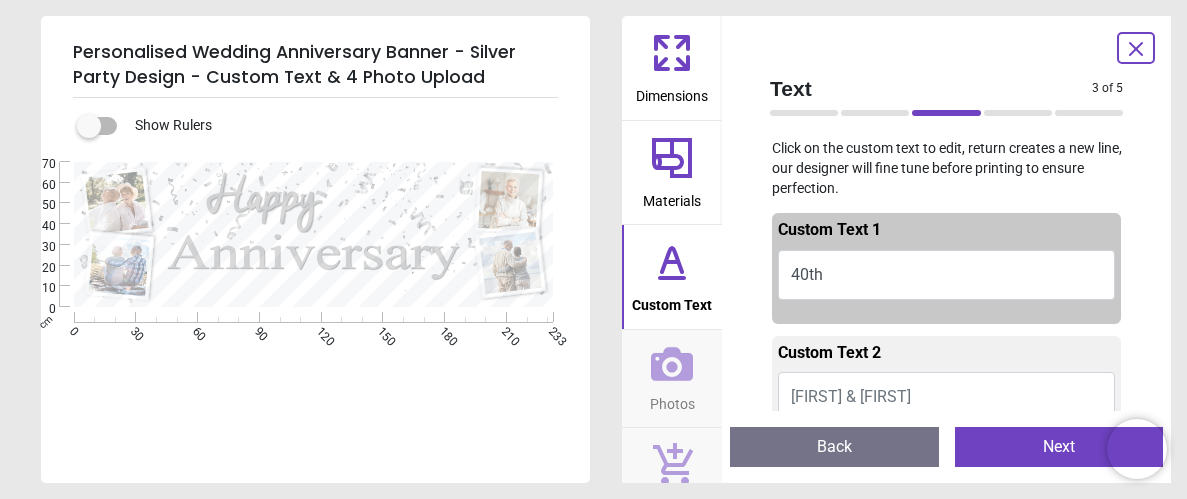 type on "****" 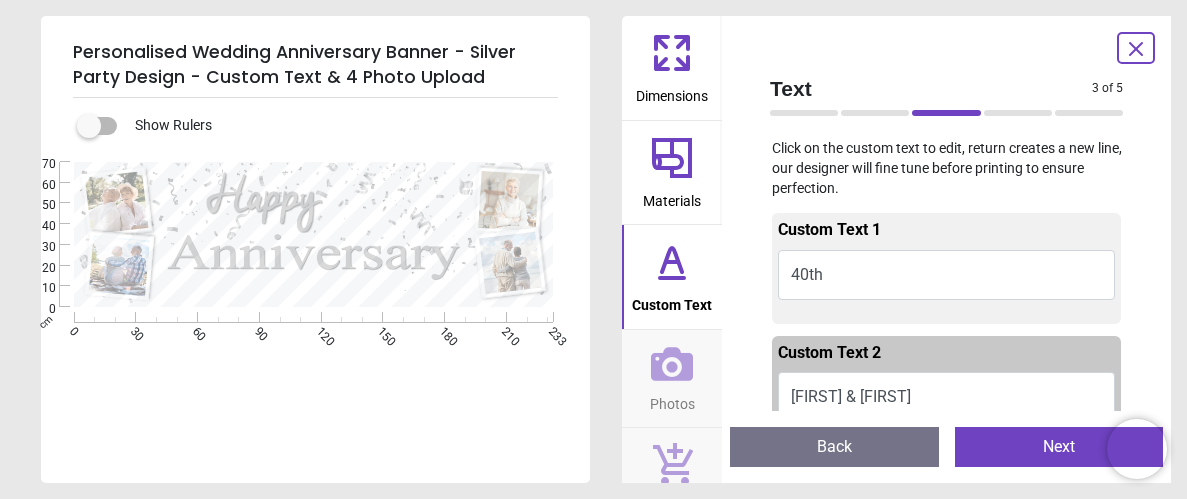 type on "**********" 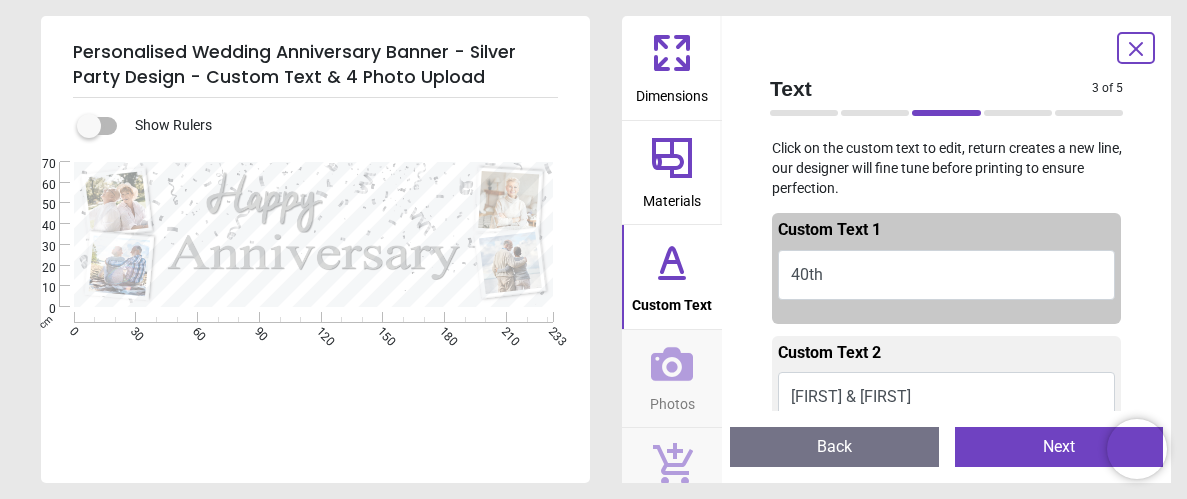 click on "40th" at bounding box center [946, 275] 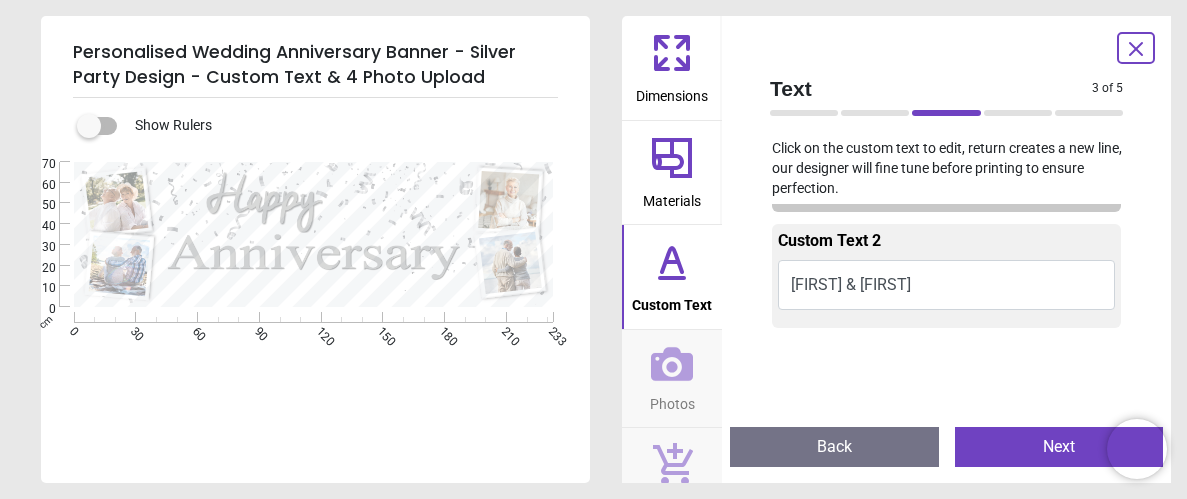 scroll, scrollTop: 0, scrollLeft: 0, axis: both 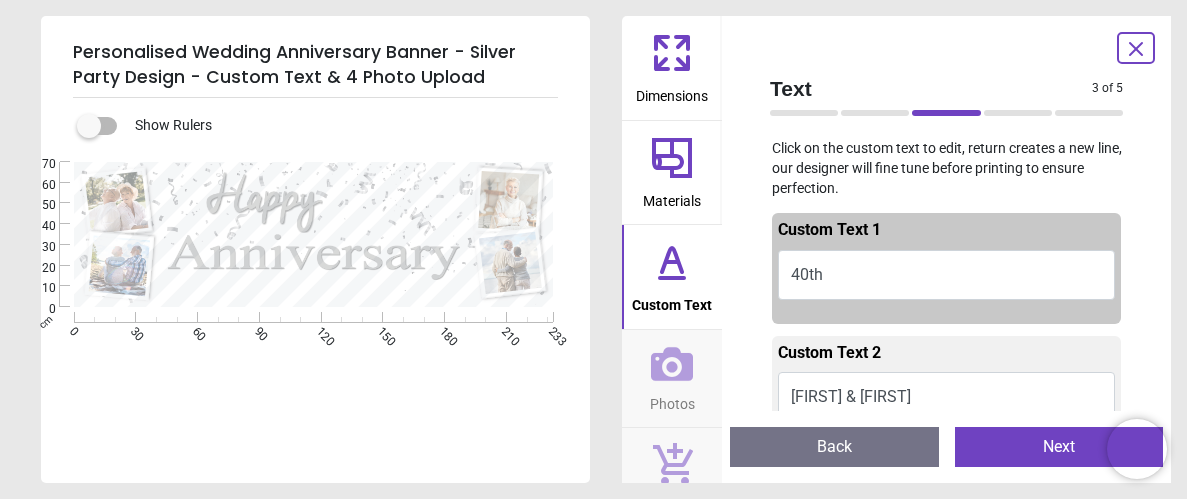 click on "Next" at bounding box center (1059, 447) 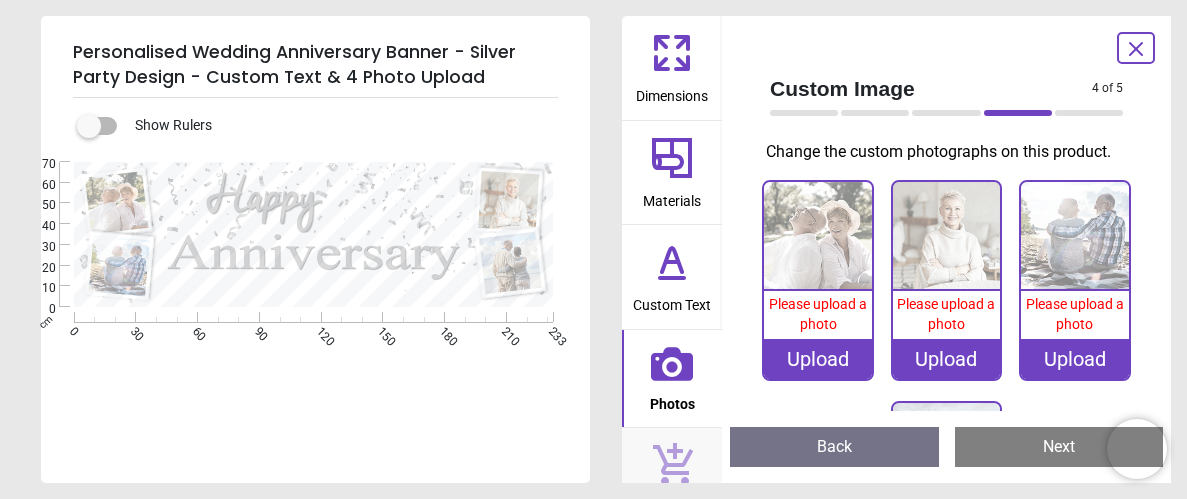 click on "Upload" at bounding box center [818, 359] 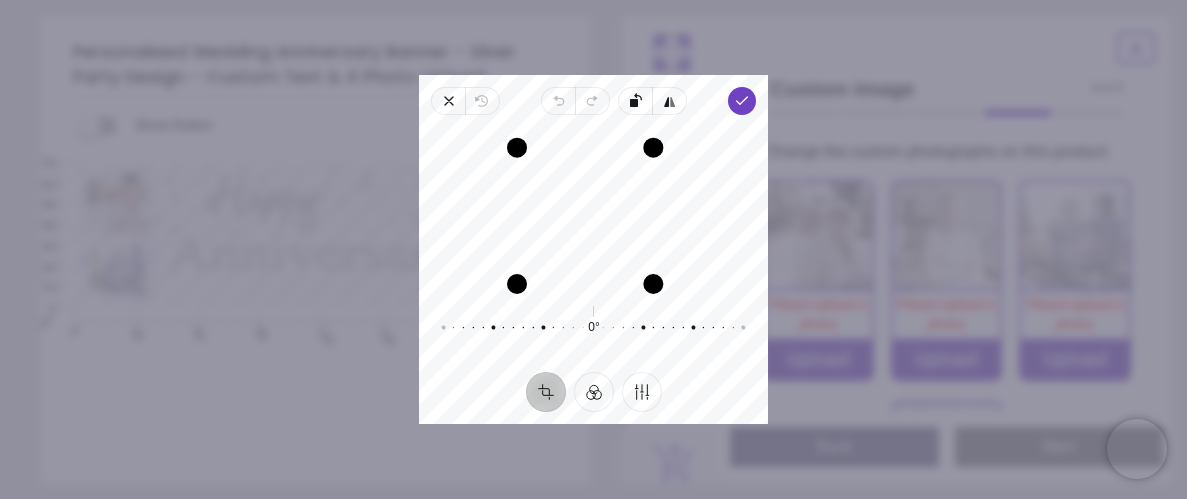 drag, startPoint x: 673, startPoint y: 131, endPoint x: 652, endPoint y: 144, distance: 24.698177 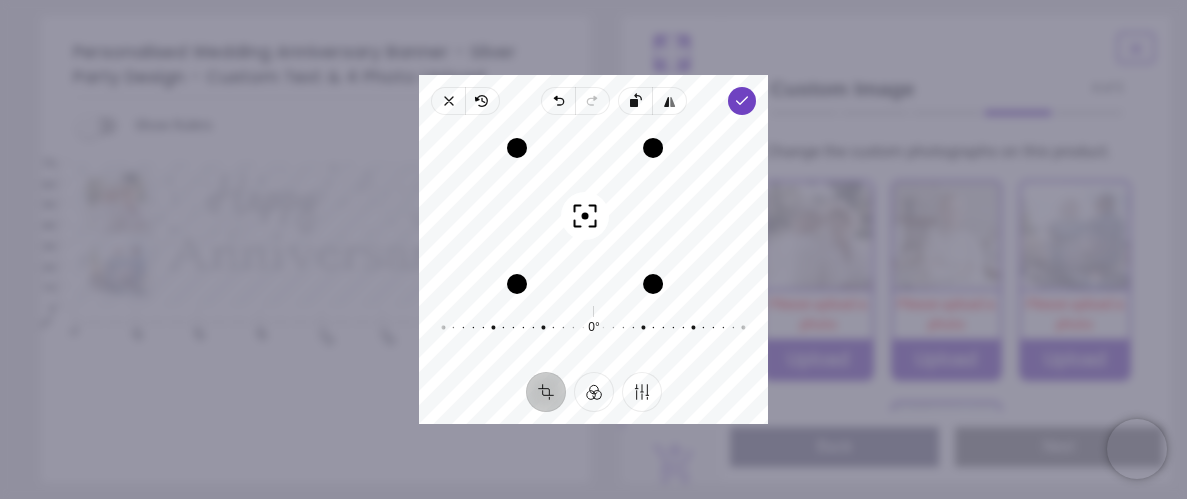 drag, startPoint x: 515, startPoint y: 291, endPoint x: 546, endPoint y: 255, distance: 47.507893 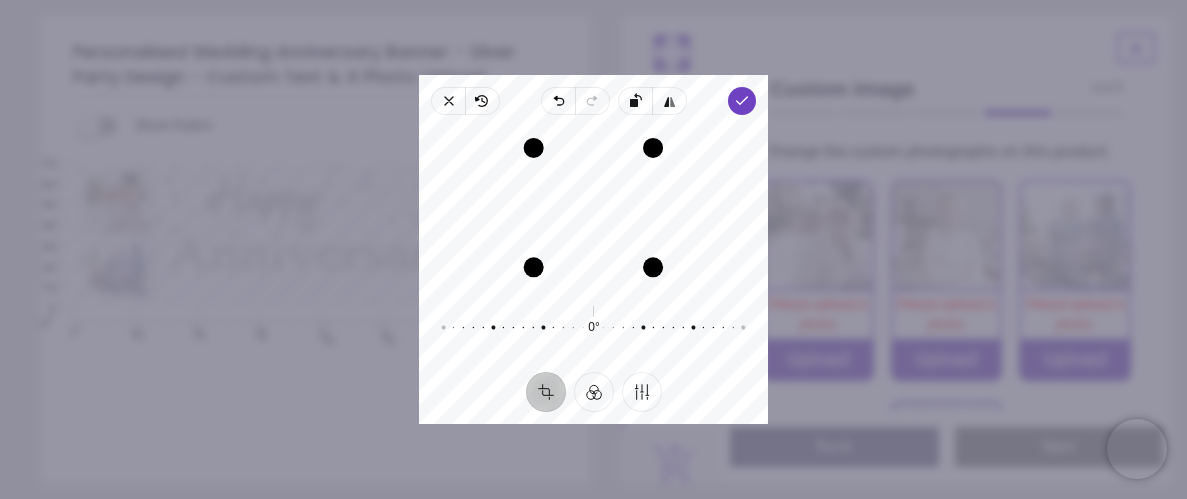 drag, startPoint x: 521, startPoint y: 284, endPoint x: 538, endPoint y: 267, distance: 24.04163 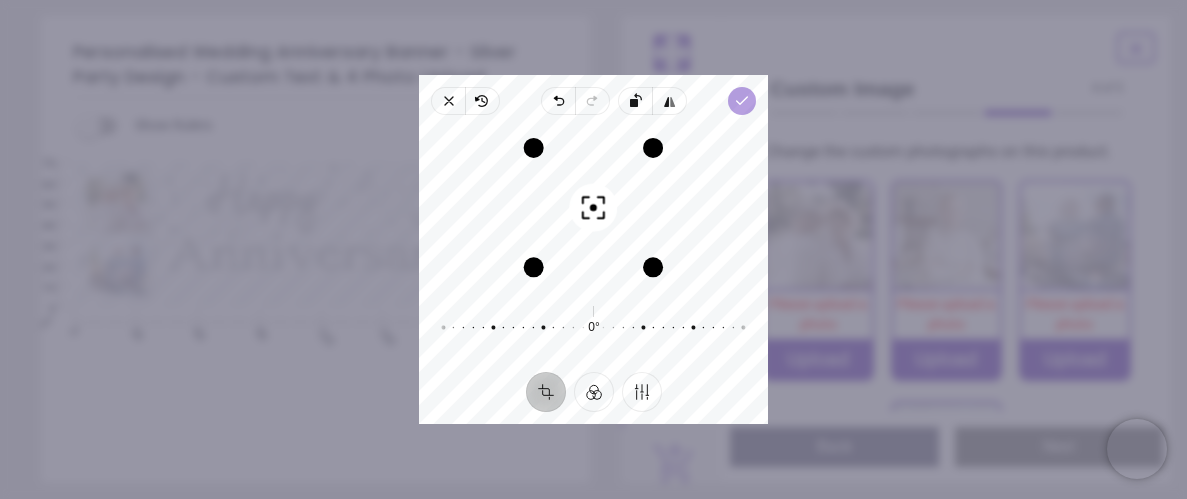 click 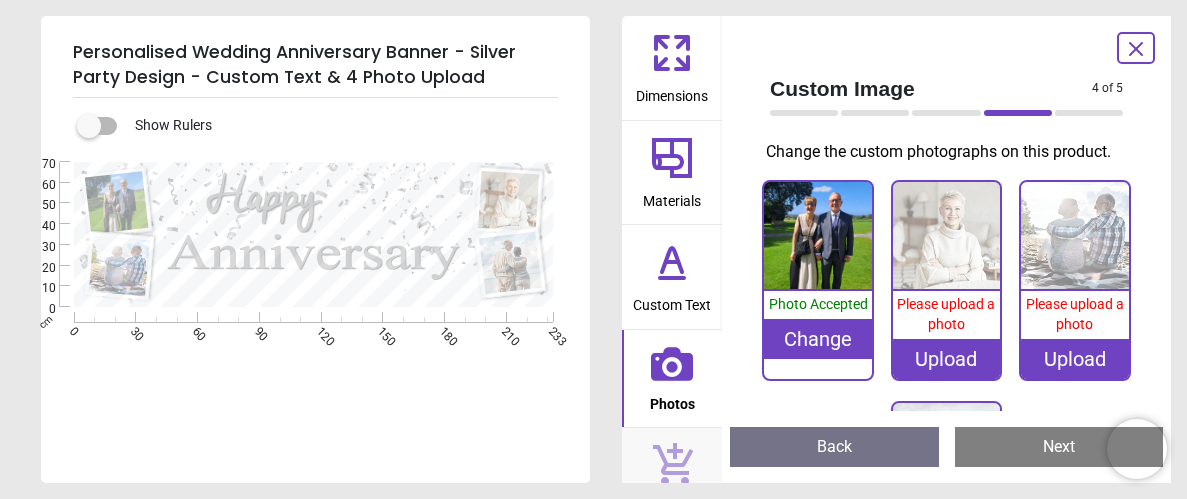 click on "Upload" at bounding box center [947, 359] 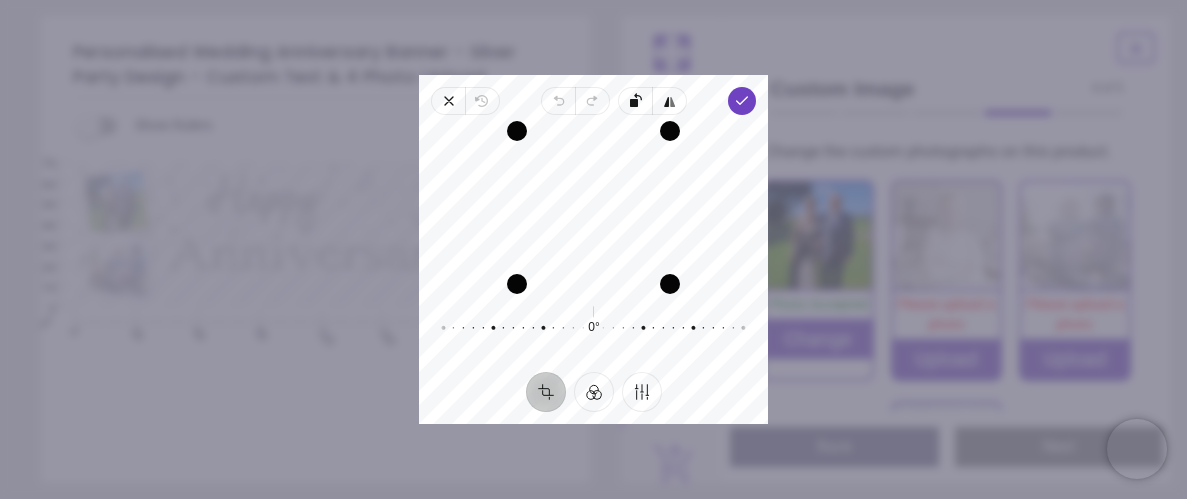 scroll, scrollTop: 0, scrollLeft: 0, axis: both 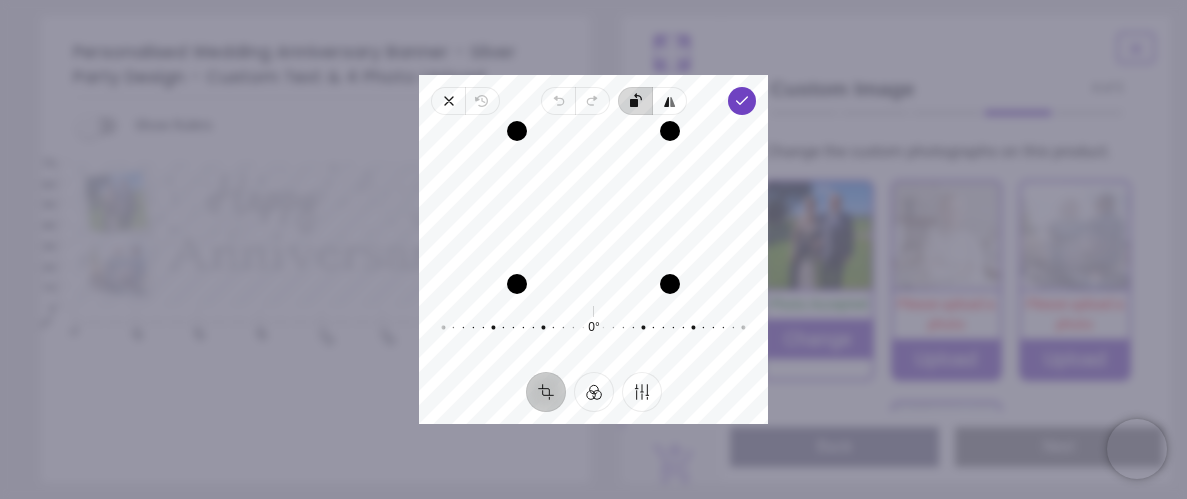 click on "Rotate left" at bounding box center [635, 101] 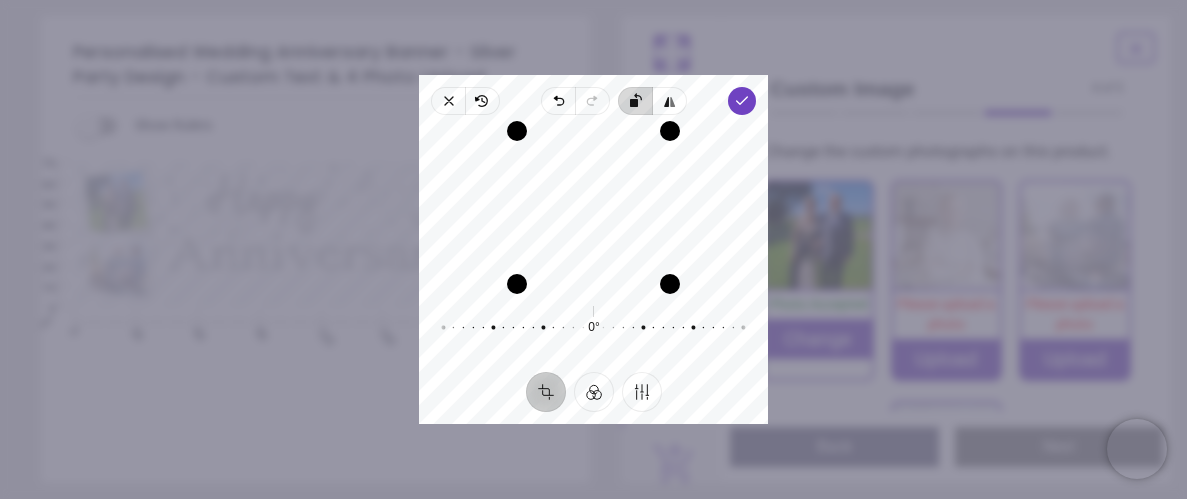 click on "Rotate left" at bounding box center [635, 101] 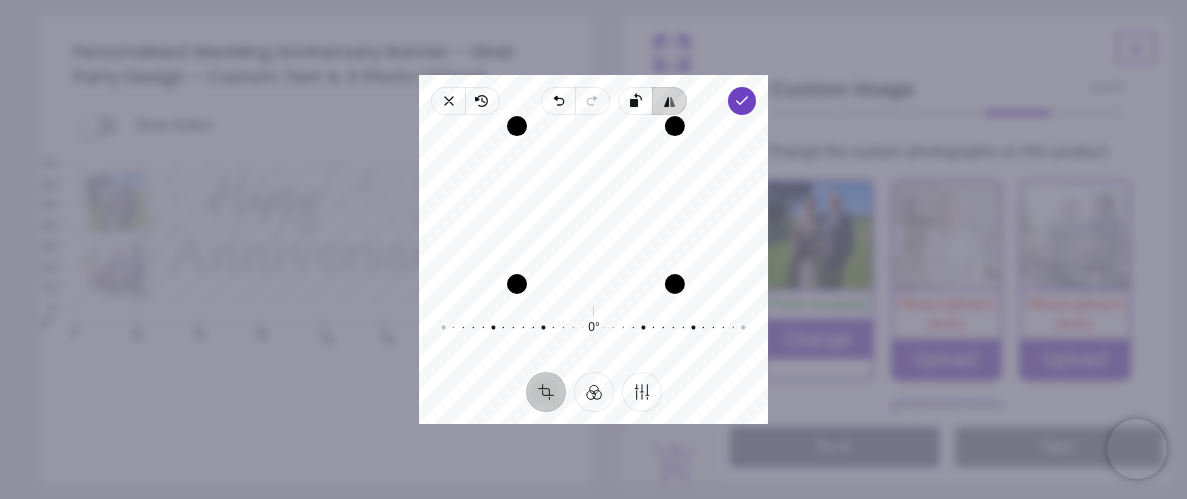 drag, startPoint x: 669, startPoint y: 128, endPoint x: 673, endPoint y: 91, distance: 37.215588 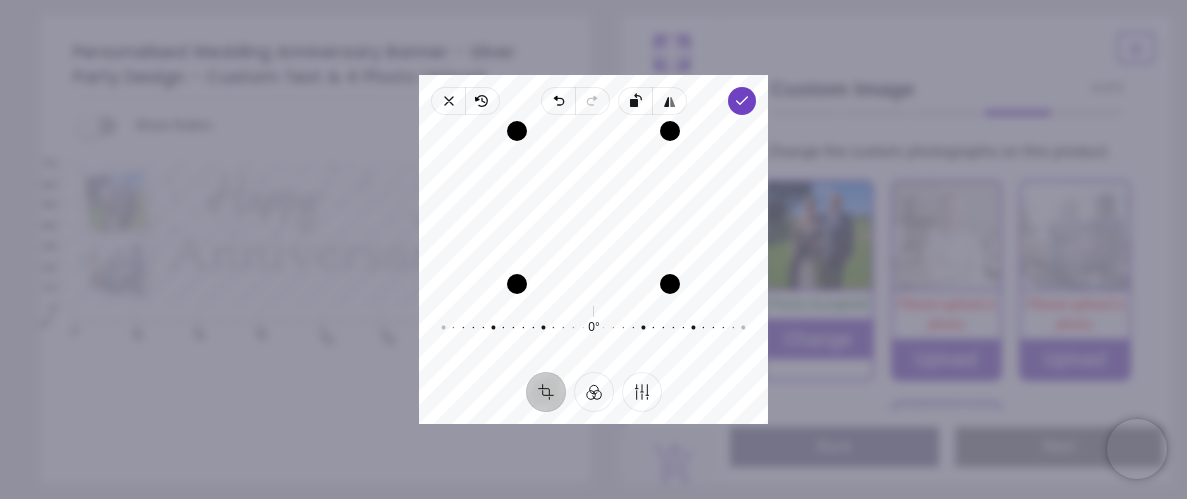drag, startPoint x: 608, startPoint y: 177, endPoint x: 608, endPoint y: 223, distance: 46 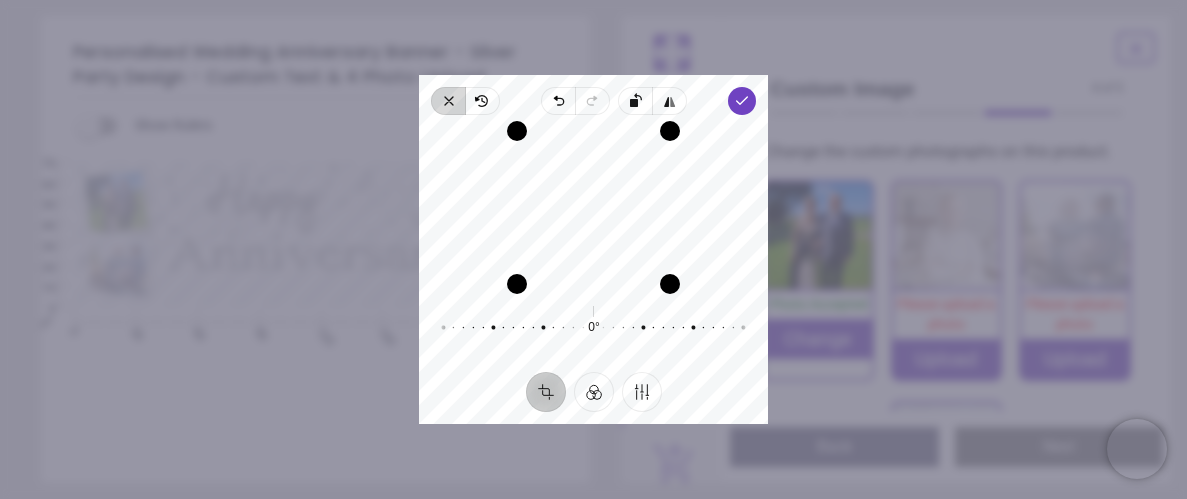 click 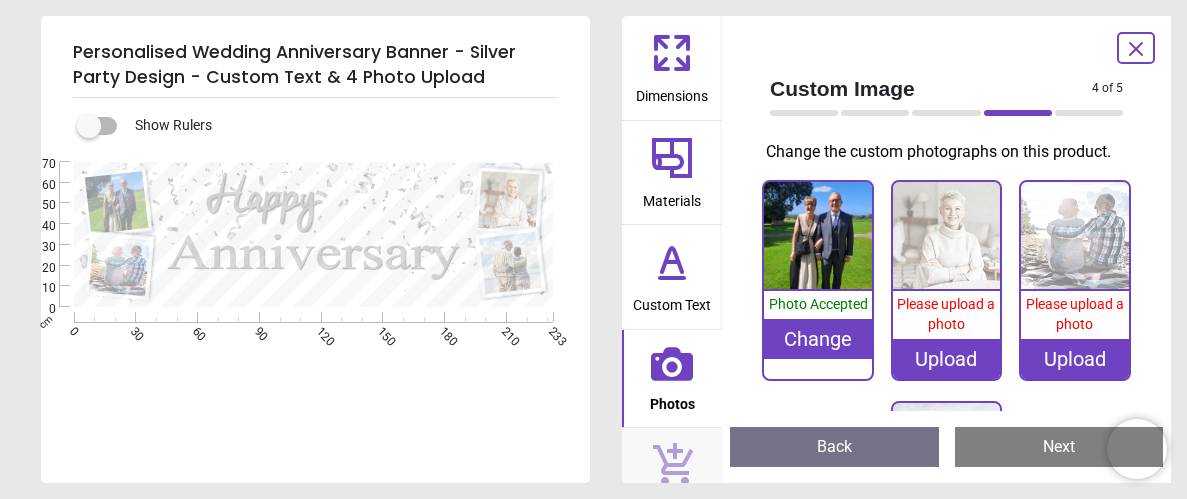 click on "Upload" at bounding box center (947, 359) 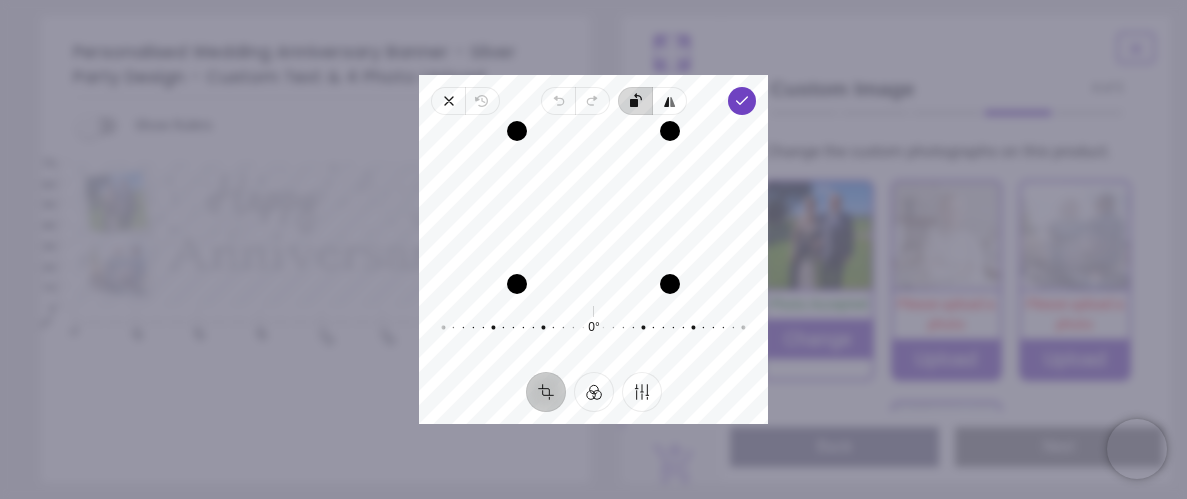 click 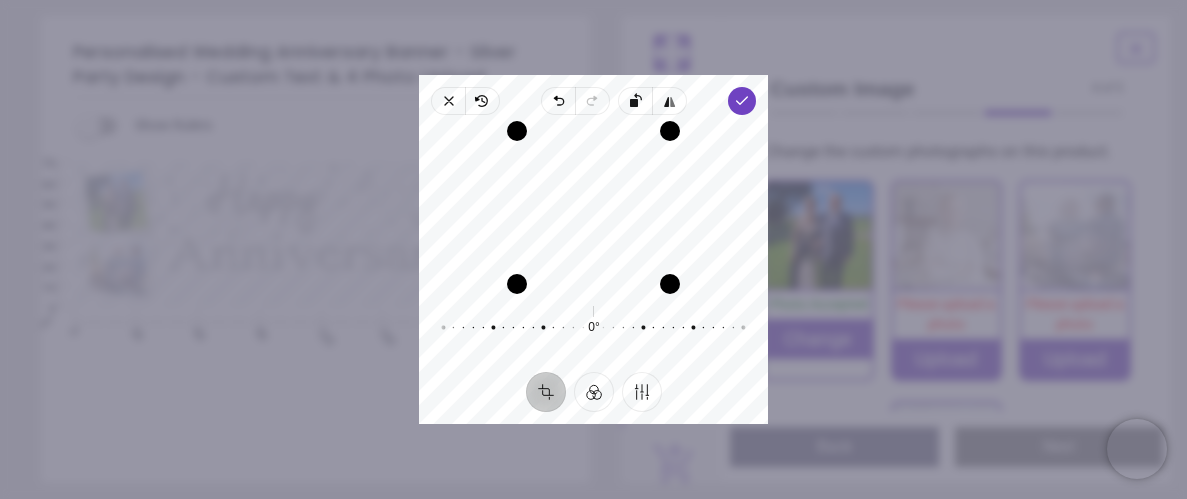 drag, startPoint x: 629, startPoint y: 168, endPoint x: 638, endPoint y: 218, distance: 50.803543 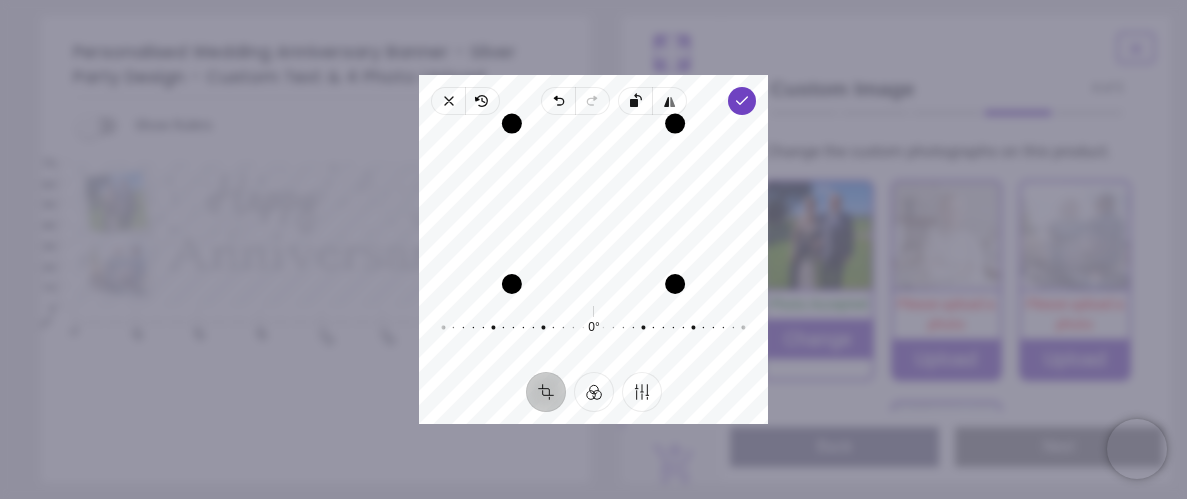 drag, startPoint x: 637, startPoint y: 130, endPoint x: 633, endPoint y: 84, distance: 46.173584 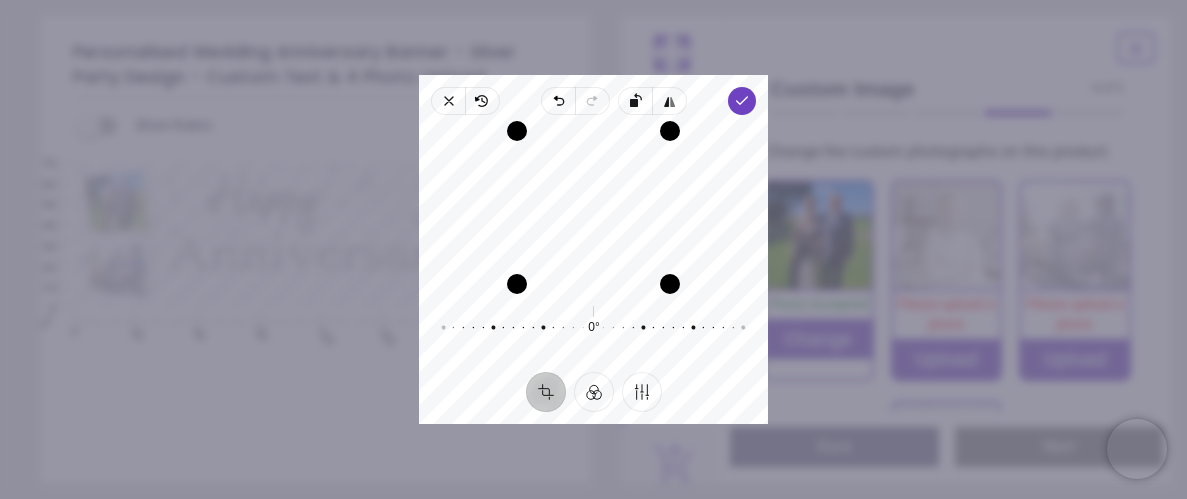 drag, startPoint x: 602, startPoint y: 188, endPoint x: 620, endPoint y: 207, distance: 26.172504 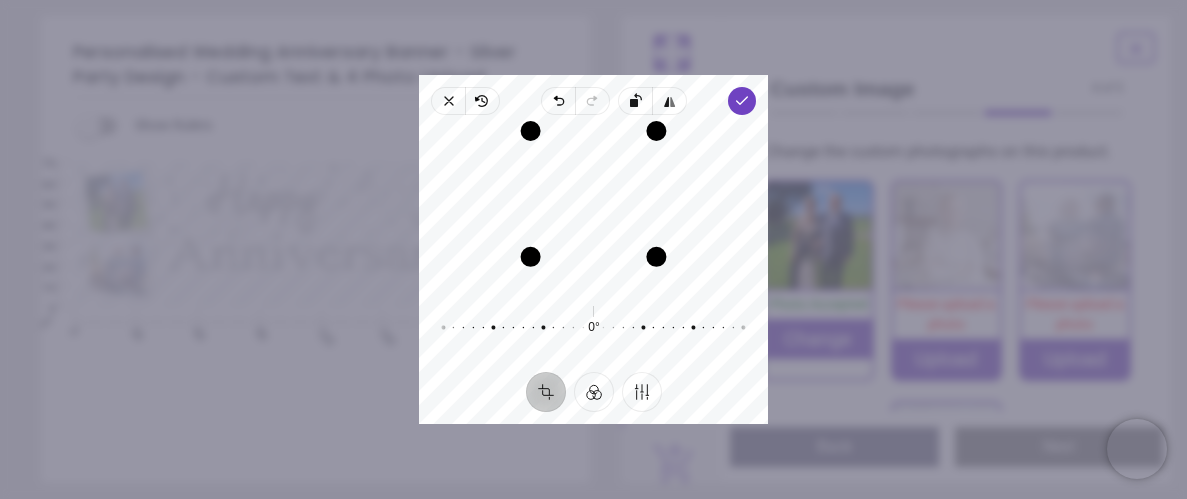 scroll, scrollTop: 0, scrollLeft: 0, axis: both 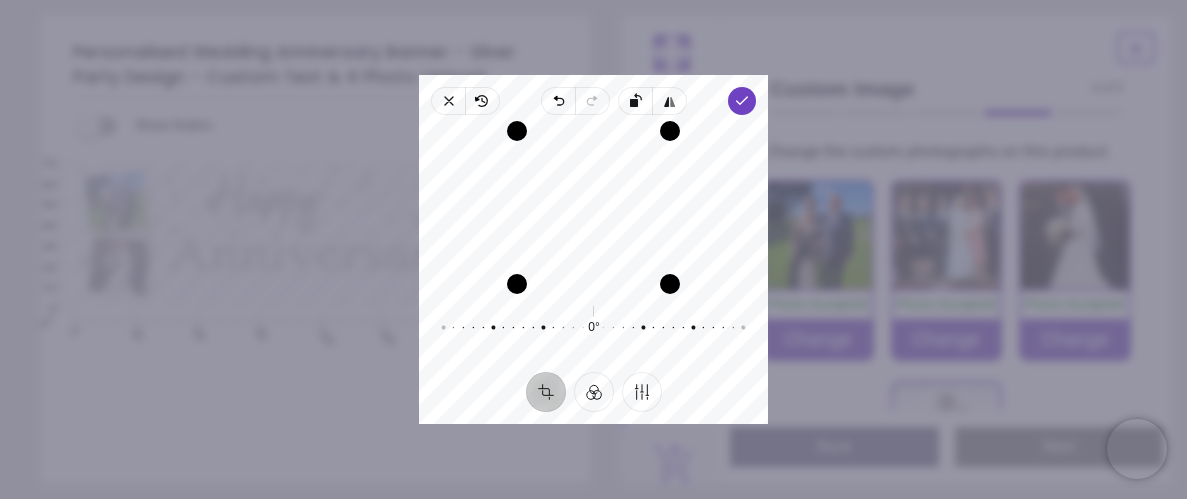 click at bounding box center (517, 131) 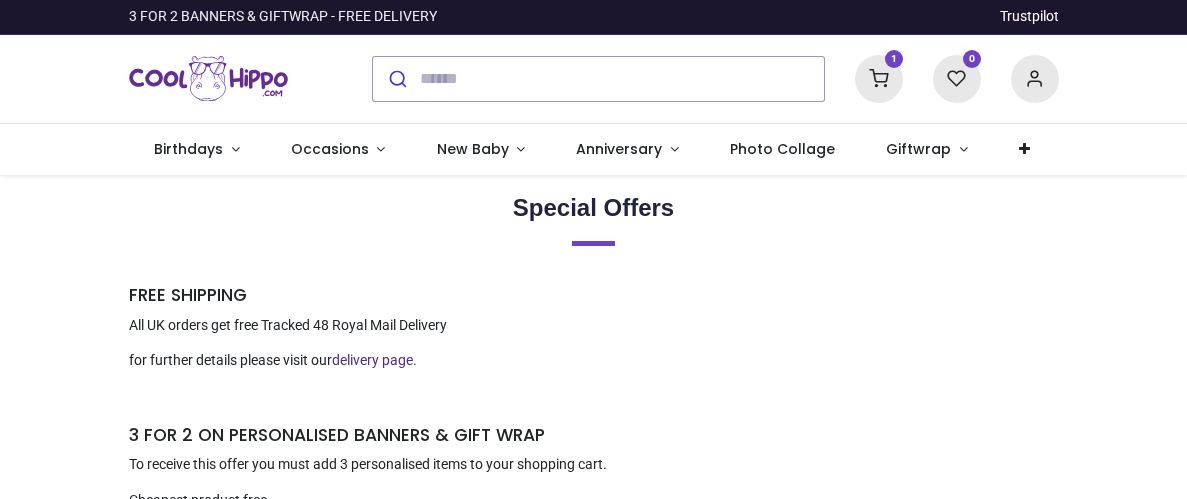 scroll, scrollTop: 0, scrollLeft: 0, axis: both 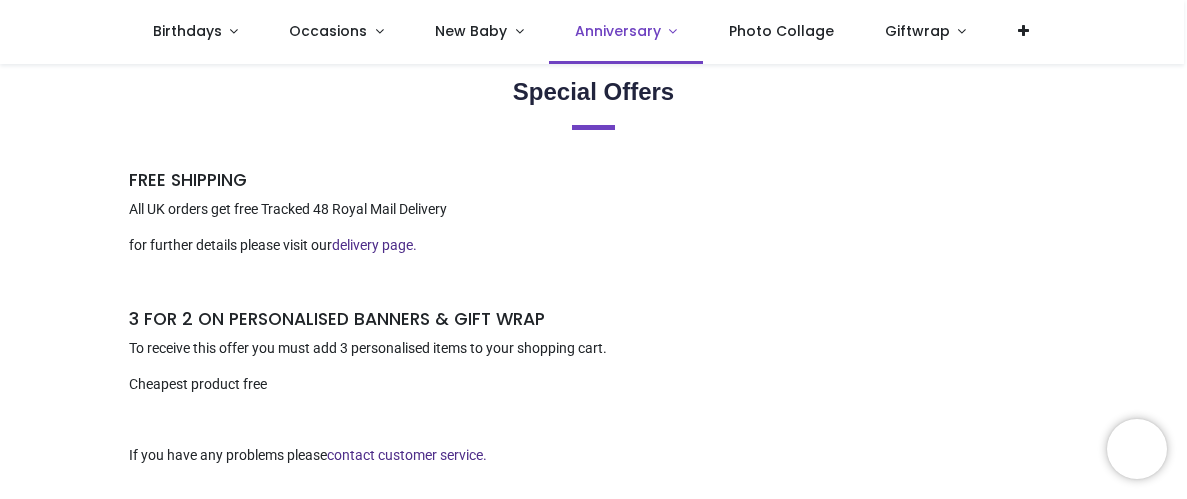 click on "Anniversary" at bounding box center [618, 31] 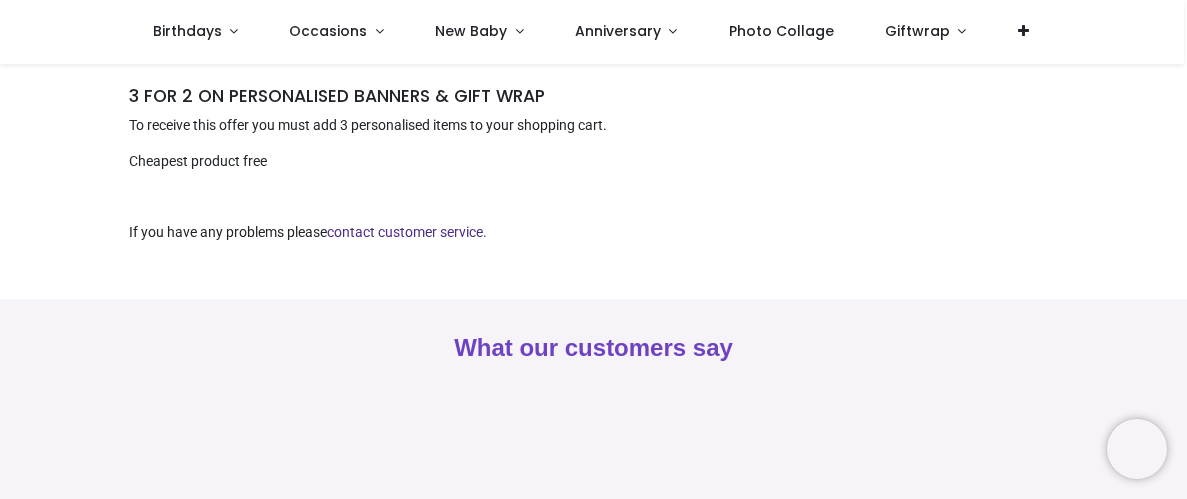 scroll, scrollTop: 0, scrollLeft: 0, axis: both 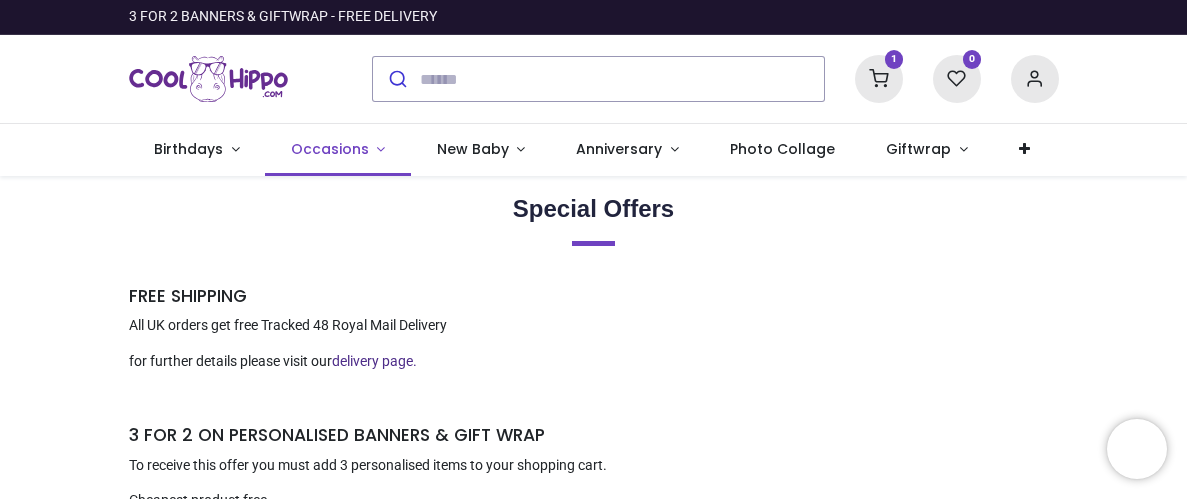 click on "Occasions" at bounding box center [330, 149] 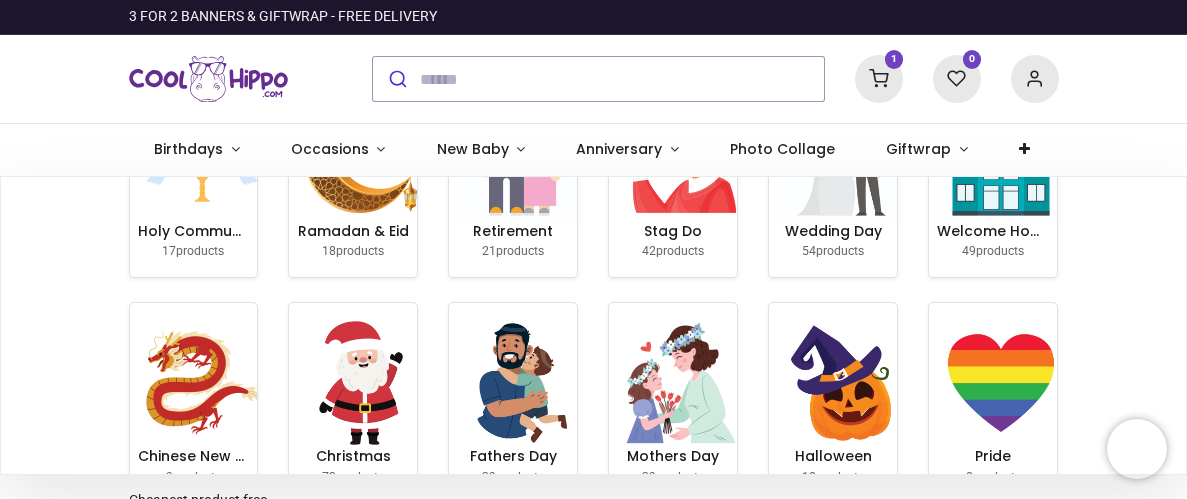 scroll, scrollTop: 343, scrollLeft: 0, axis: vertical 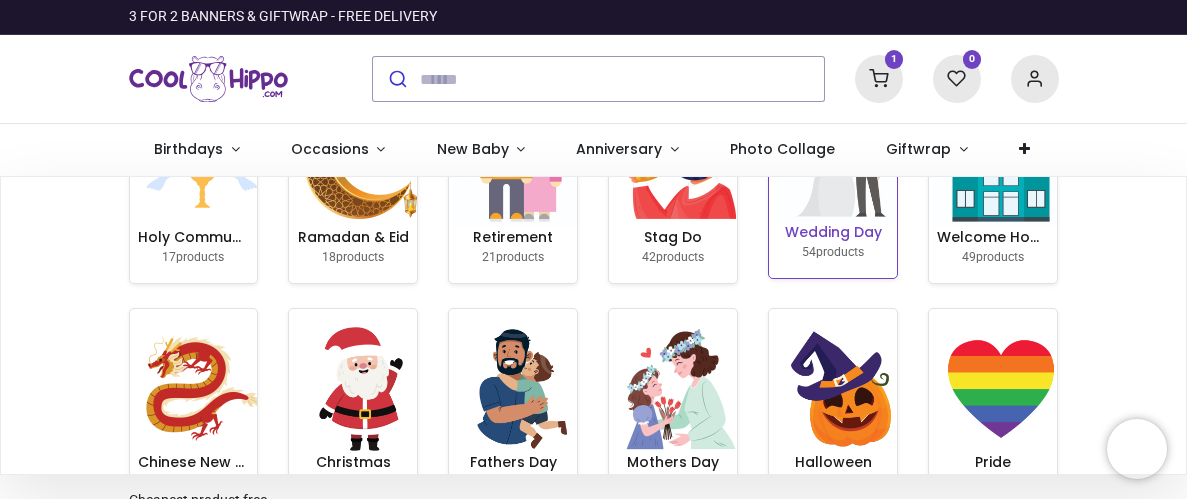 click on "Wedding Day" at bounding box center [833, 233] 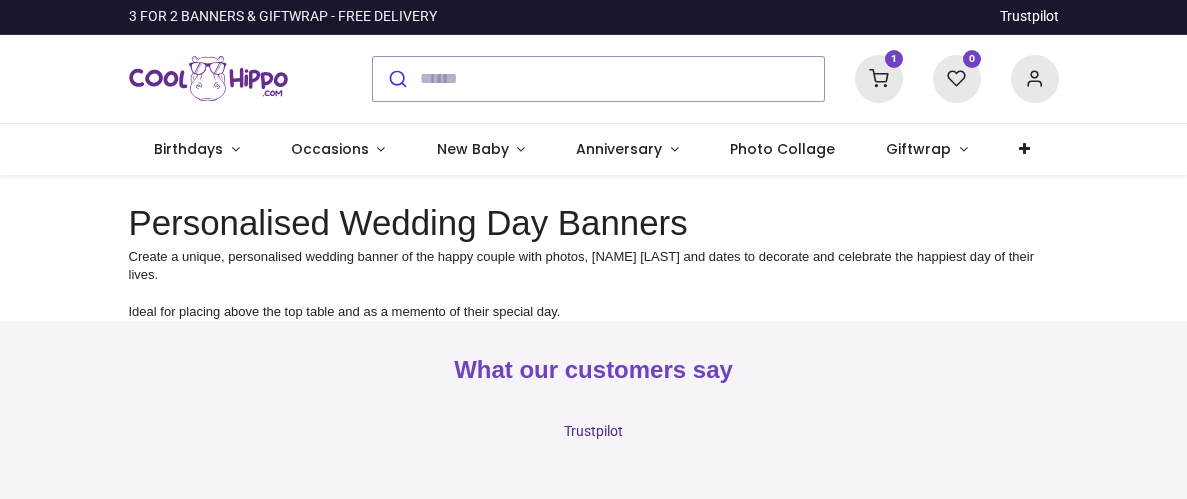 scroll, scrollTop: 0, scrollLeft: 0, axis: both 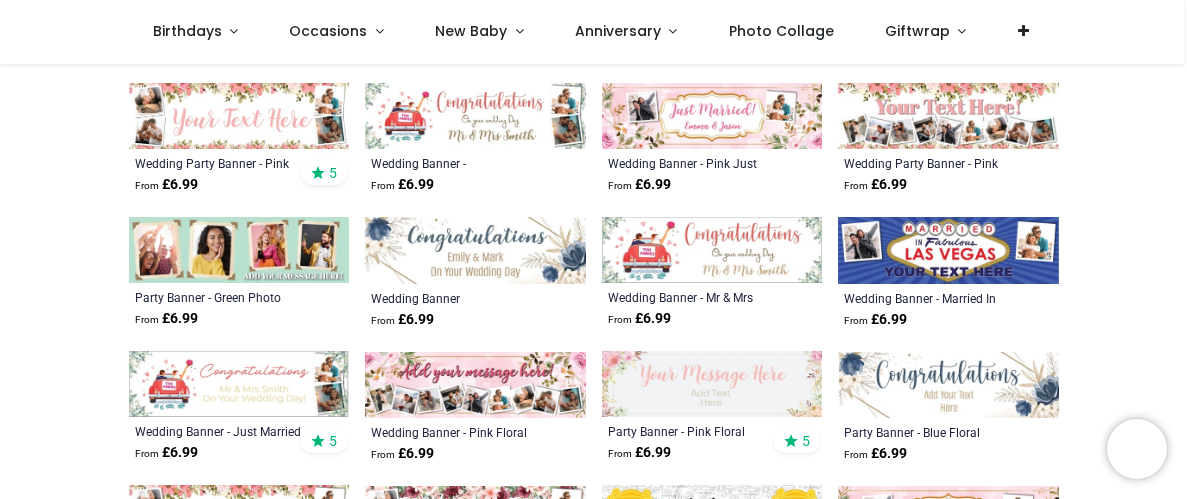 click at bounding box center [948, 385] 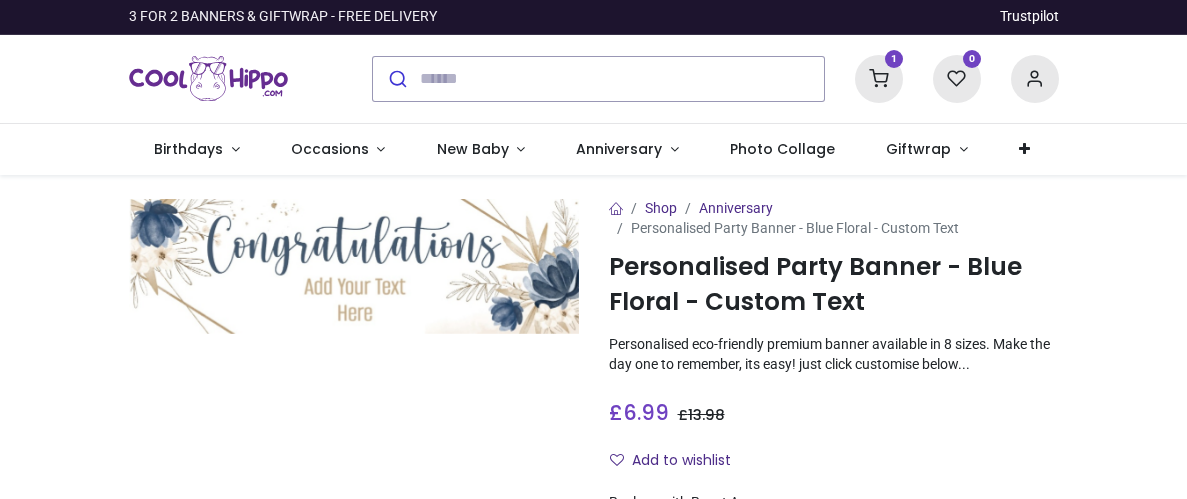 scroll, scrollTop: 0, scrollLeft: 0, axis: both 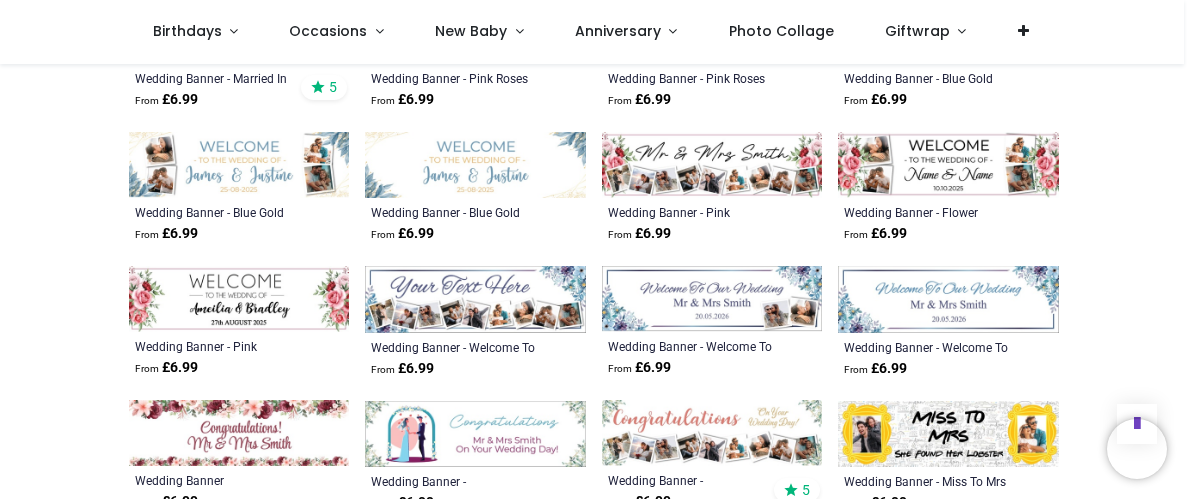 click at bounding box center [948, 299] 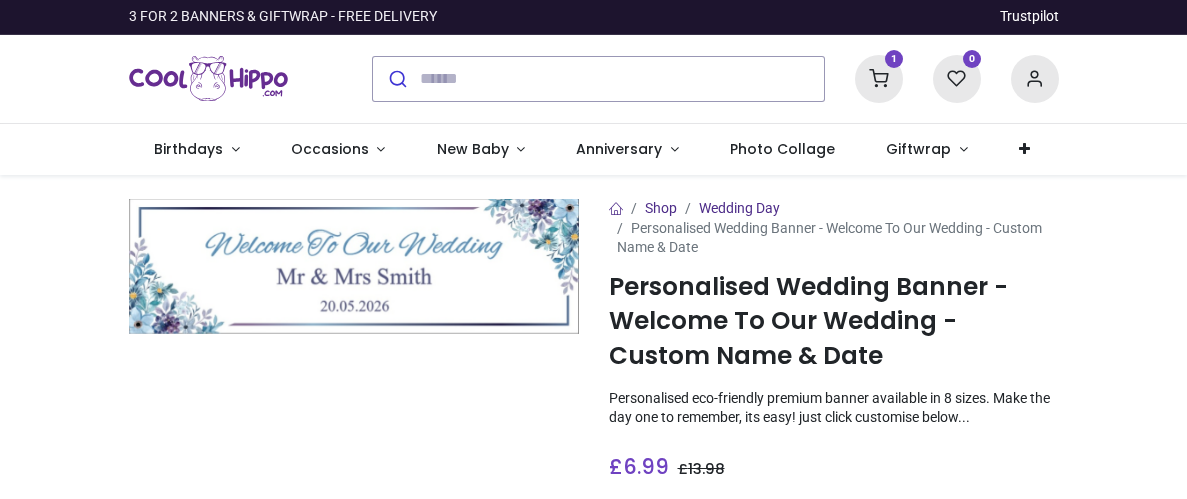 scroll, scrollTop: 0, scrollLeft: 0, axis: both 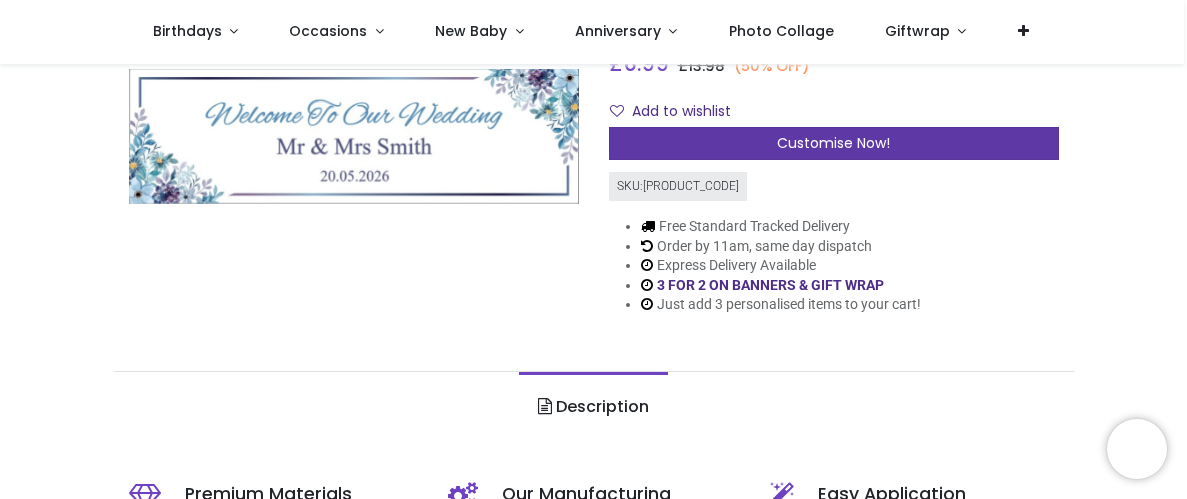 click on "Customise Now!" at bounding box center [833, 143] 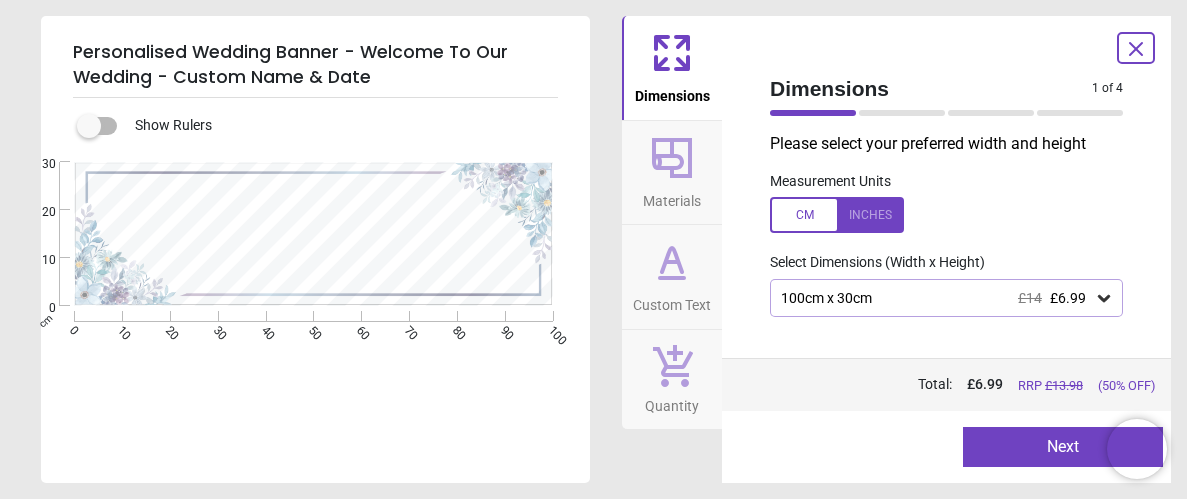 click on "100cm  x  30cm       £14 £6.99" at bounding box center (936, 298) 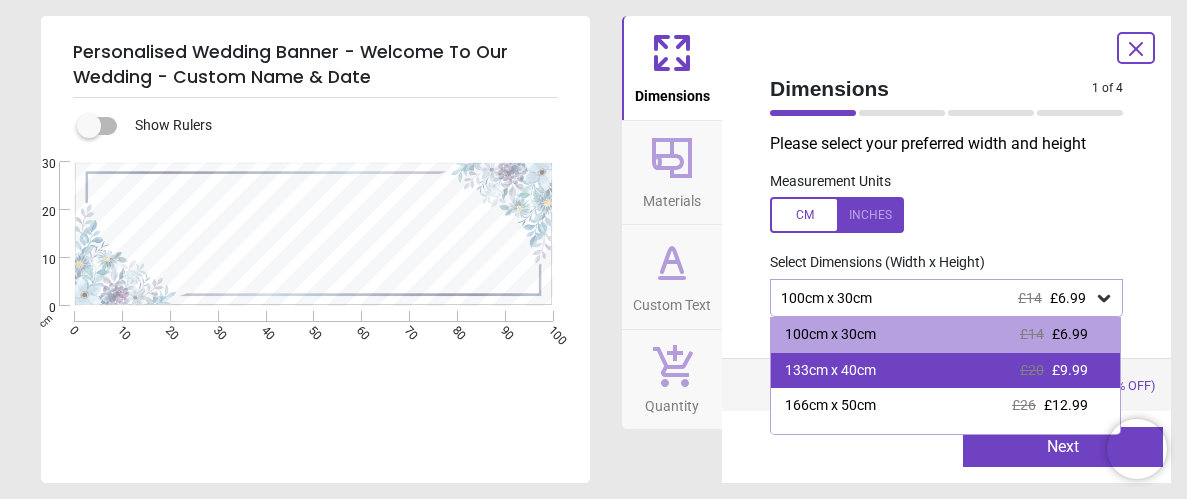 click on "133cm  x  40cm       £20 £9.99" at bounding box center (945, 371) 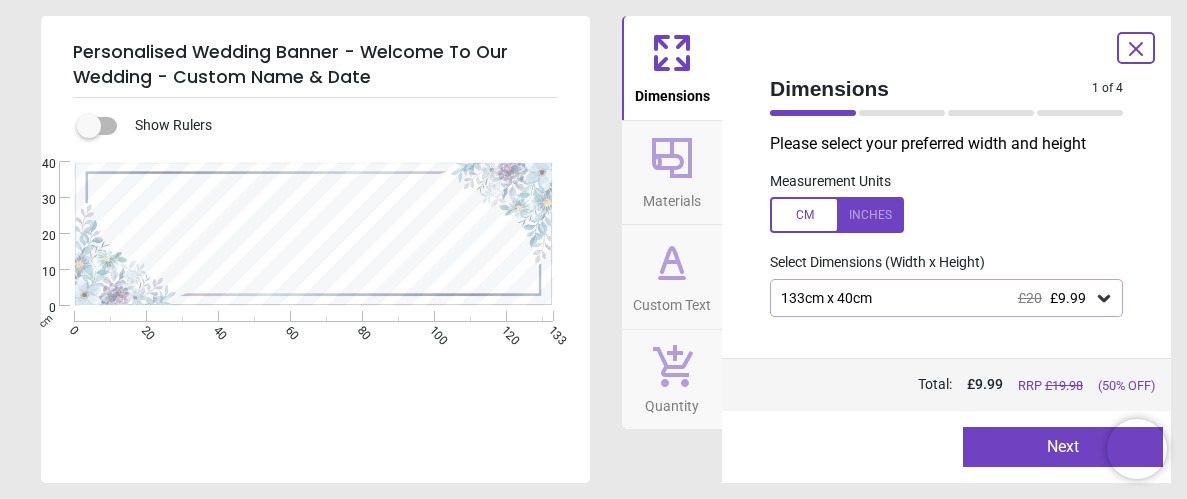 click on "133cm  x  40cm       £20 £9.99" at bounding box center [946, 298] 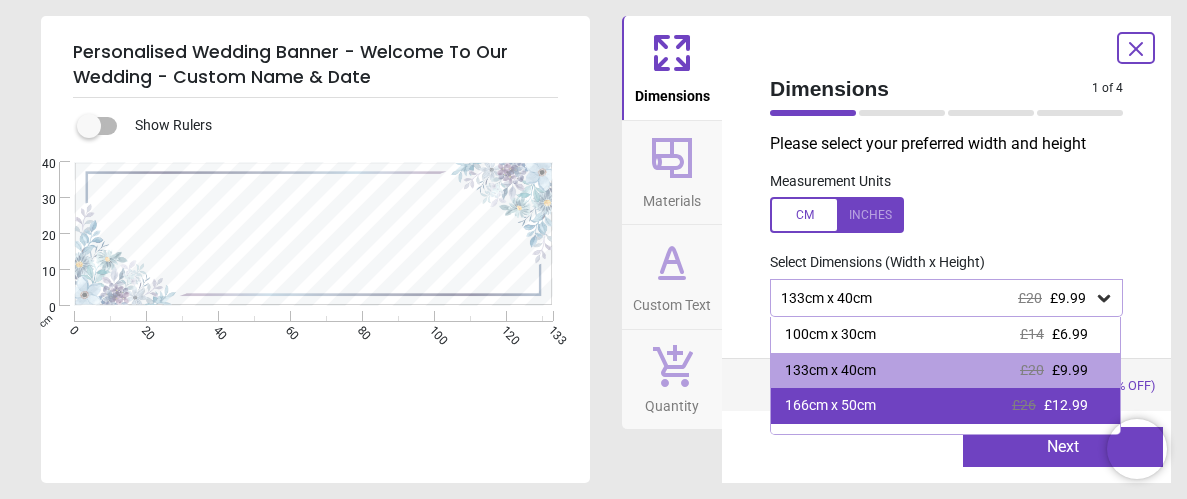 click on "166cm  x  50cm       £26 £12.99" at bounding box center (945, 406) 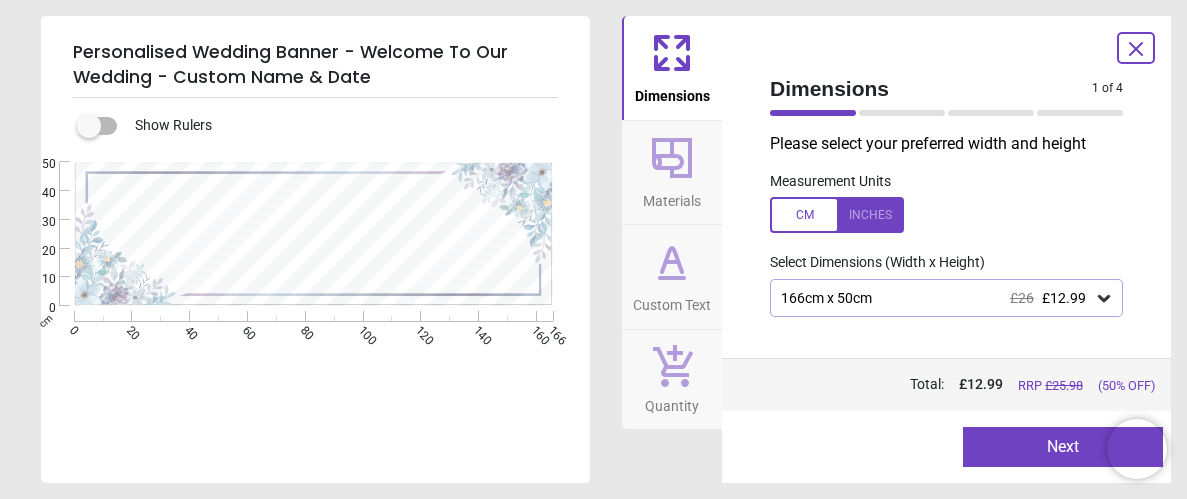 click on "Next" at bounding box center [1063, 447] 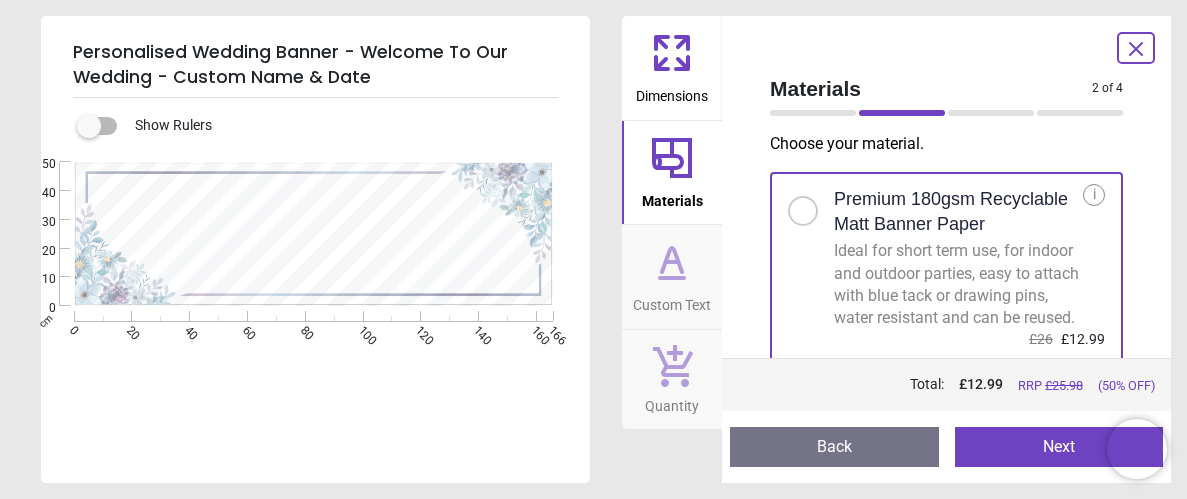 click on "Next" at bounding box center (1059, 447) 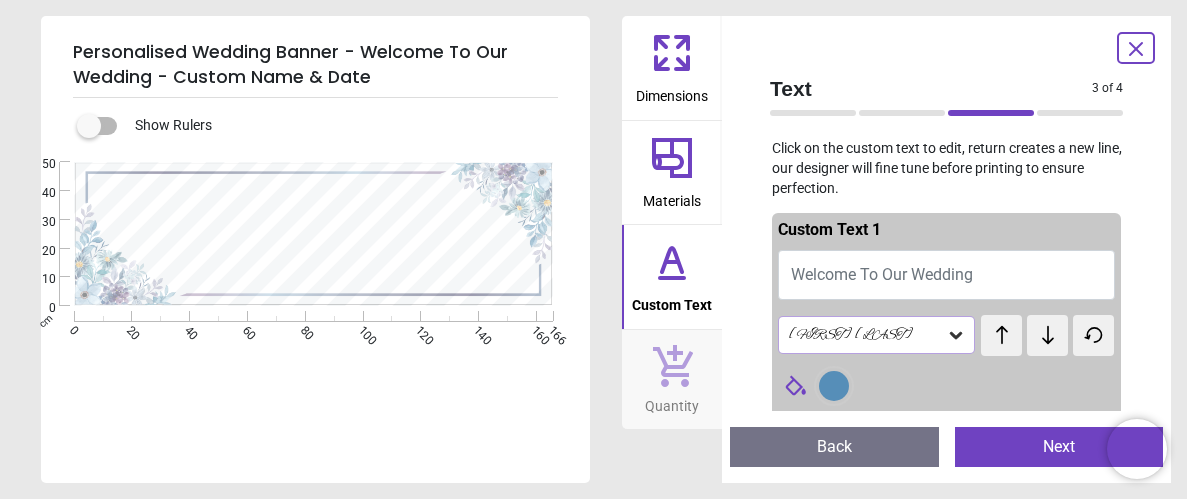 click on "Welcome To Our Wedding" at bounding box center (946, 275) 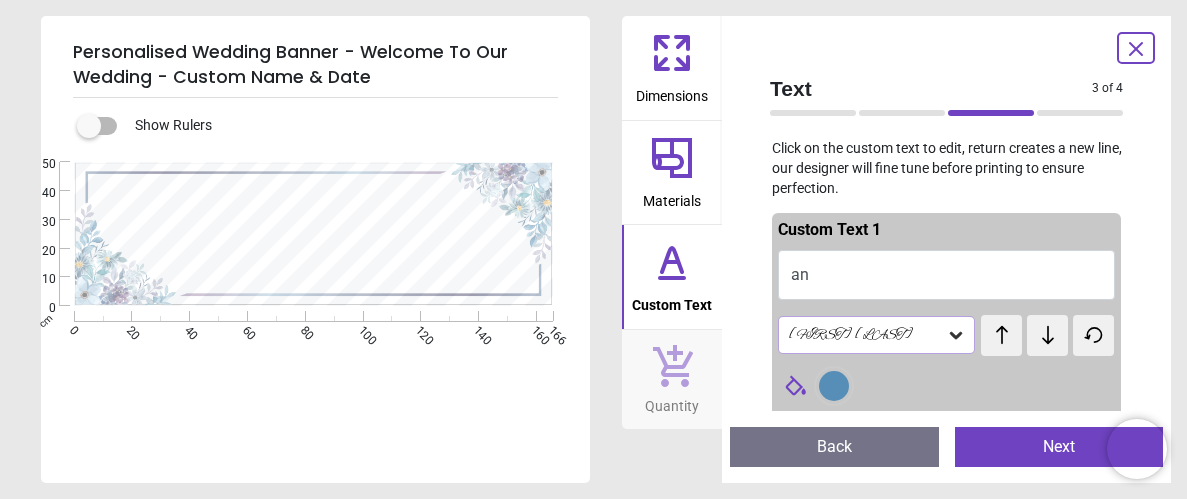 type on "*" 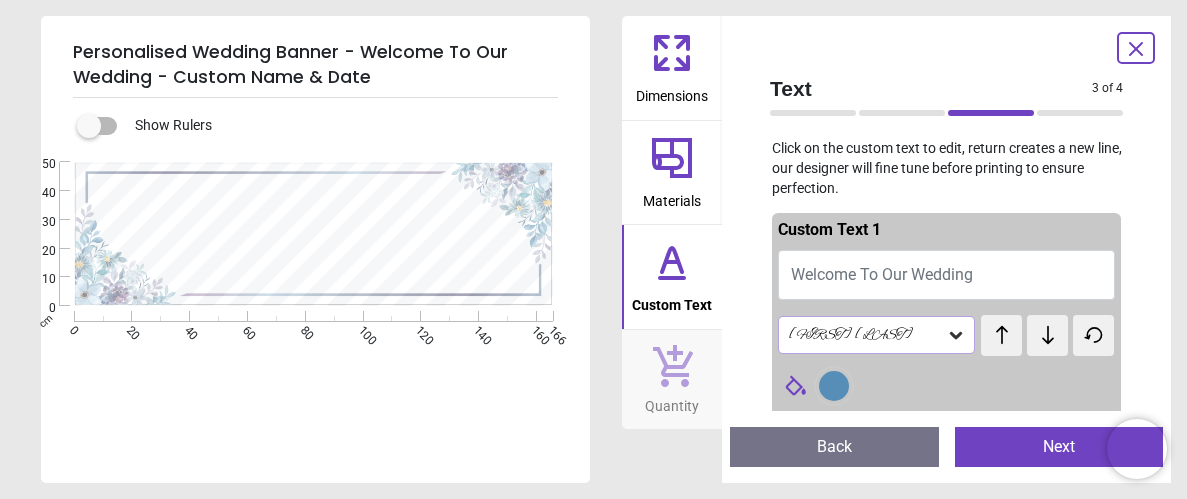 type on "*" 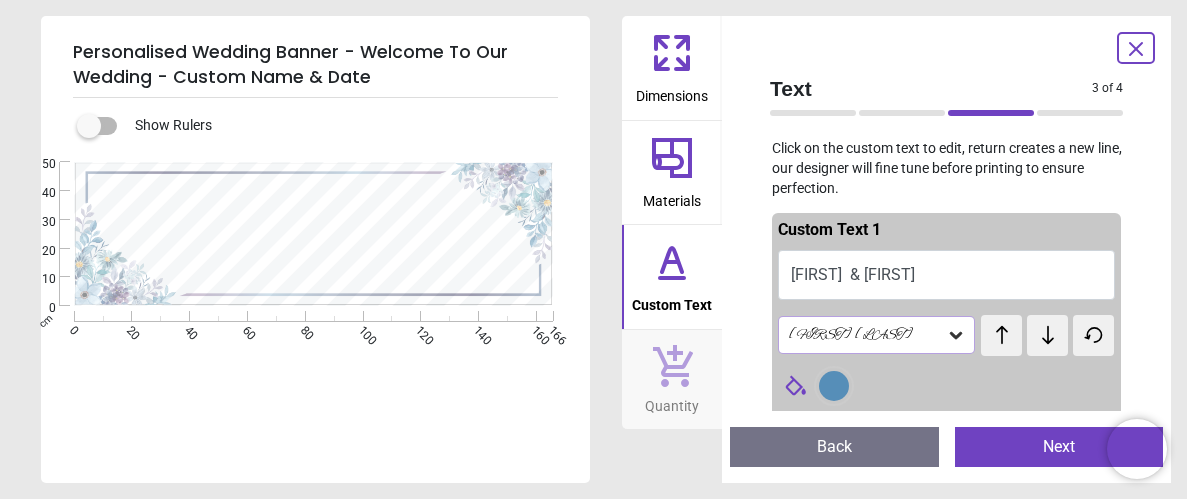 type on "**********" 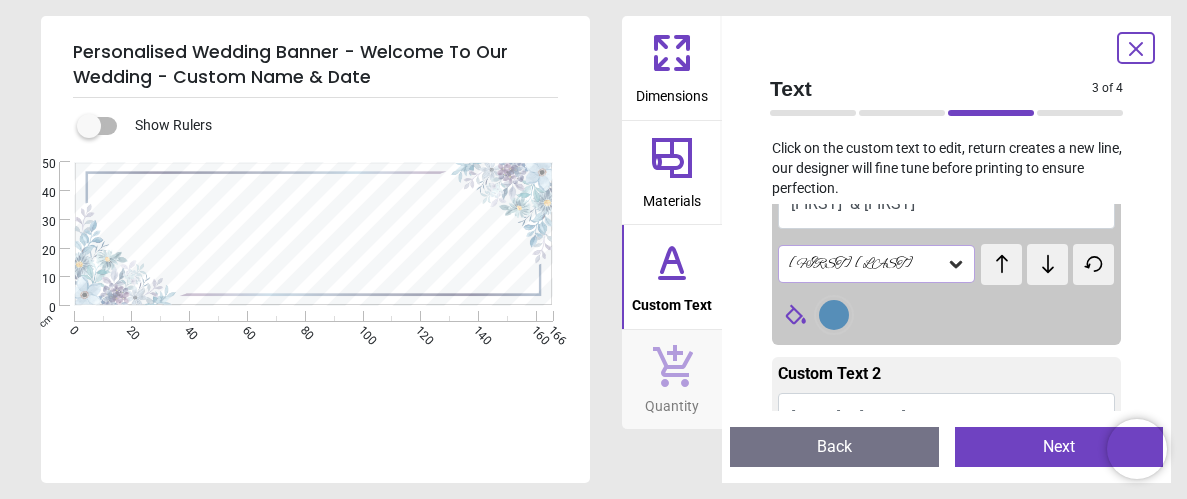 scroll, scrollTop: 106, scrollLeft: 0, axis: vertical 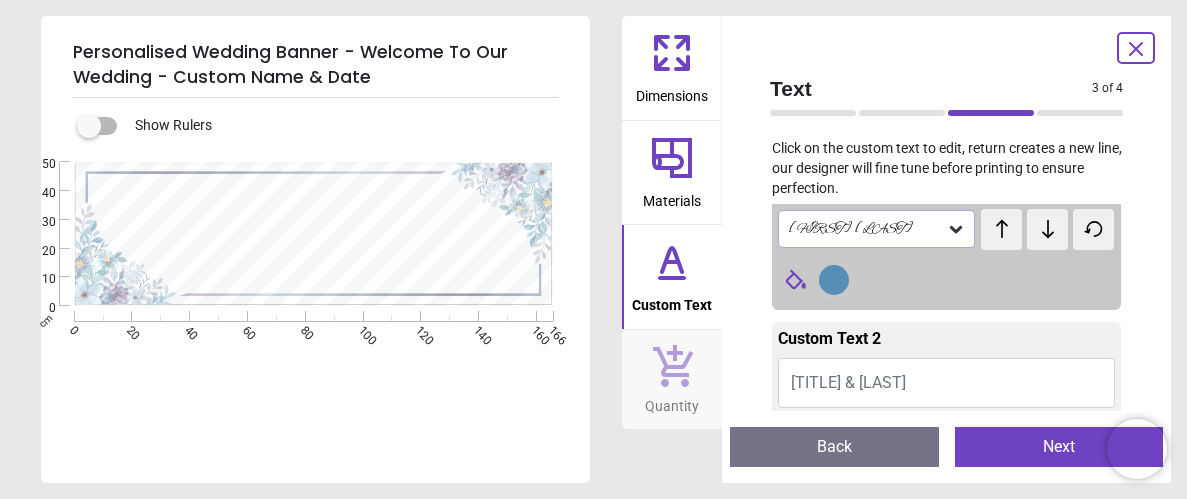 click at bounding box center [834, 280] 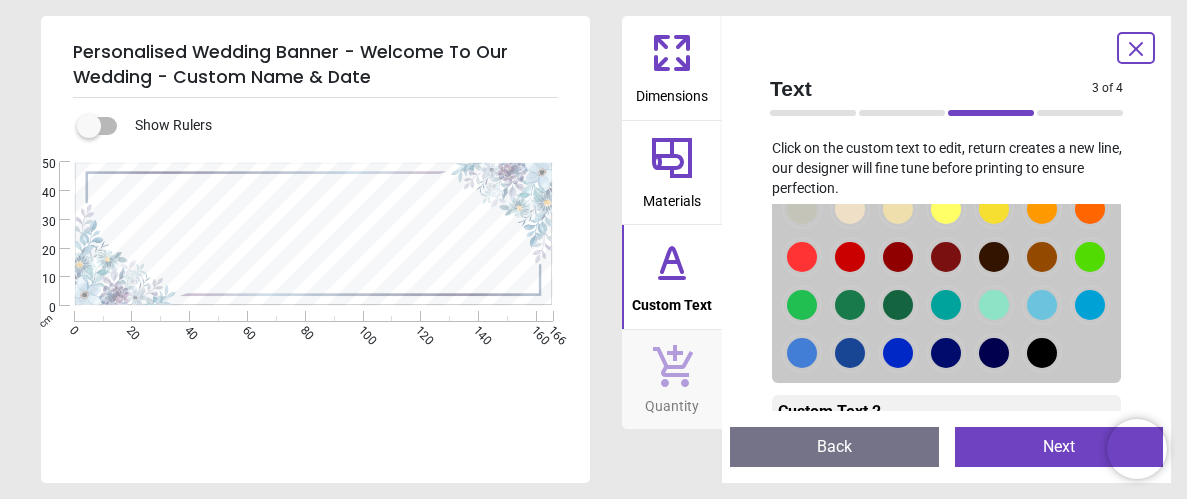 scroll, scrollTop: 305, scrollLeft: 0, axis: vertical 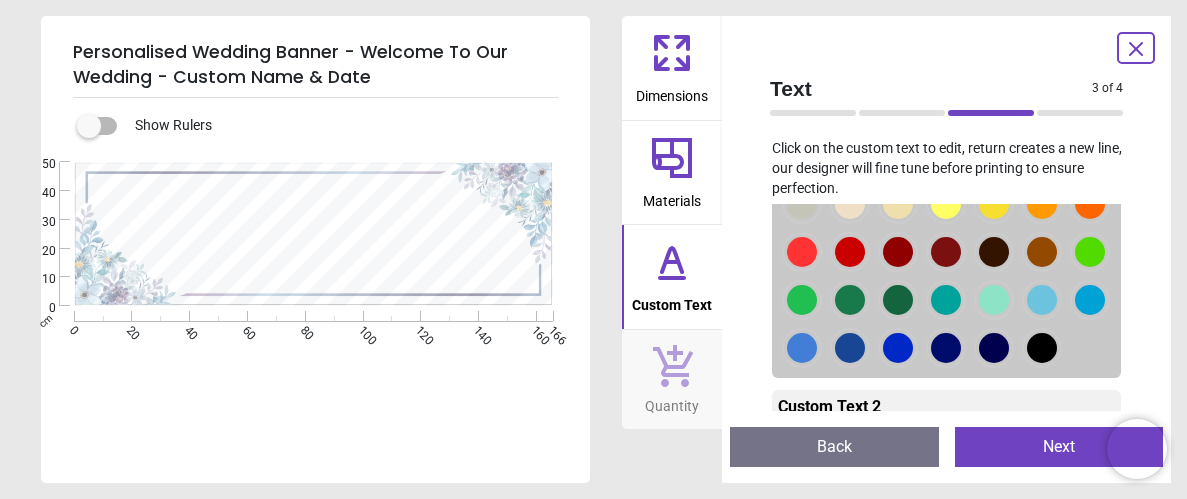 click at bounding box center [802, 156] 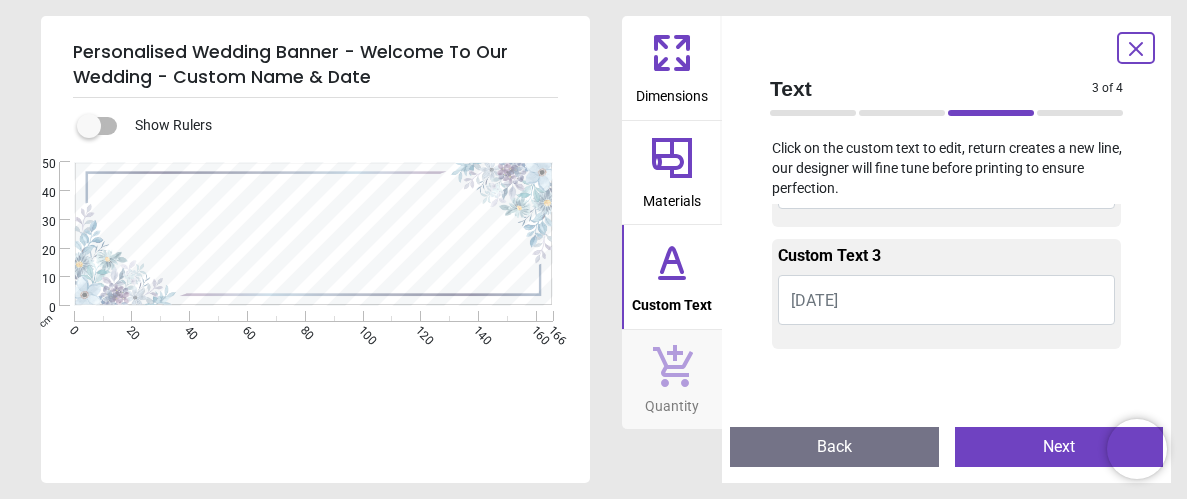click on "[DATE]" at bounding box center (946, 300) 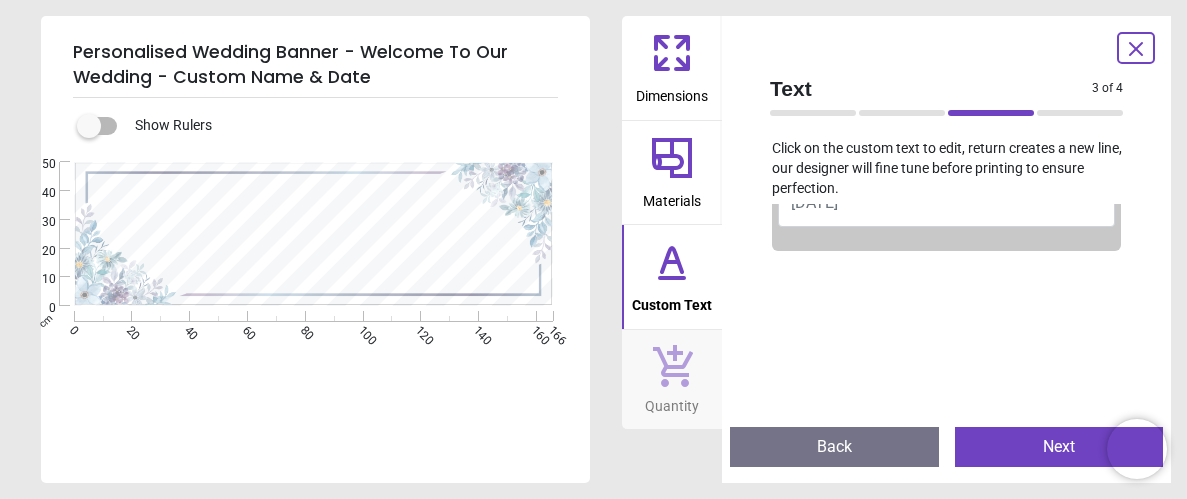 scroll, scrollTop: 207, scrollLeft: 0, axis: vertical 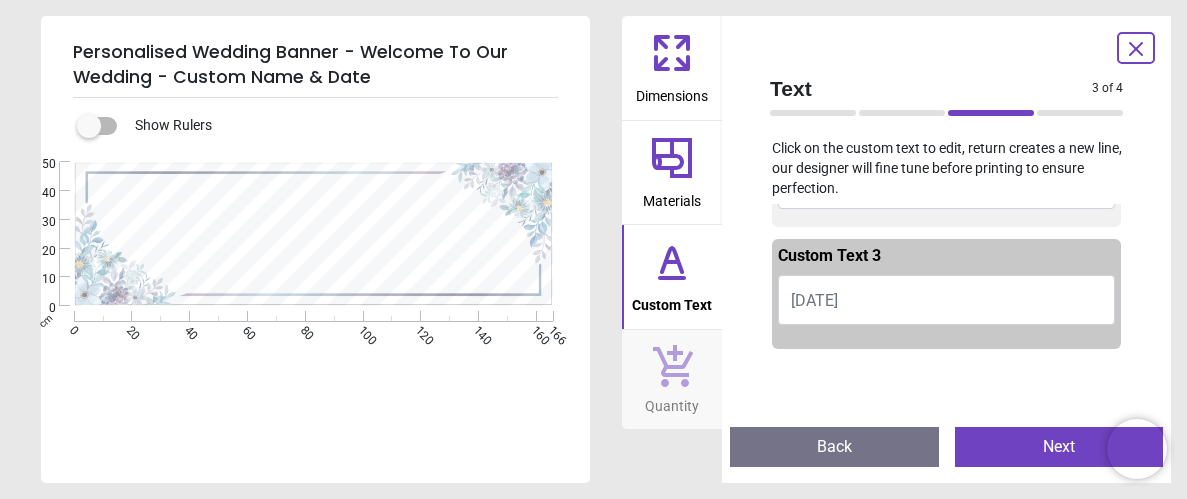 click on "[DATE]" at bounding box center (946, 300) 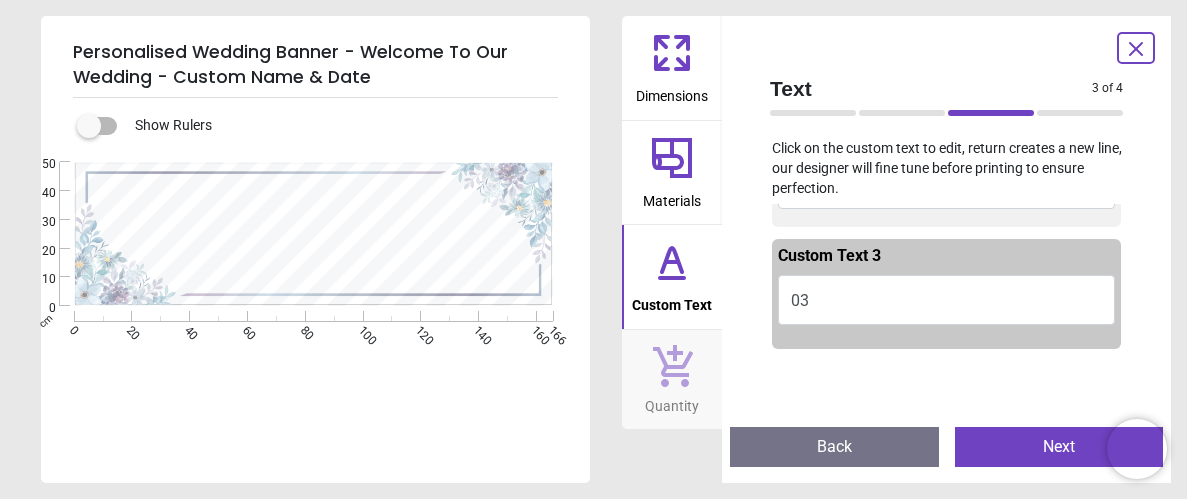 type on "*" 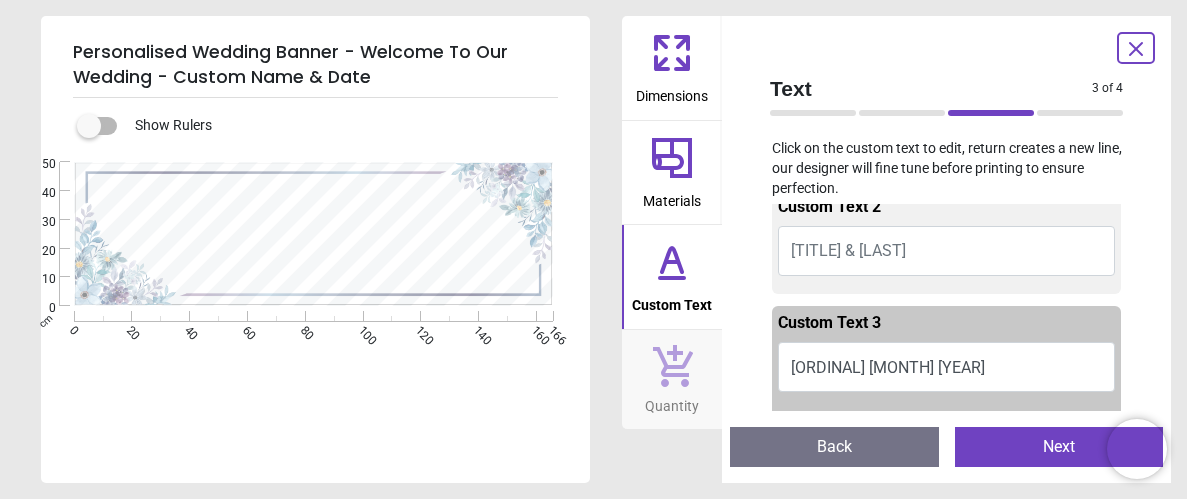 scroll, scrollTop: 133, scrollLeft: 0, axis: vertical 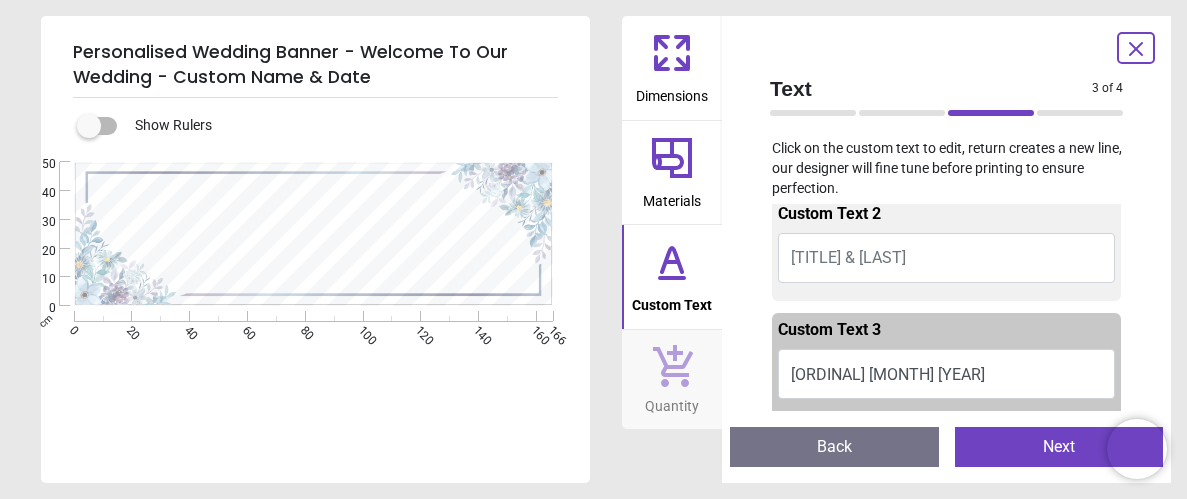 type on "**********" 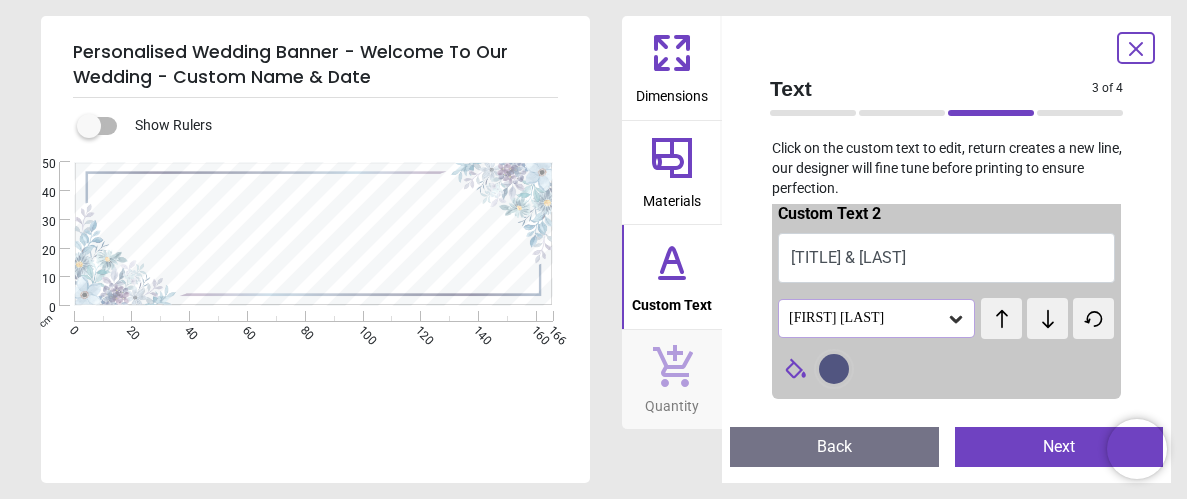 type on "**********" 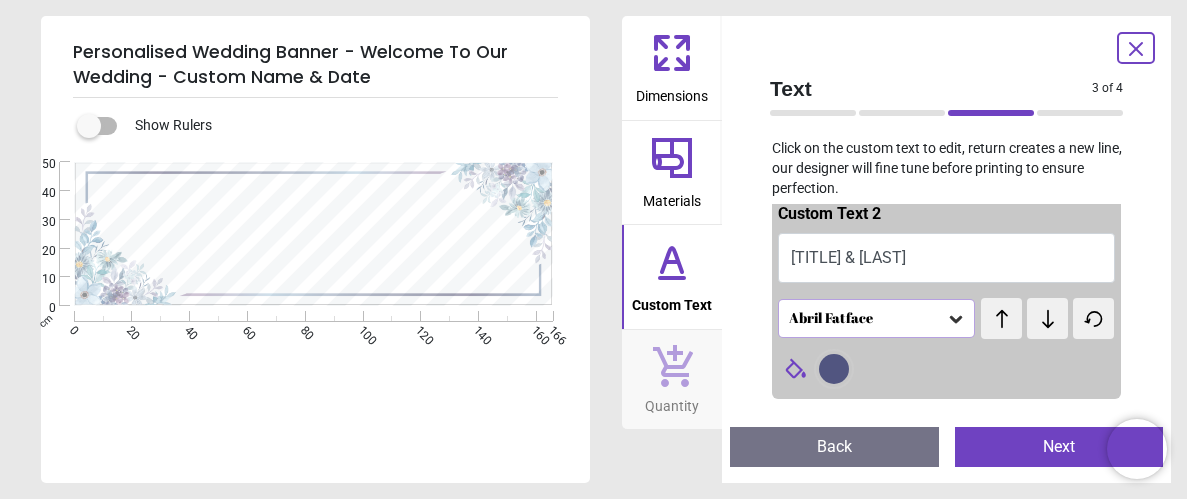 click on "test test" at bounding box center (1002, 308) 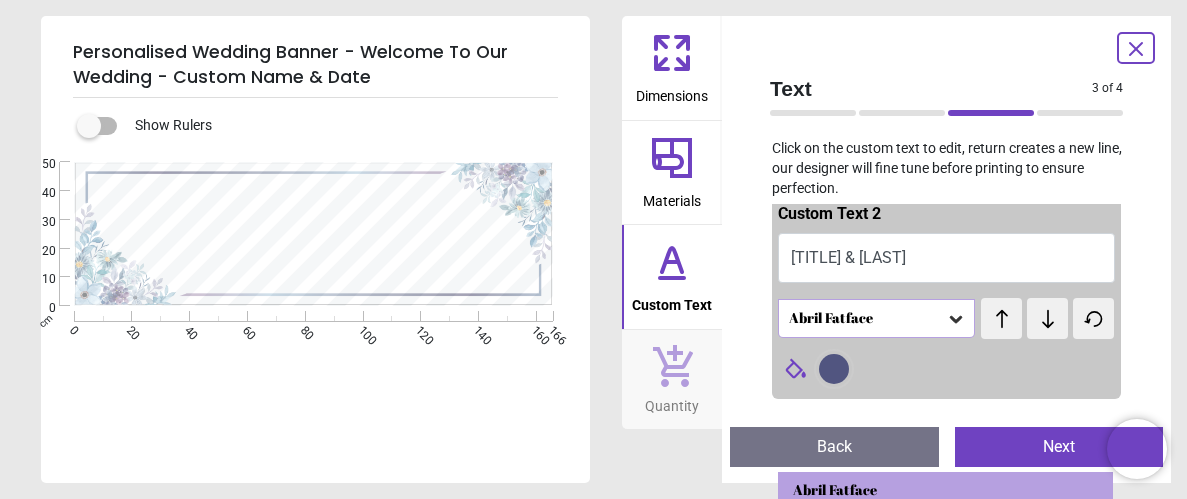 click 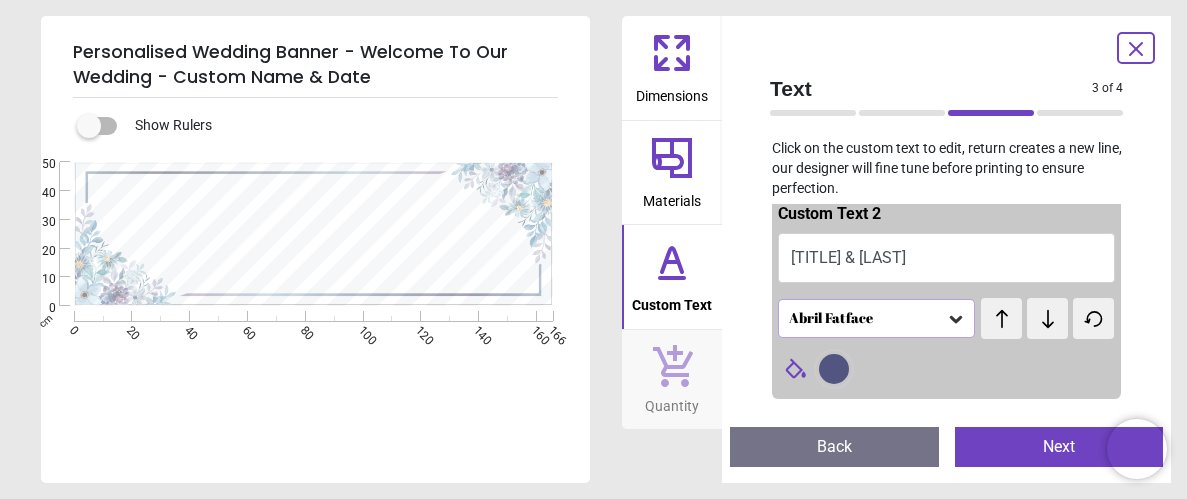 click 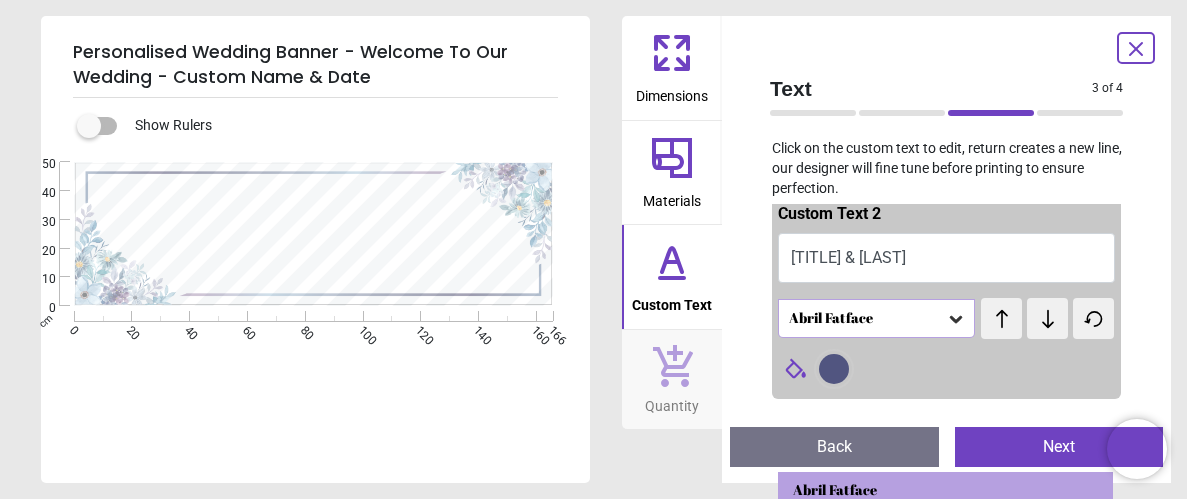 click 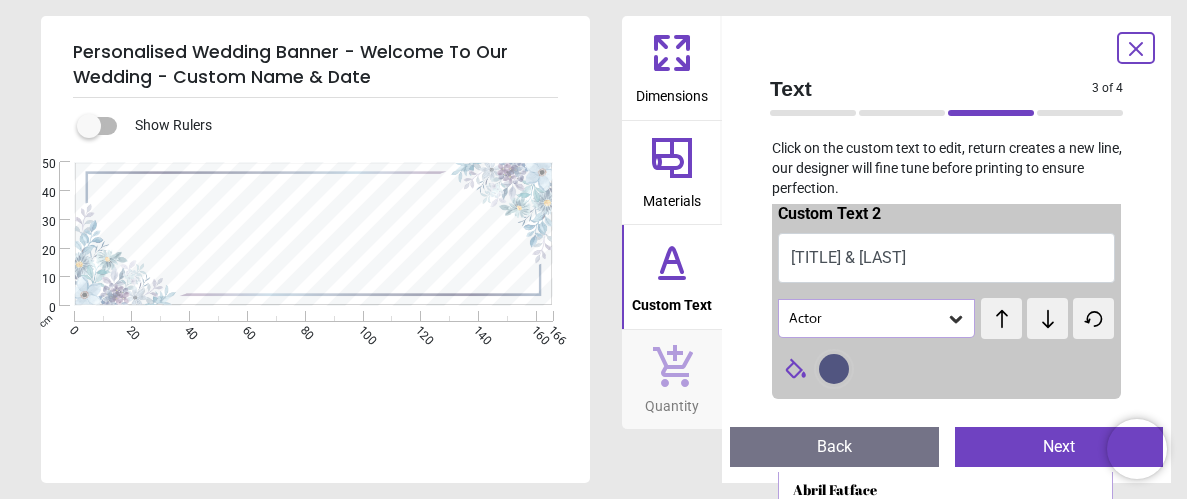 click 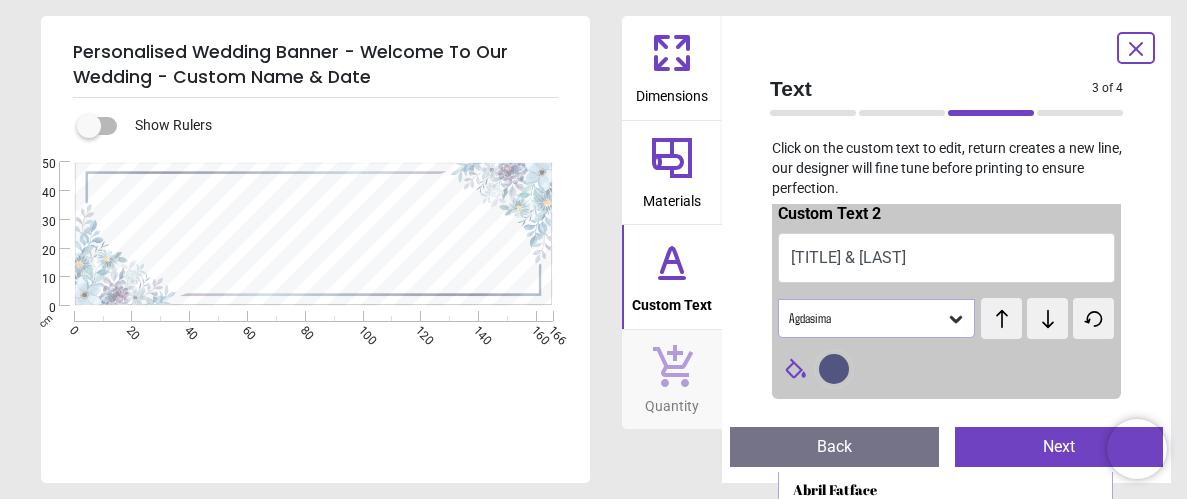 click 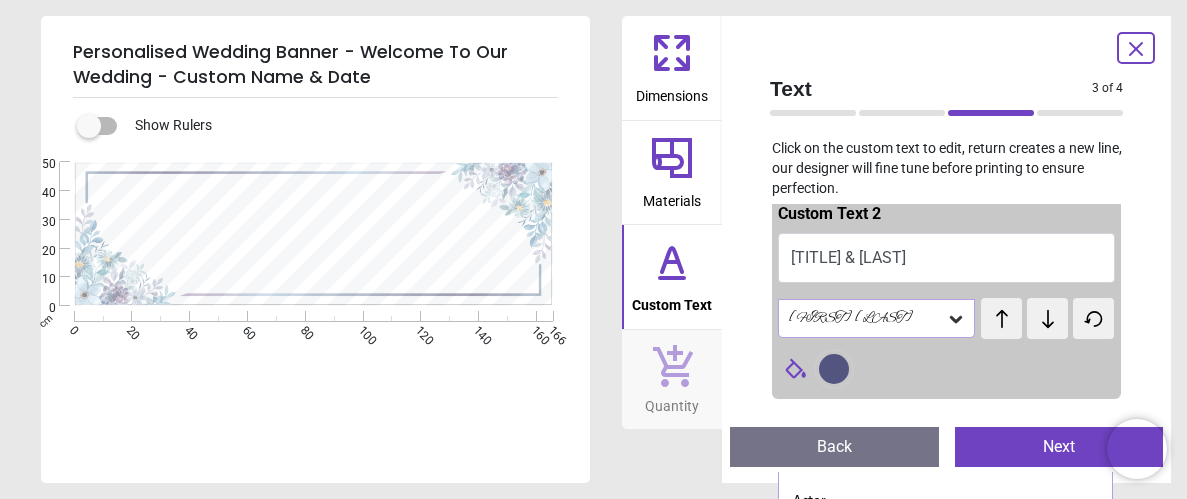 click 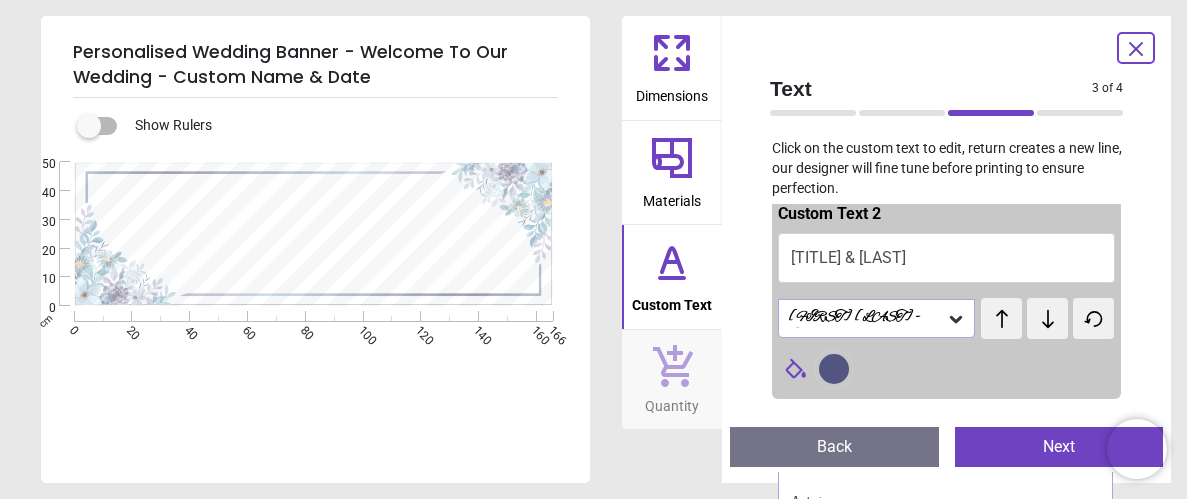 click 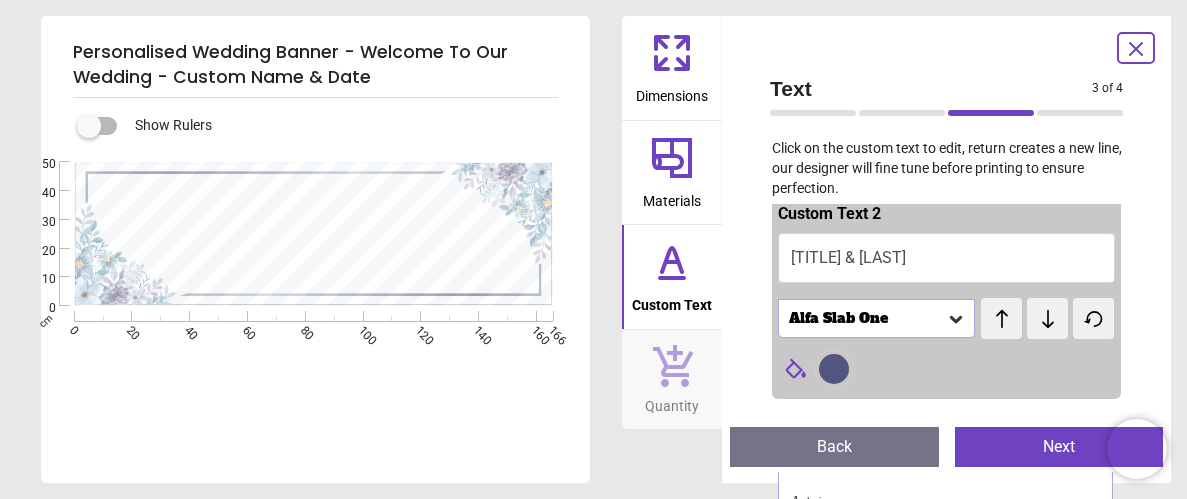 scroll, scrollTop: 96, scrollLeft: 0, axis: vertical 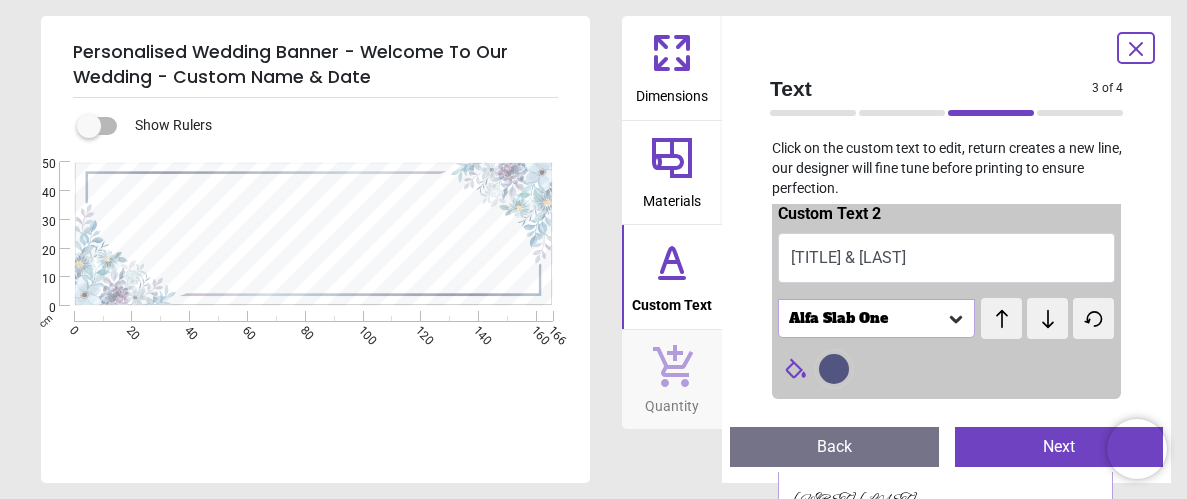 click at bounding box center [1047, 318] 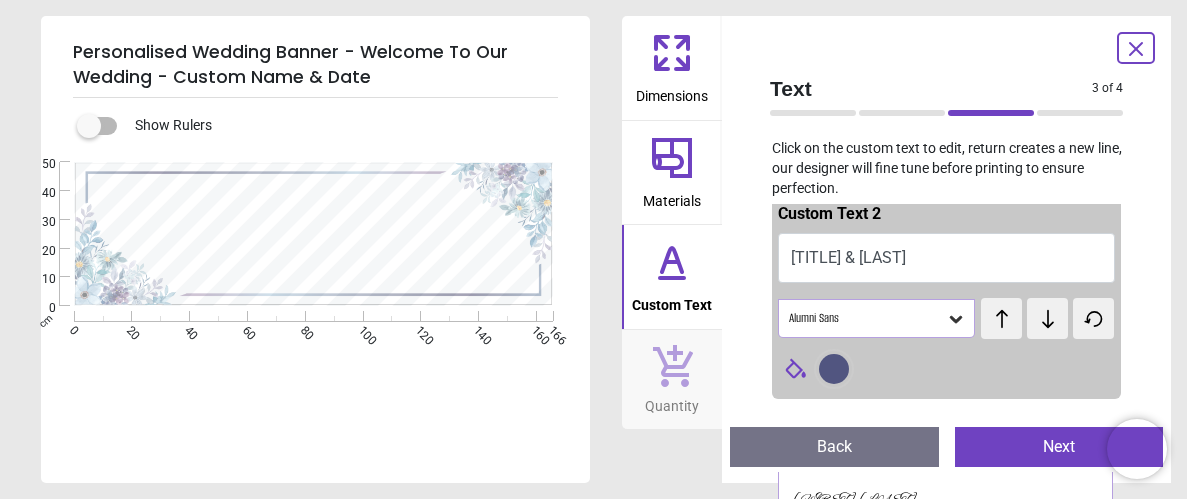 scroll, scrollTop: 132, scrollLeft: 0, axis: vertical 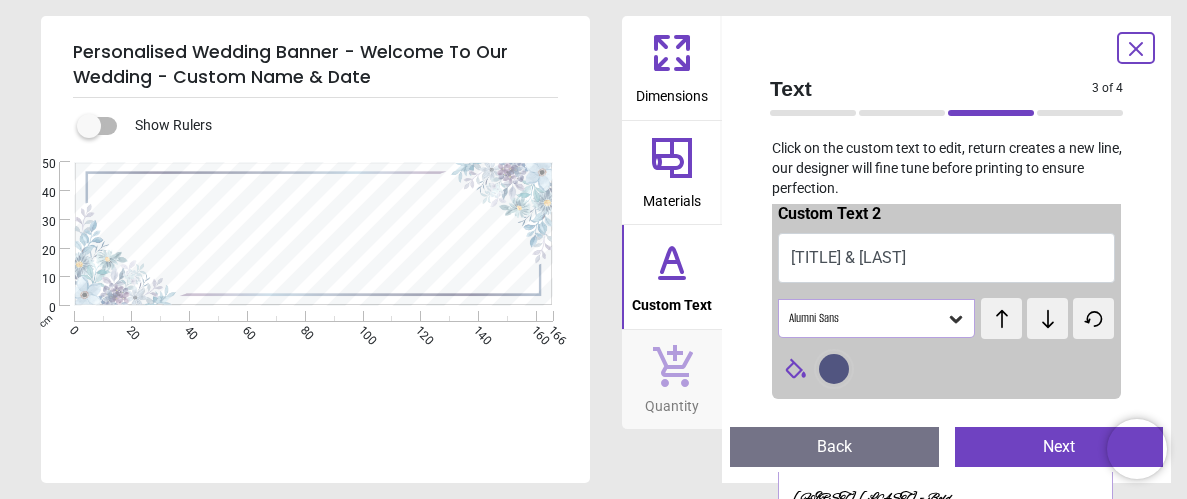 click at bounding box center (1047, 318) 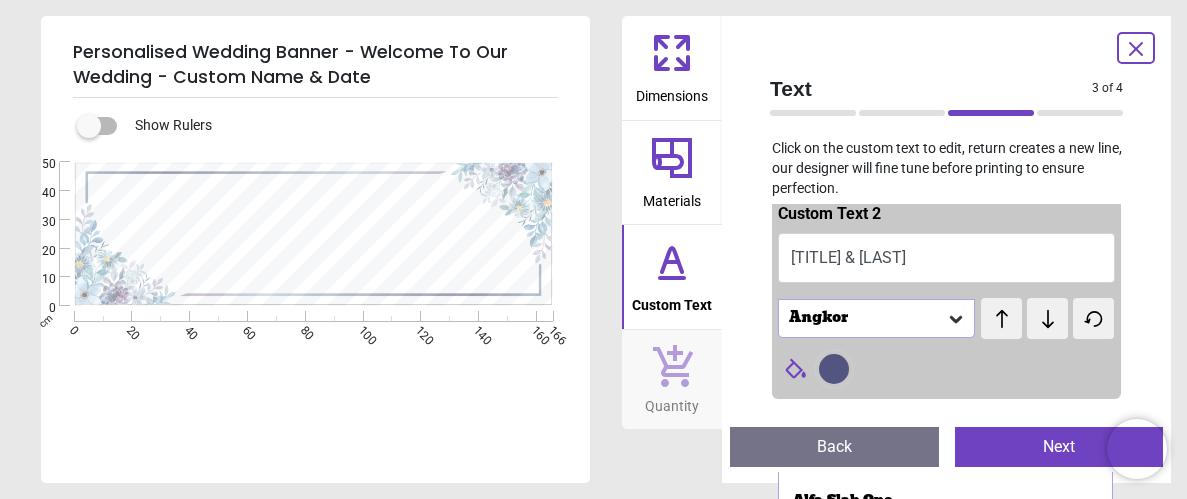click at bounding box center (1047, 318) 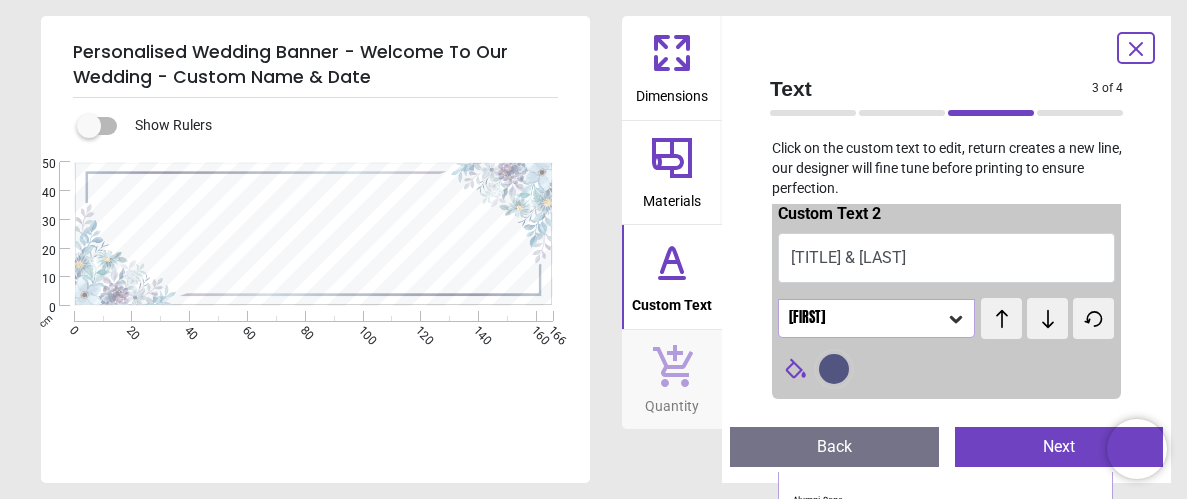 click at bounding box center (1047, 318) 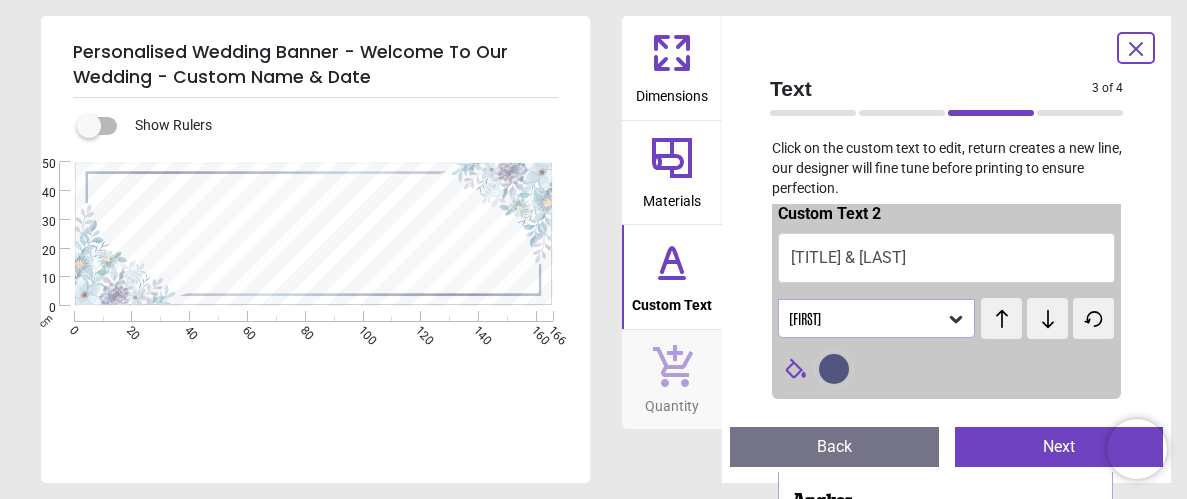 click at bounding box center [1047, 318] 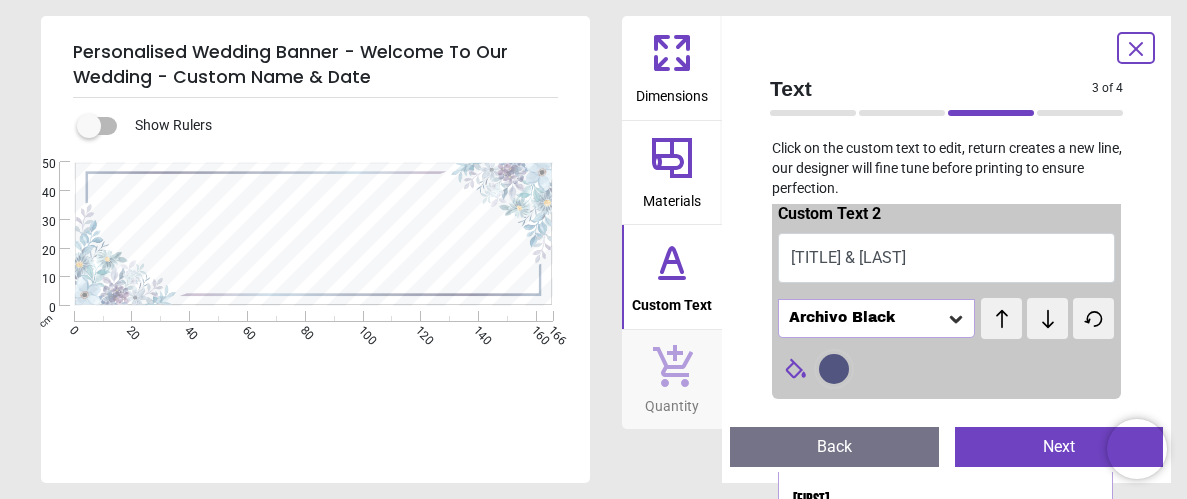click at bounding box center (1047, 318) 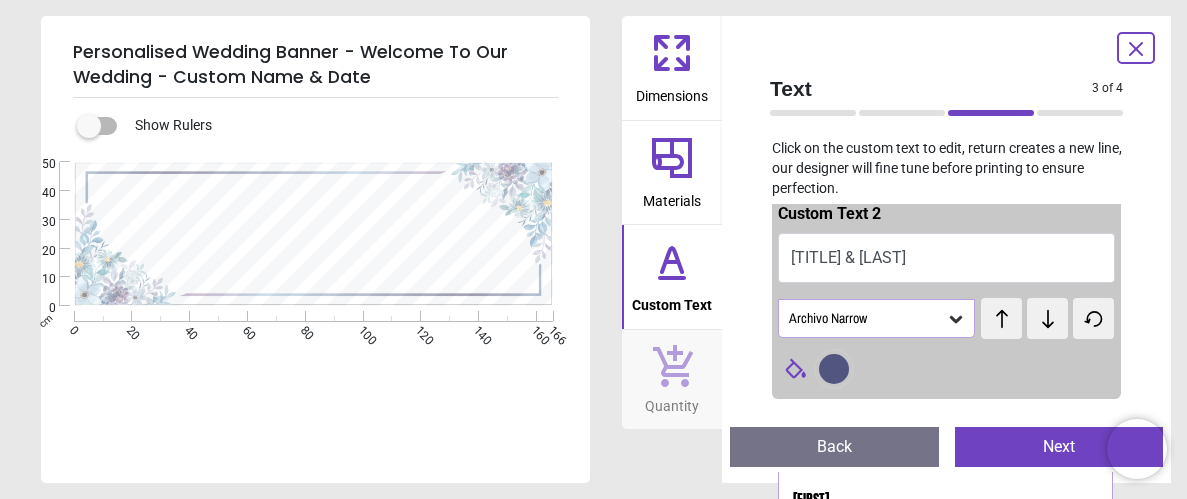 scroll, scrollTop: 310, scrollLeft: 0, axis: vertical 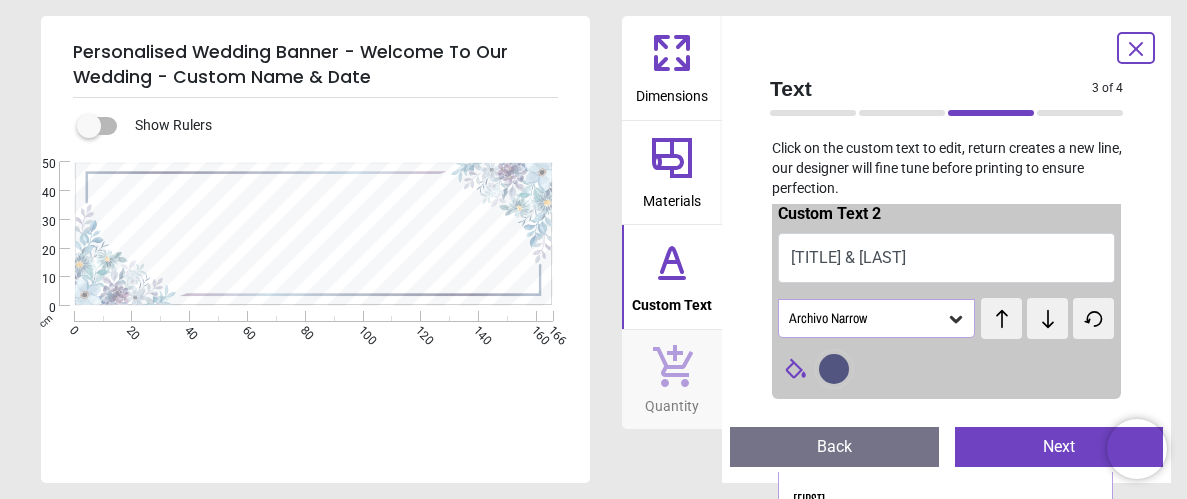 click 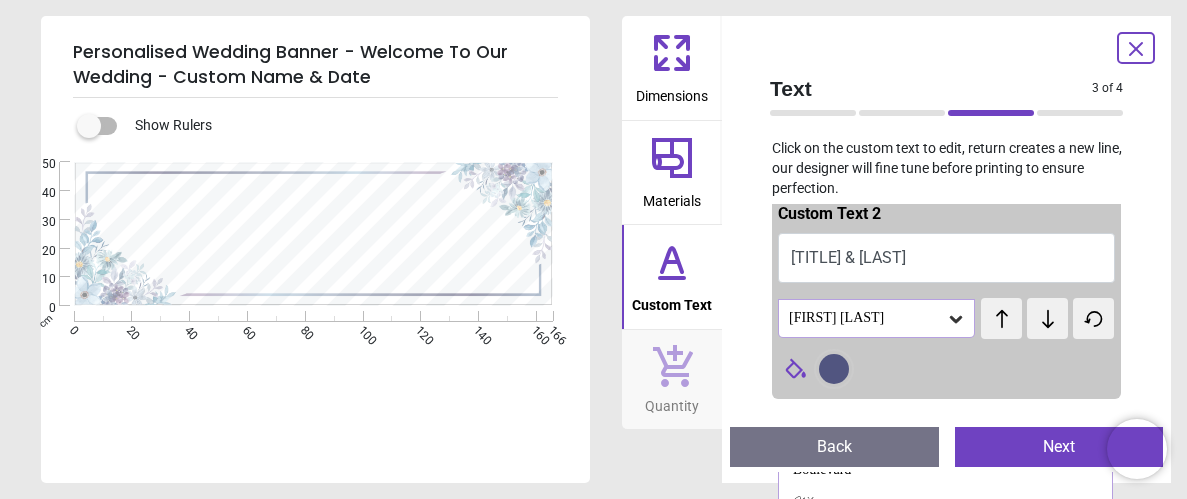 scroll, scrollTop: 1127, scrollLeft: 0, axis: vertical 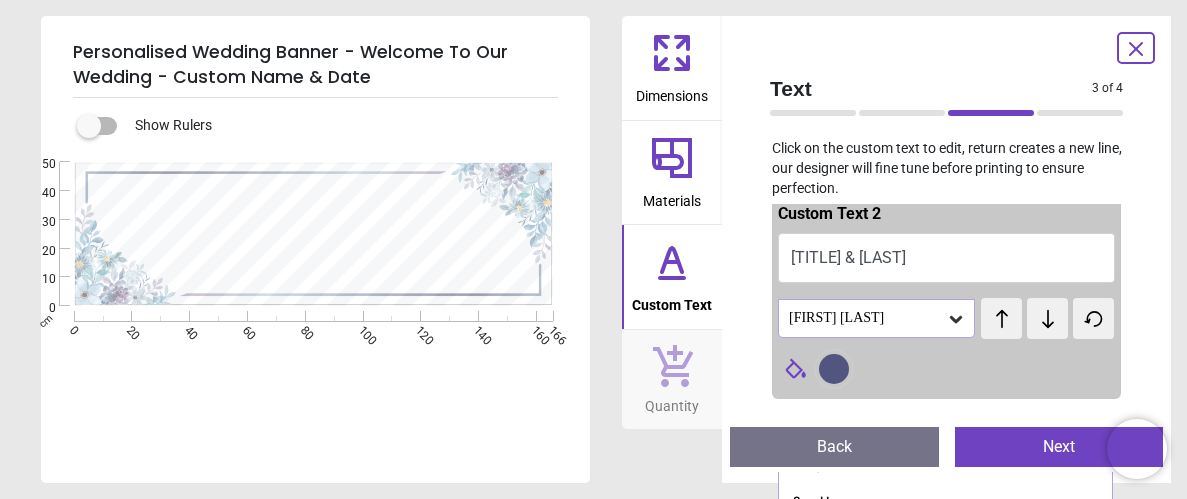 click 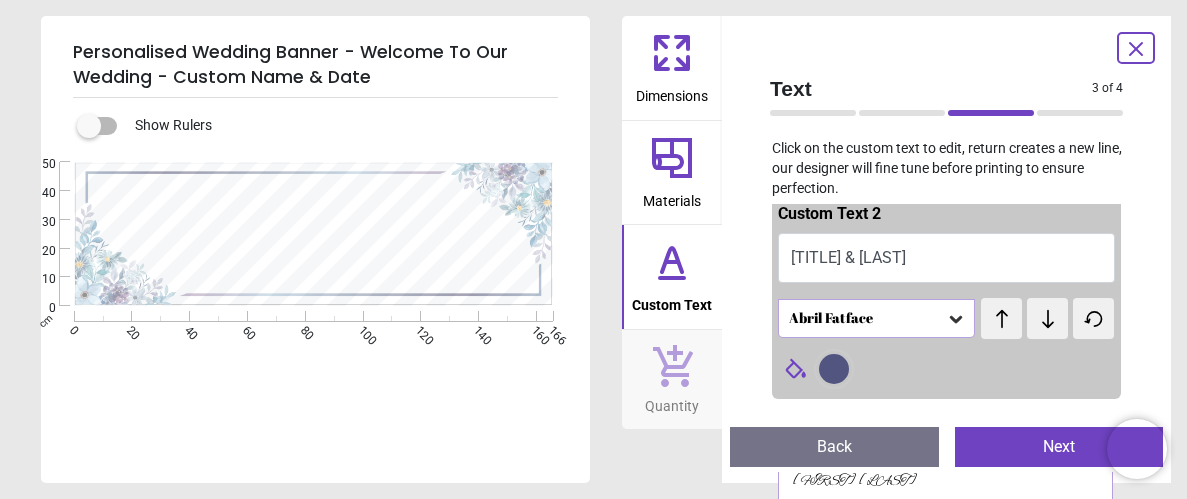 scroll, scrollTop: 0, scrollLeft: 0, axis: both 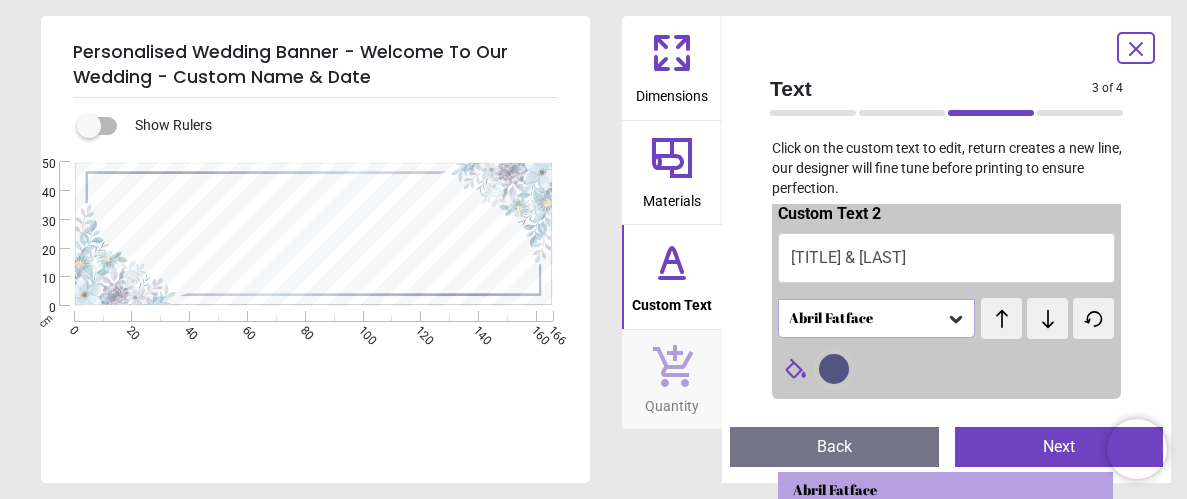 click 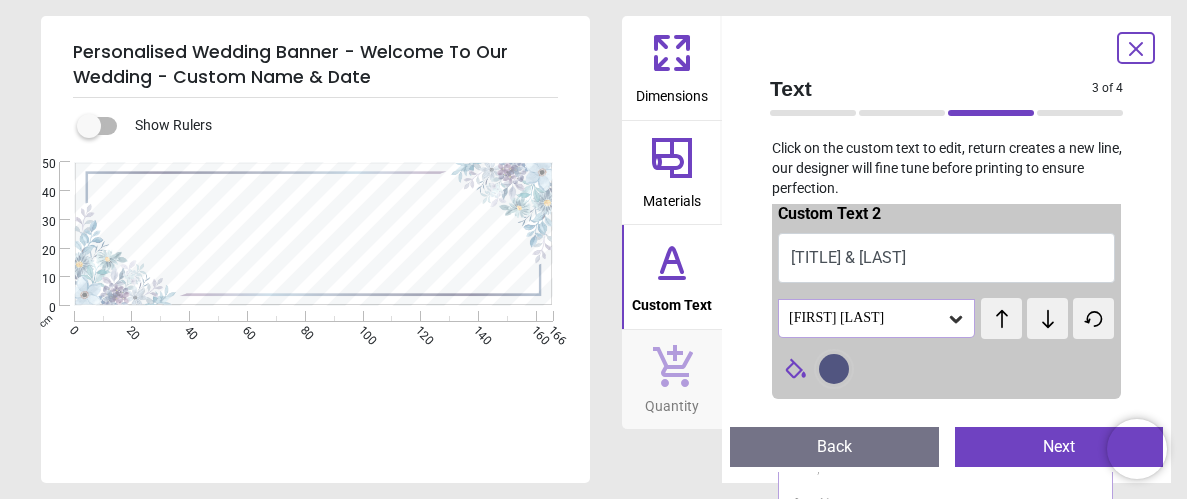 scroll, scrollTop: 1127, scrollLeft: 0, axis: vertical 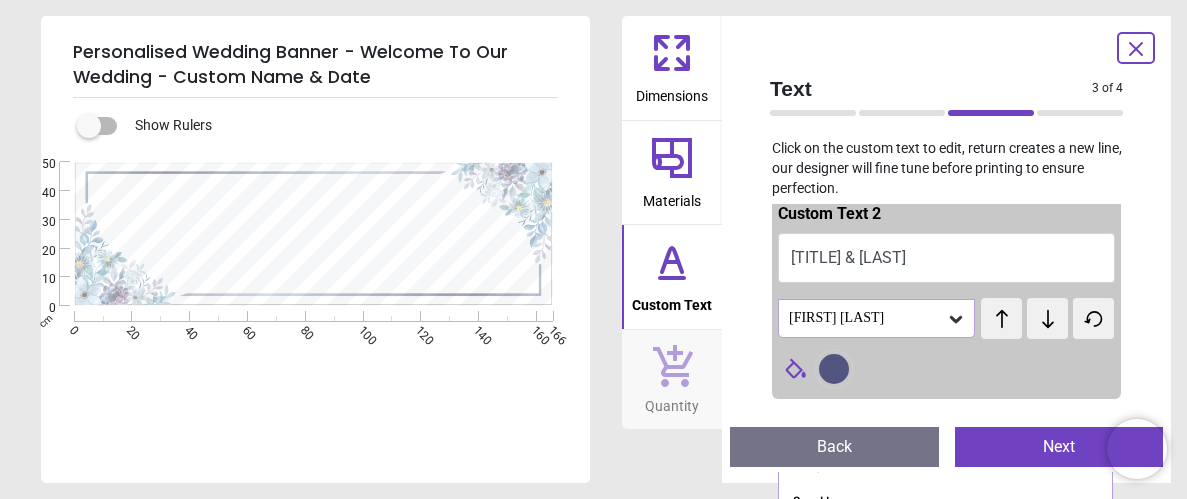click on "Next" at bounding box center (1059, 447) 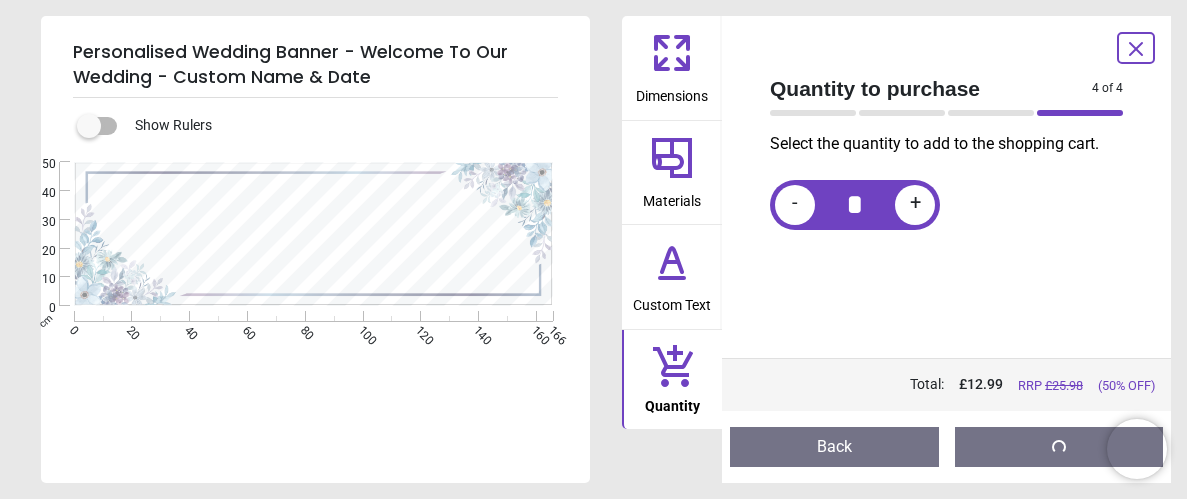 click on "Custom Text" at bounding box center [672, 301] 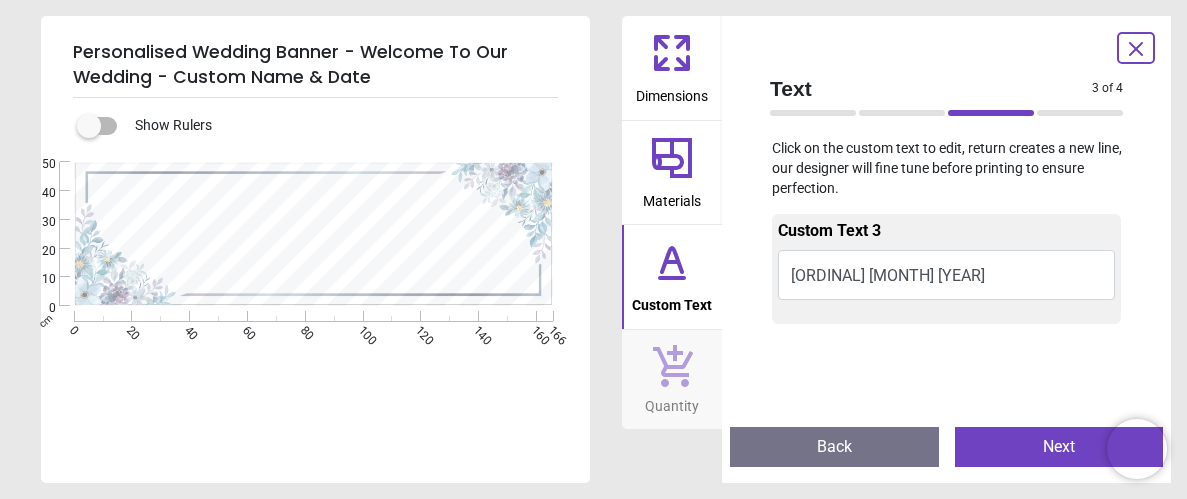 scroll, scrollTop: 325, scrollLeft: 0, axis: vertical 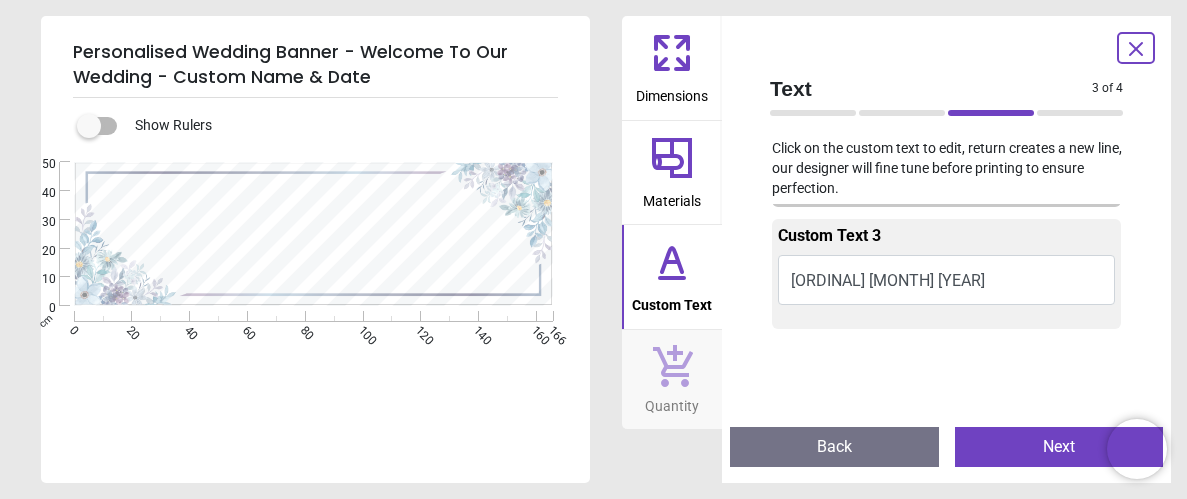 click on "3rd August 1985" at bounding box center [946, 280] 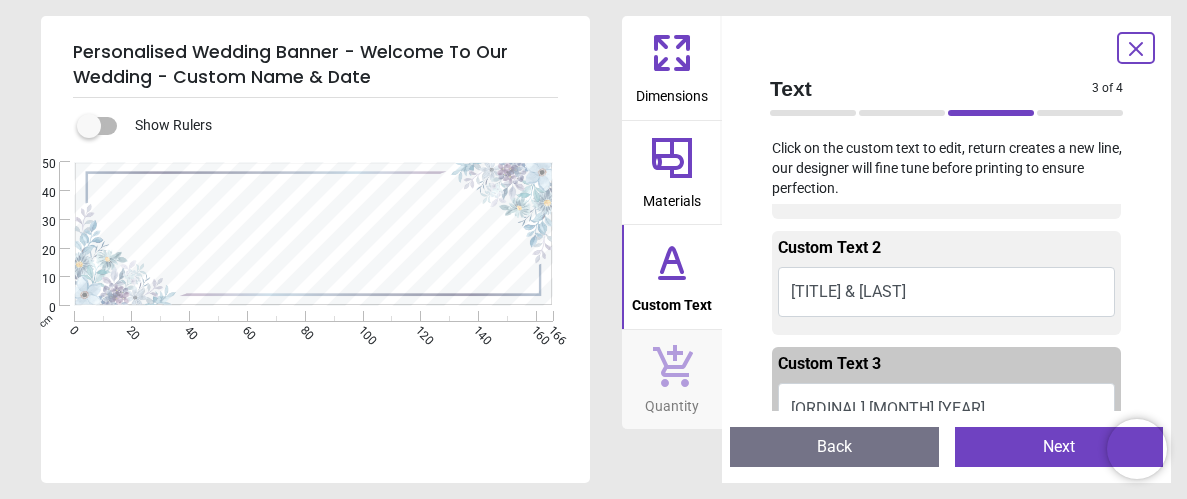 scroll, scrollTop: 94, scrollLeft: 0, axis: vertical 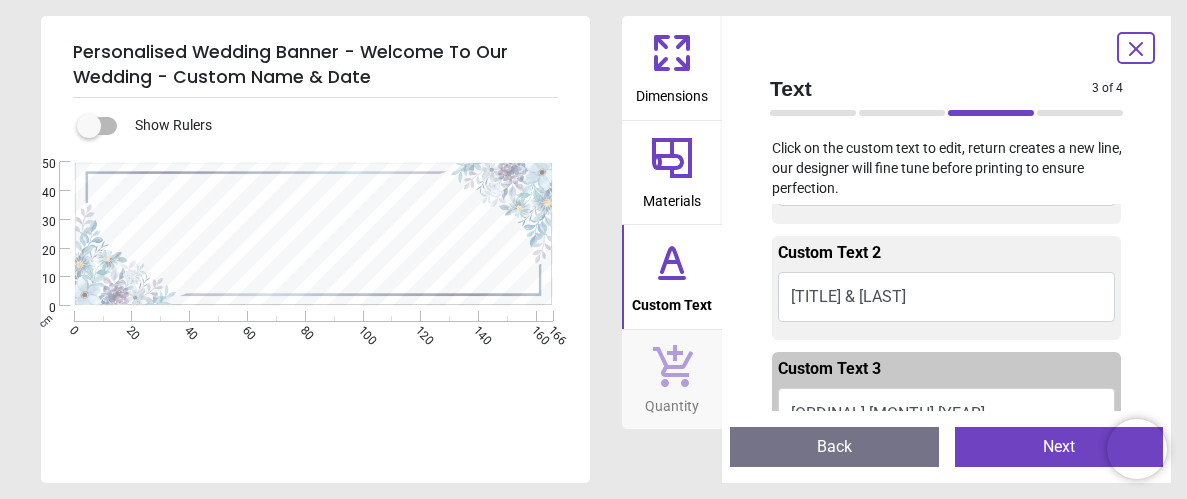 click on "Mr & Mrs Daley" at bounding box center [946, 297] 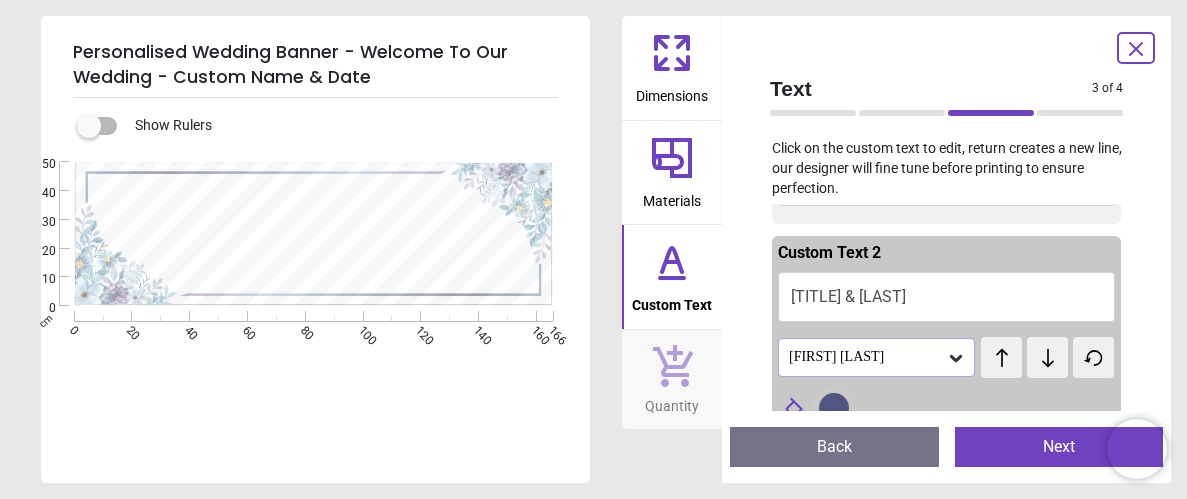 click at bounding box center [834, 408] 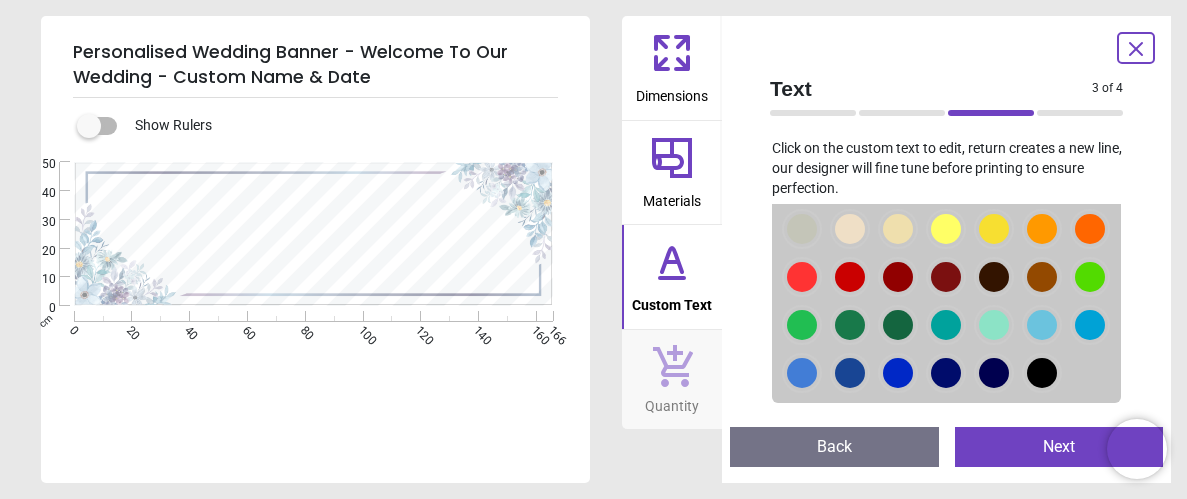 scroll, scrollTop: 403, scrollLeft: 0, axis: vertical 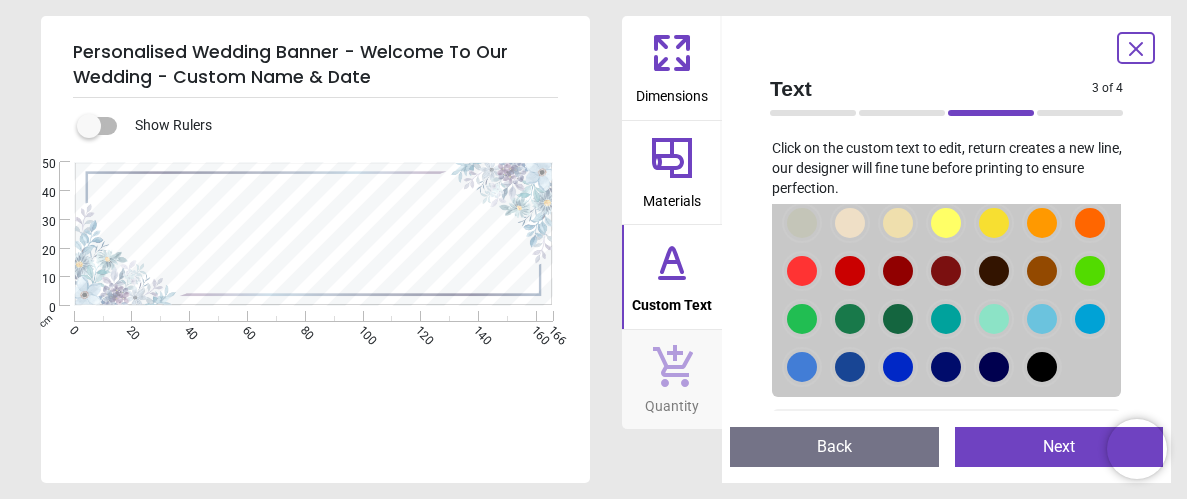 click at bounding box center [802, 175] 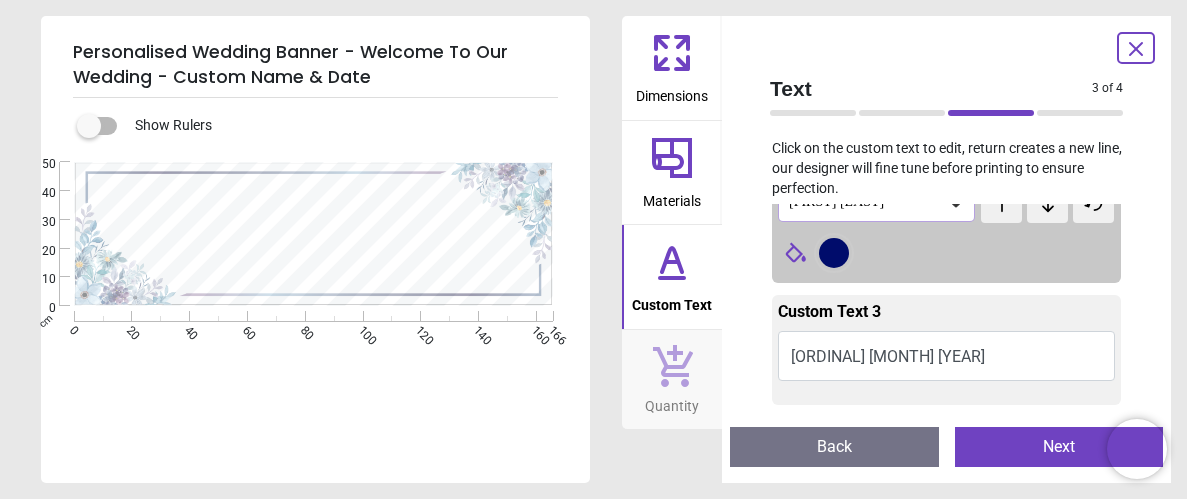 scroll, scrollTop: 240, scrollLeft: 0, axis: vertical 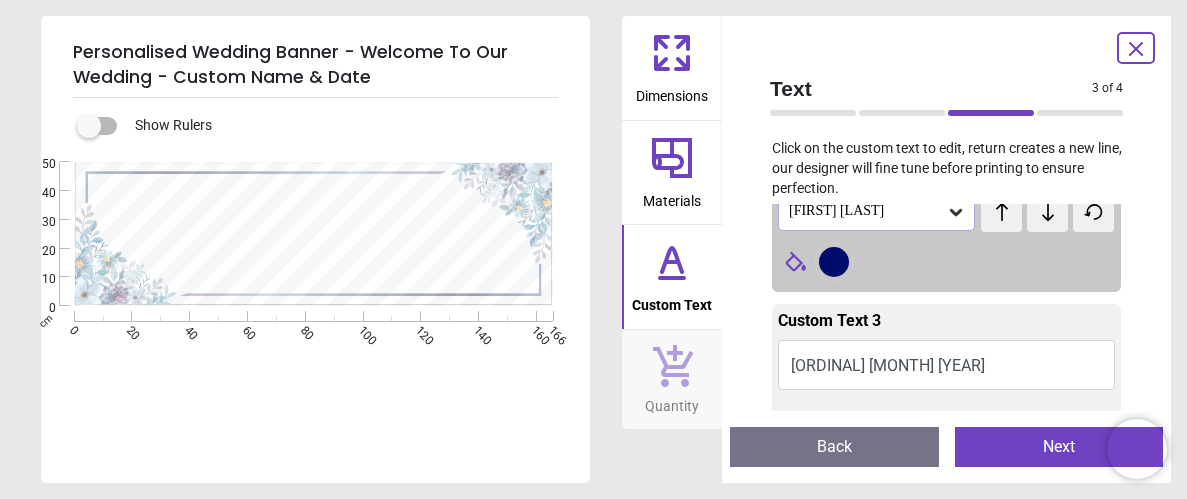 click at bounding box center [834, 262] 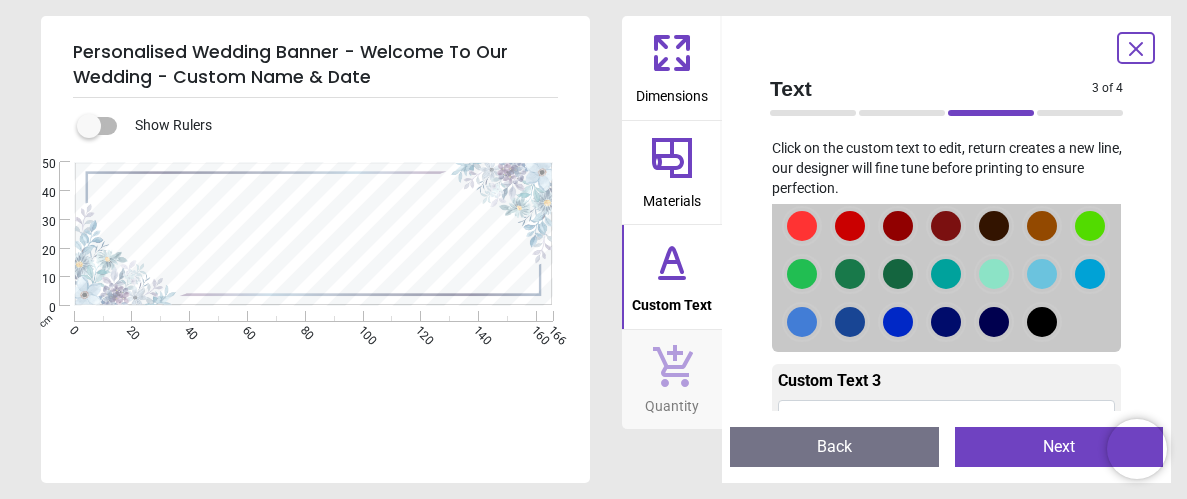 drag, startPoint x: 1138, startPoint y: 257, endPoint x: 1139, endPoint y: 294, distance: 37.01351 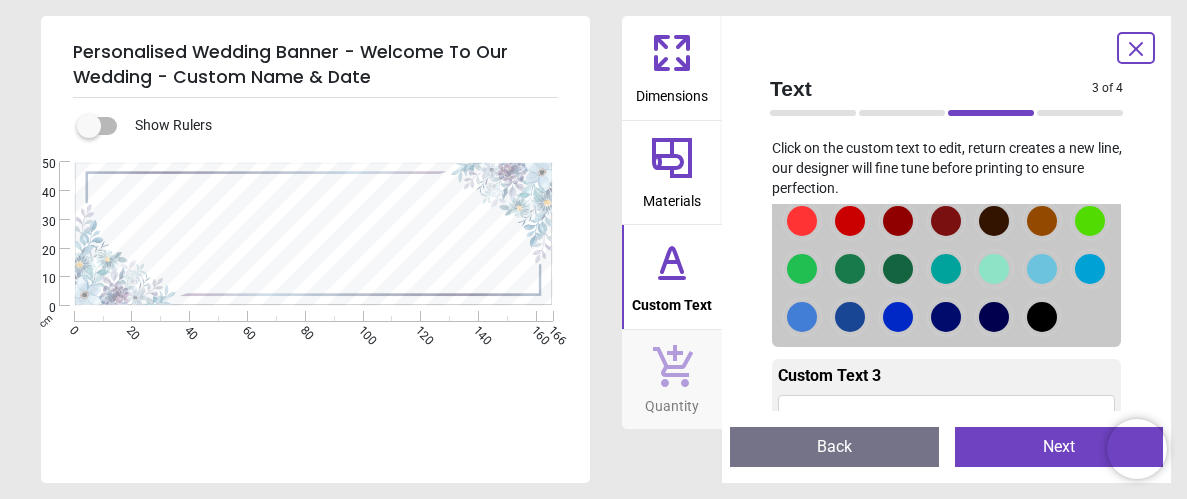 click at bounding box center [802, 125] 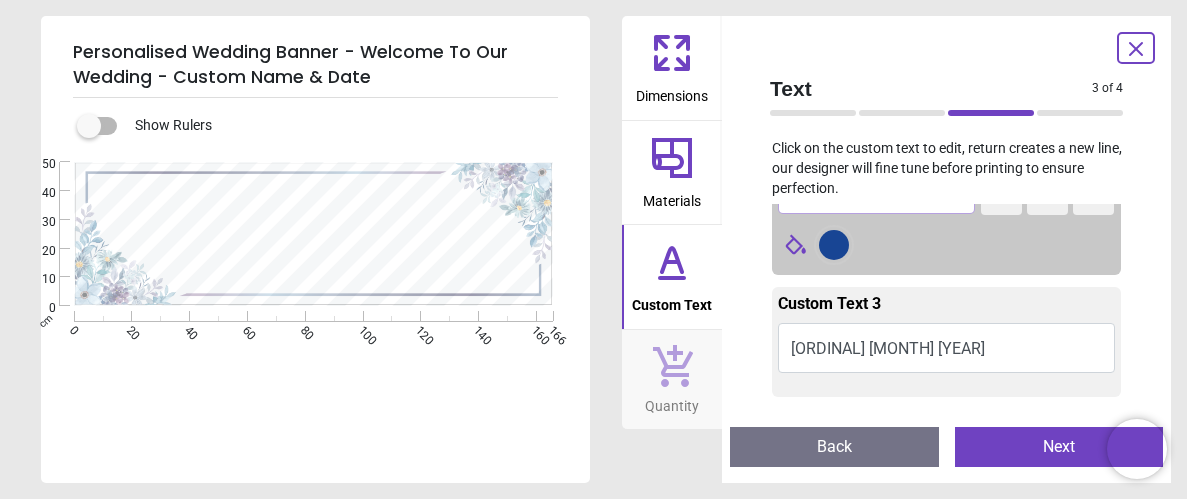 scroll, scrollTop: 253, scrollLeft: 0, axis: vertical 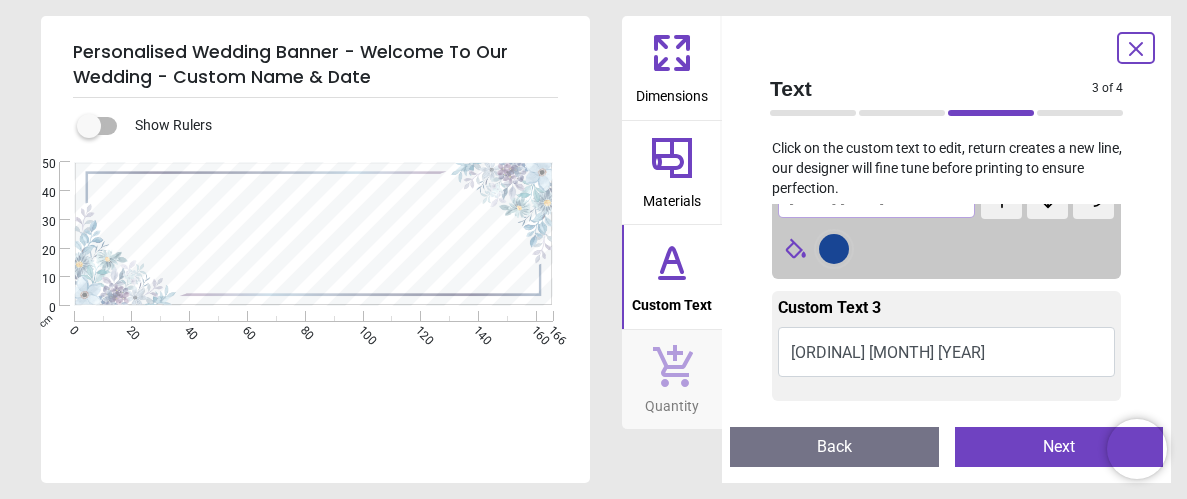 click at bounding box center (834, 249) 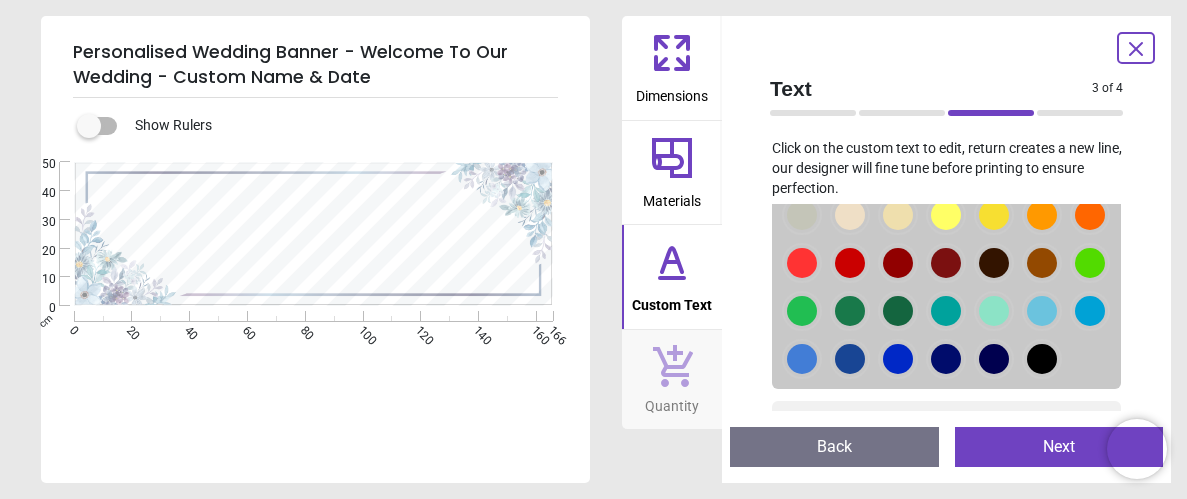 scroll, scrollTop: 413, scrollLeft: 0, axis: vertical 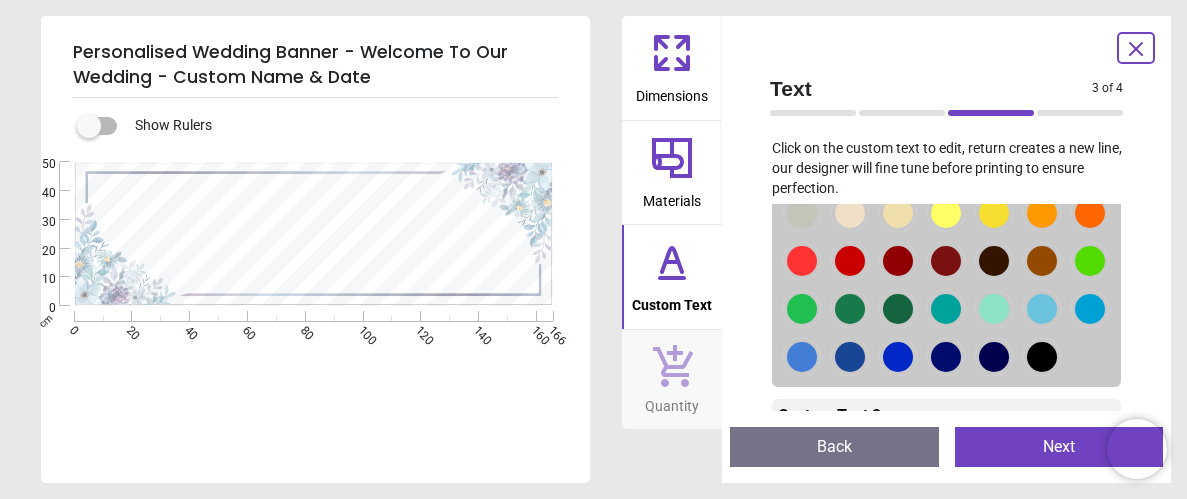 click at bounding box center (802, 165) 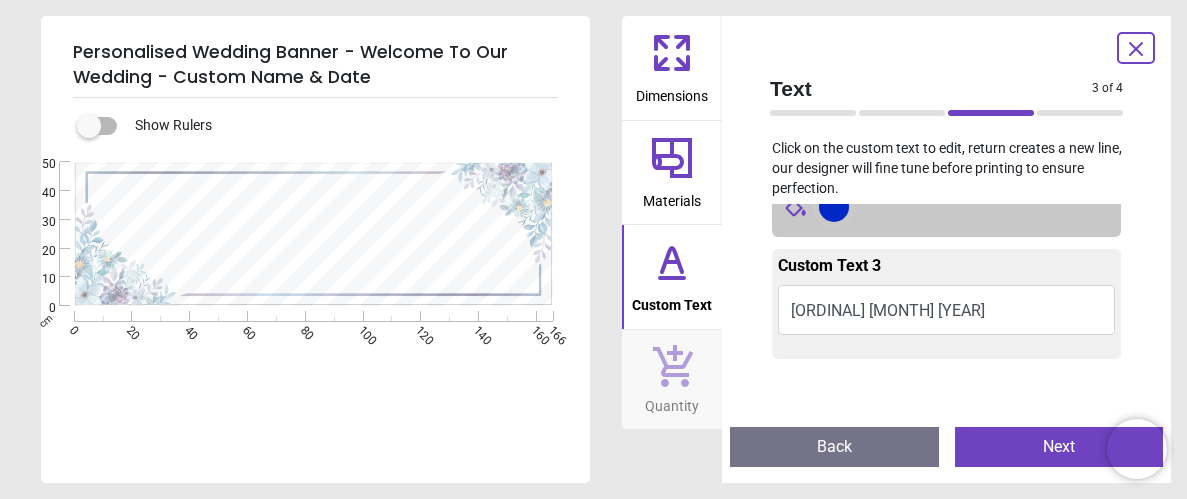 scroll, scrollTop: 253, scrollLeft: 0, axis: vertical 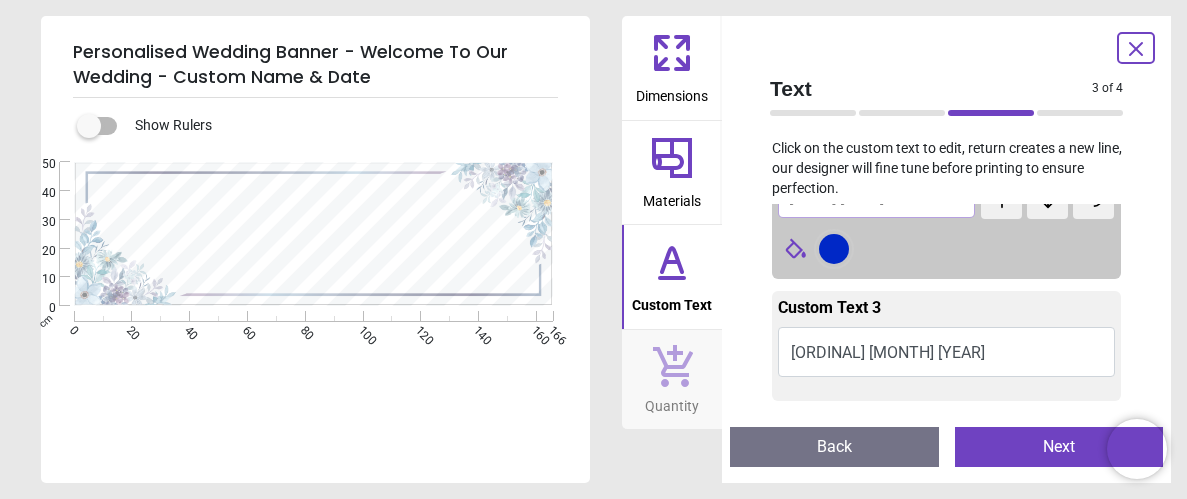 click at bounding box center [834, 249] 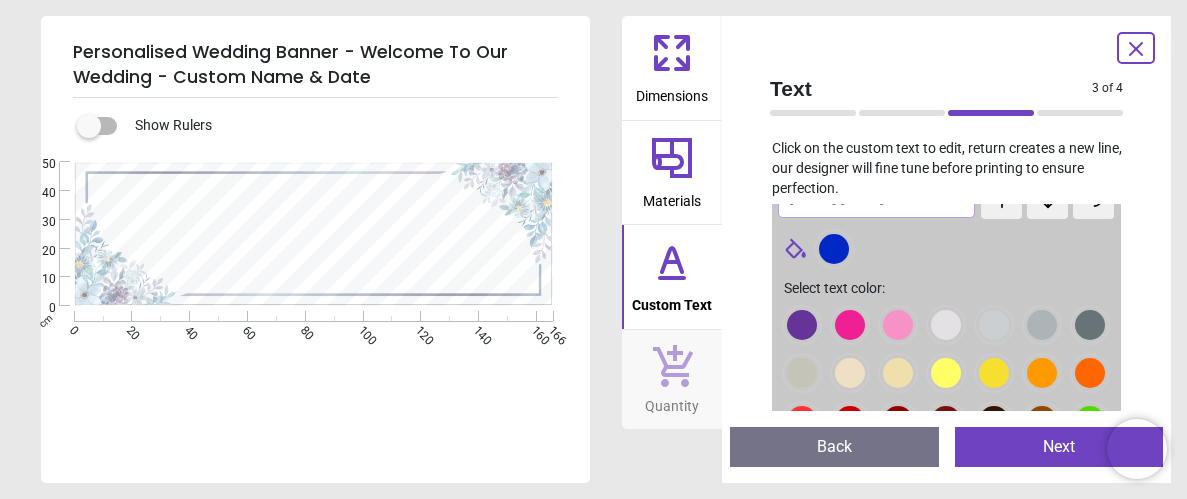 click at bounding box center [802, 325] 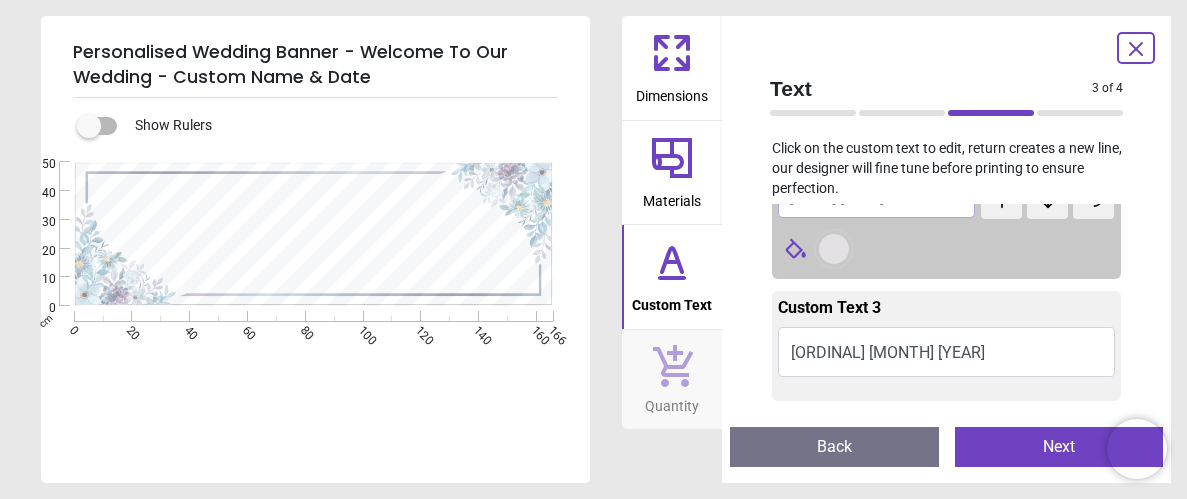 click at bounding box center [834, 249] 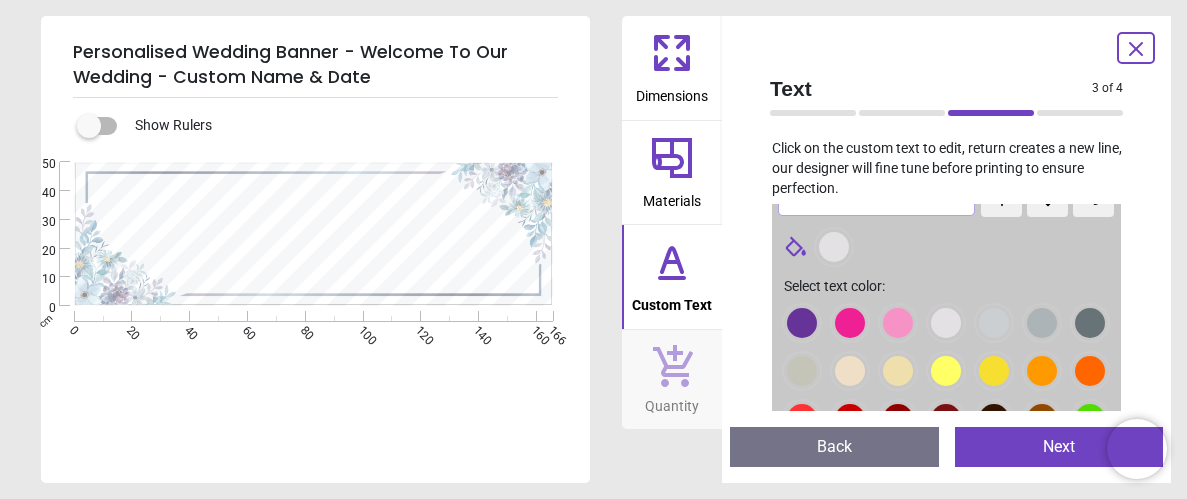 scroll, scrollTop: 253, scrollLeft: 0, axis: vertical 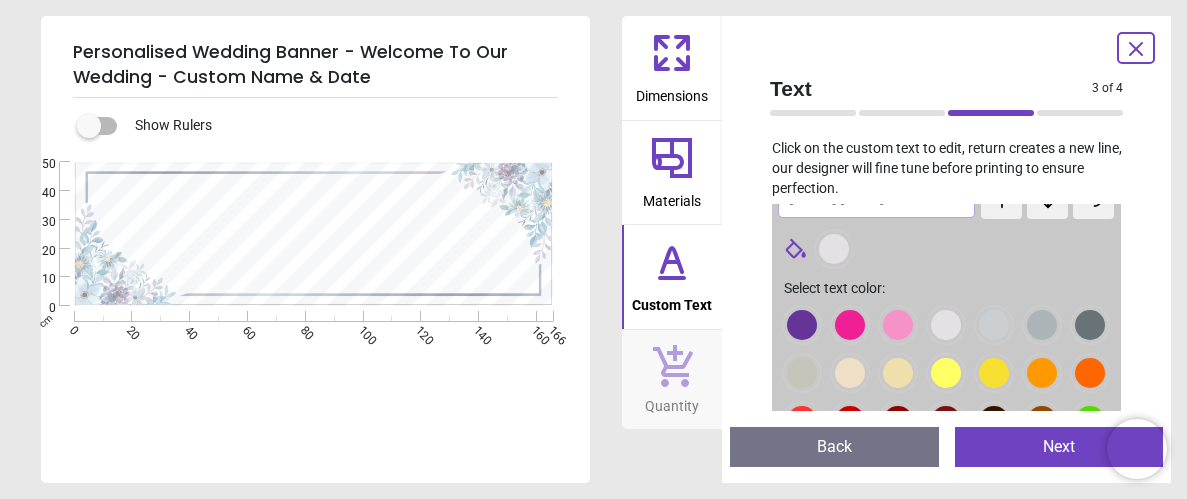 click 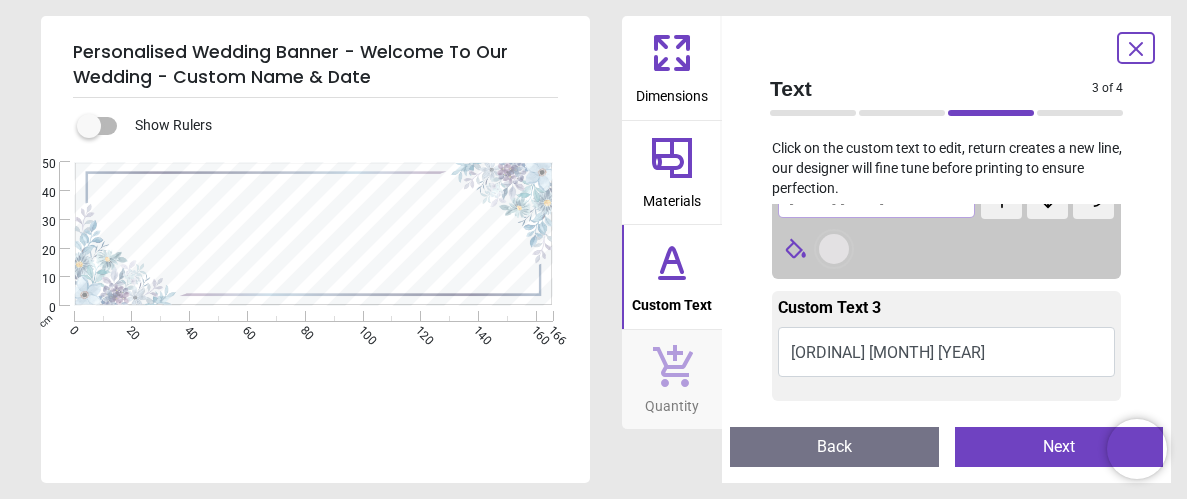 click at bounding box center (834, 249) 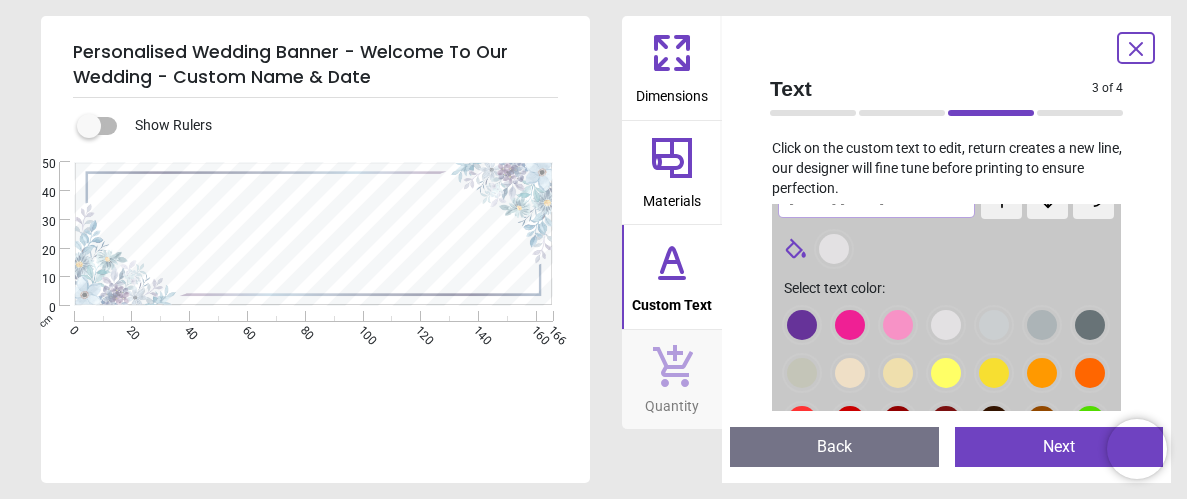 click 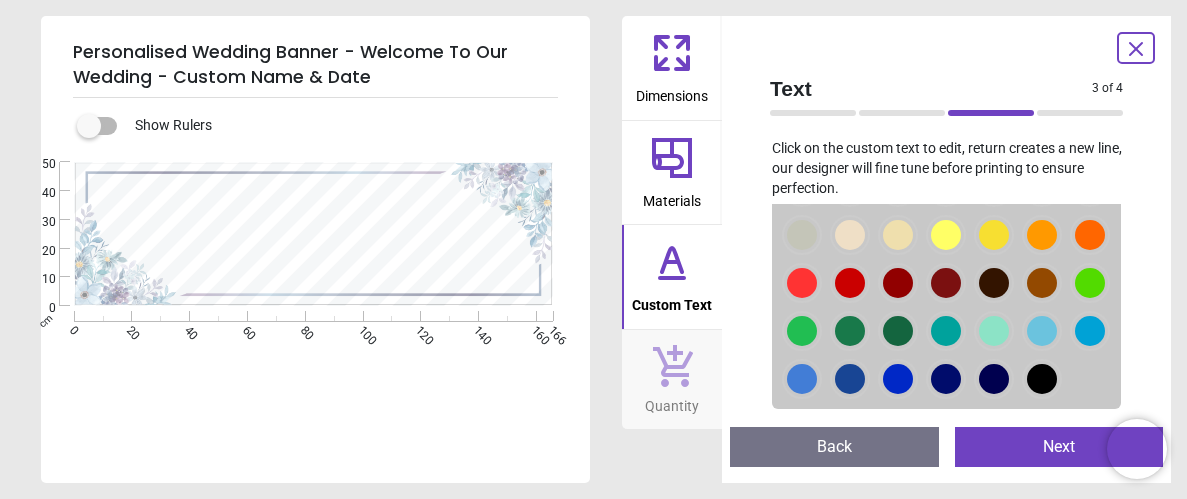 scroll, scrollTop: 407, scrollLeft: 0, axis: vertical 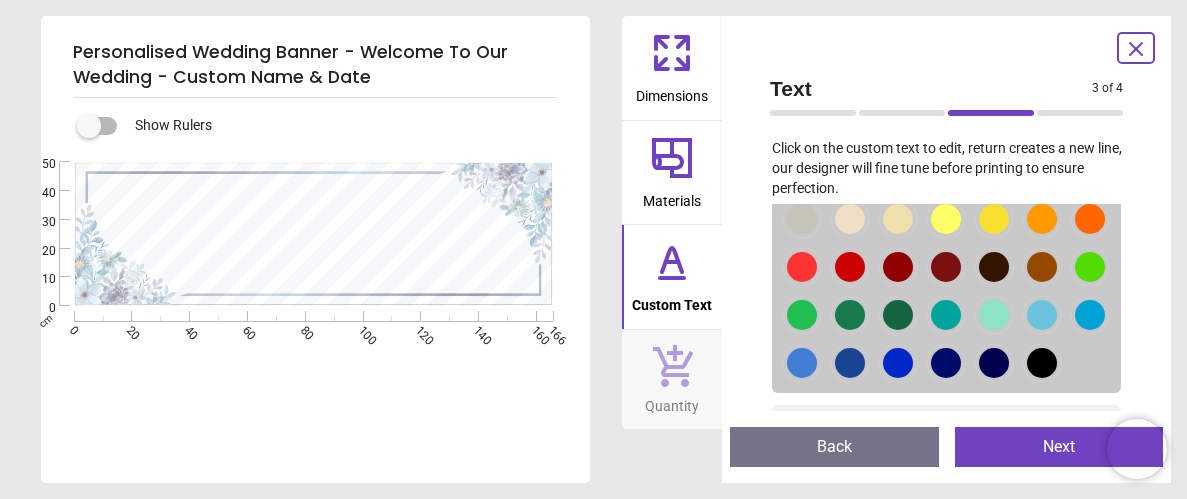click at bounding box center [802, 171] 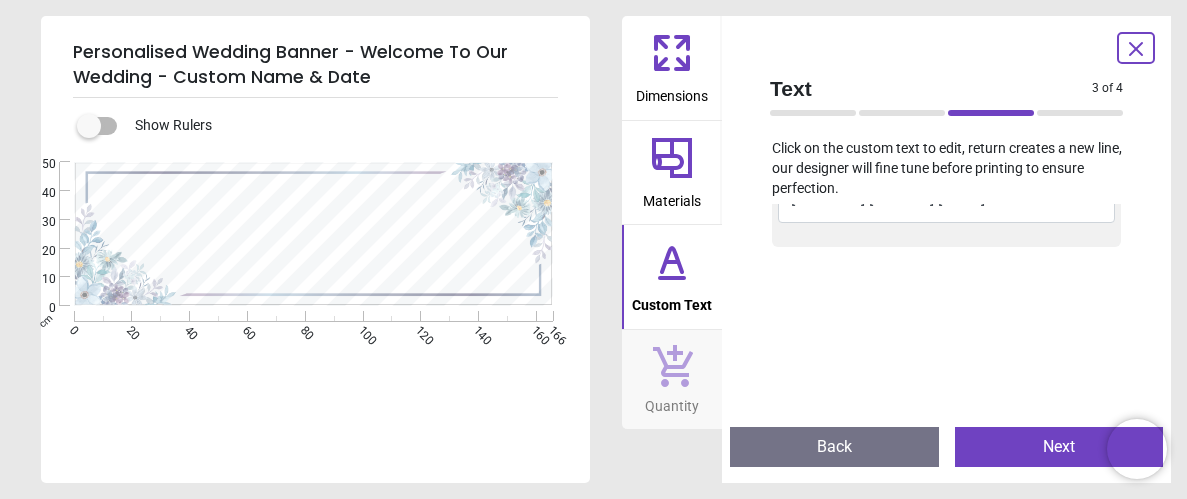 drag, startPoint x: 1077, startPoint y: 287, endPoint x: 1101, endPoint y: 325, distance: 44.94441 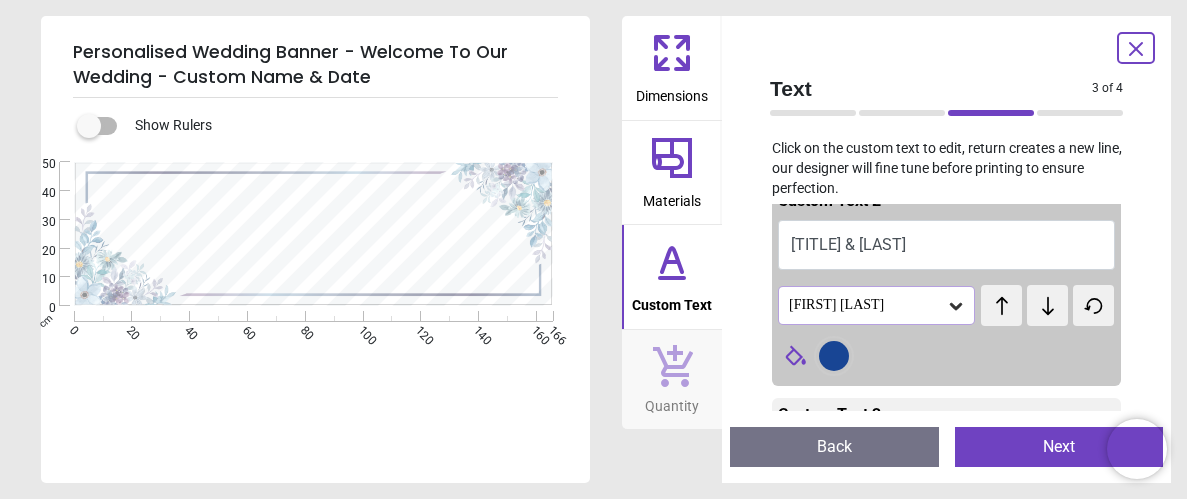 scroll, scrollTop: 142, scrollLeft: 0, axis: vertical 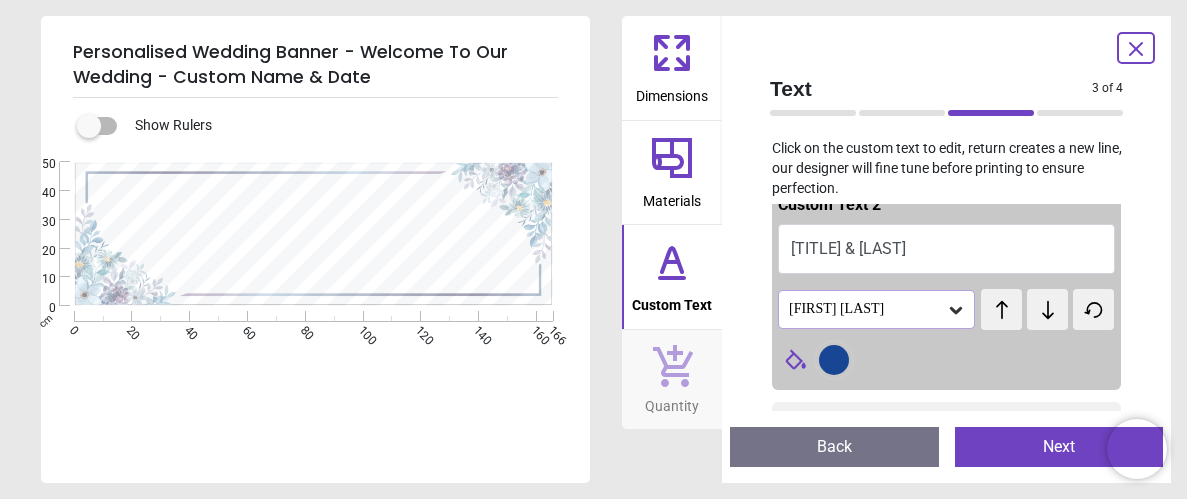 click at bounding box center (834, 360) 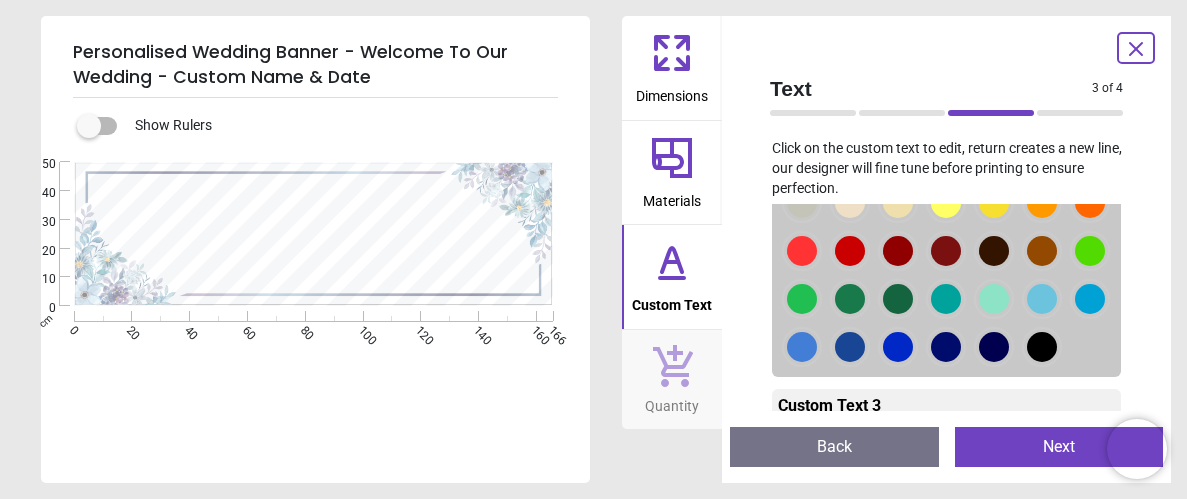 scroll, scrollTop: 444, scrollLeft: 0, axis: vertical 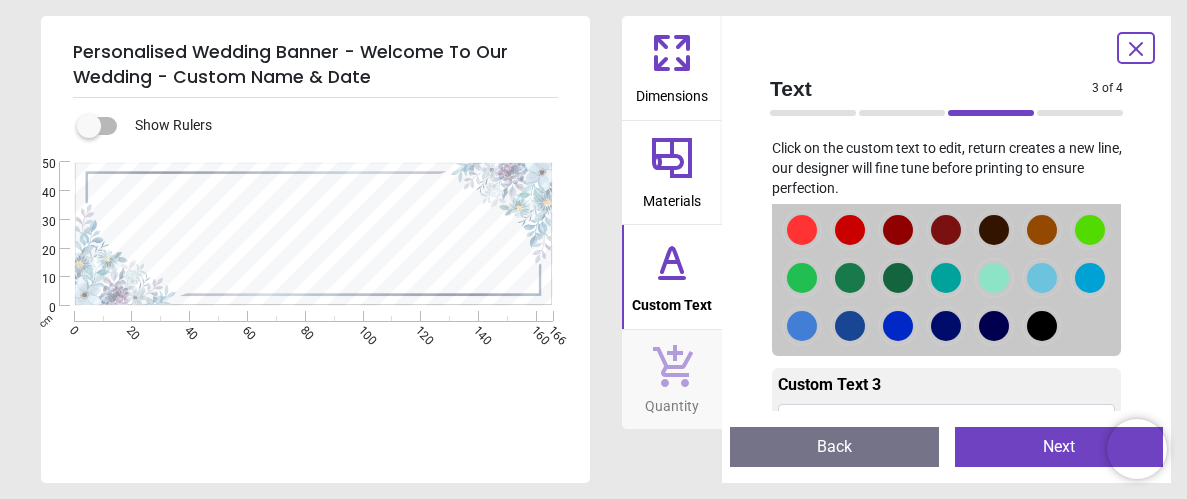 click at bounding box center [802, 134] 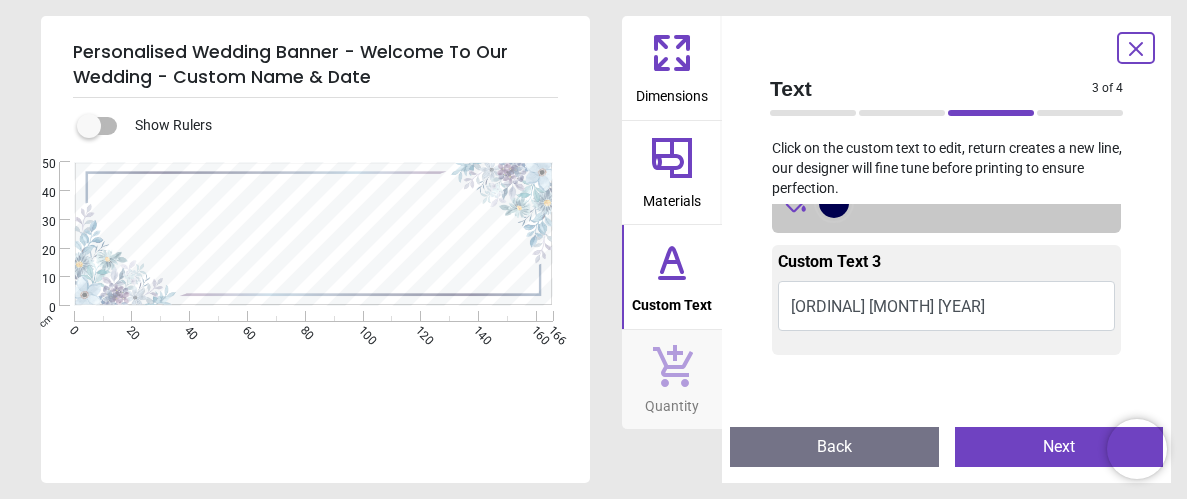 scroll, scrollTop: 152, scrollLeft: 0, axis: vertical 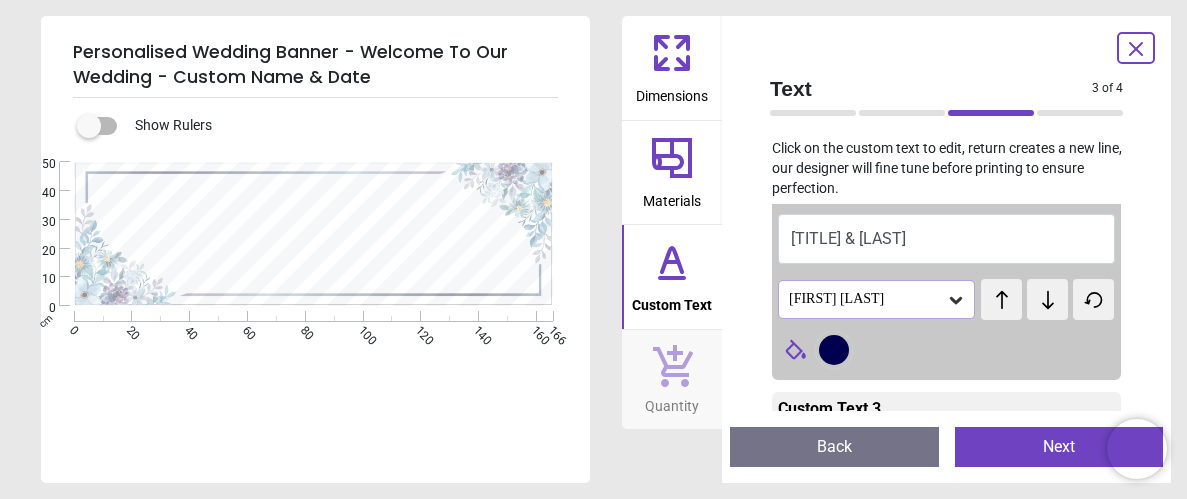 click at bounding box center (834, 350) 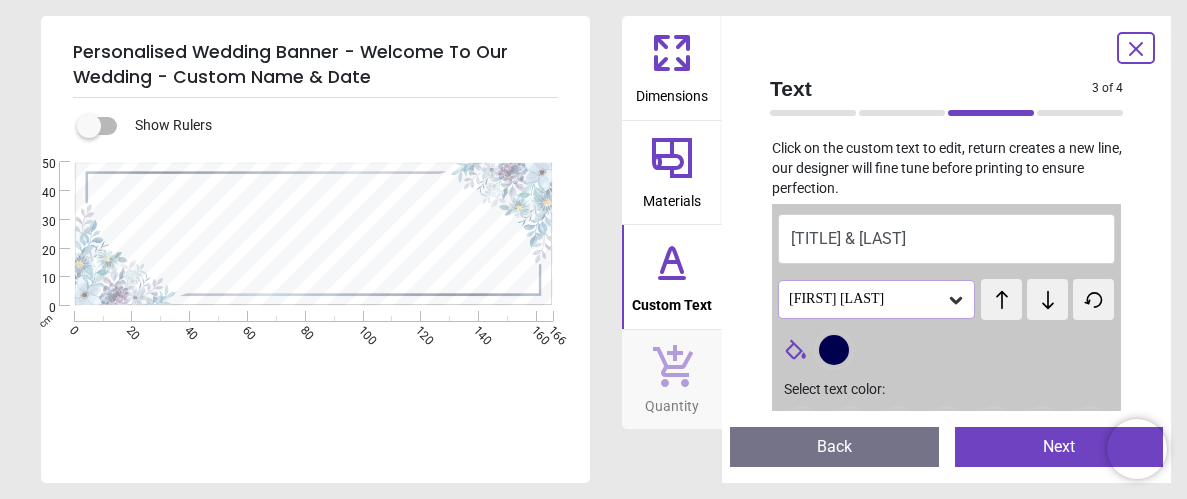 click at bounding box center [834, 350] 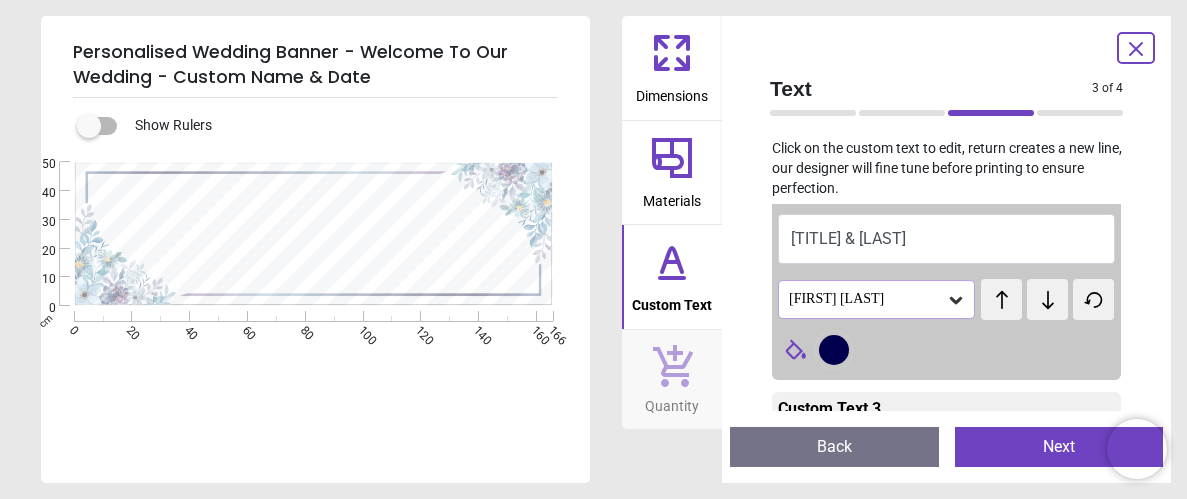 click at bounding box center [834, 350] 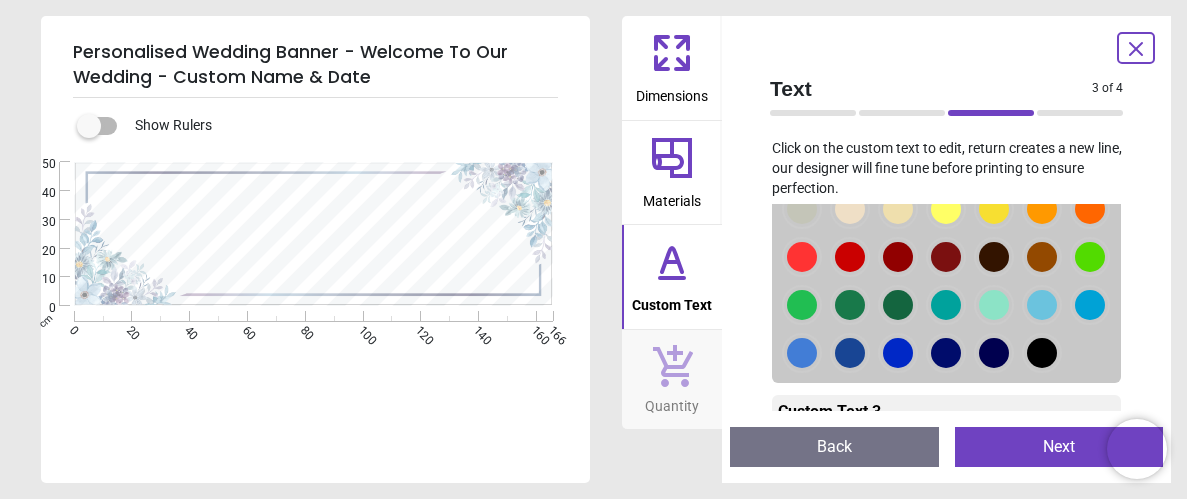 scroll, scrollTop: 412, scrollLeft: 0, axis: vertical 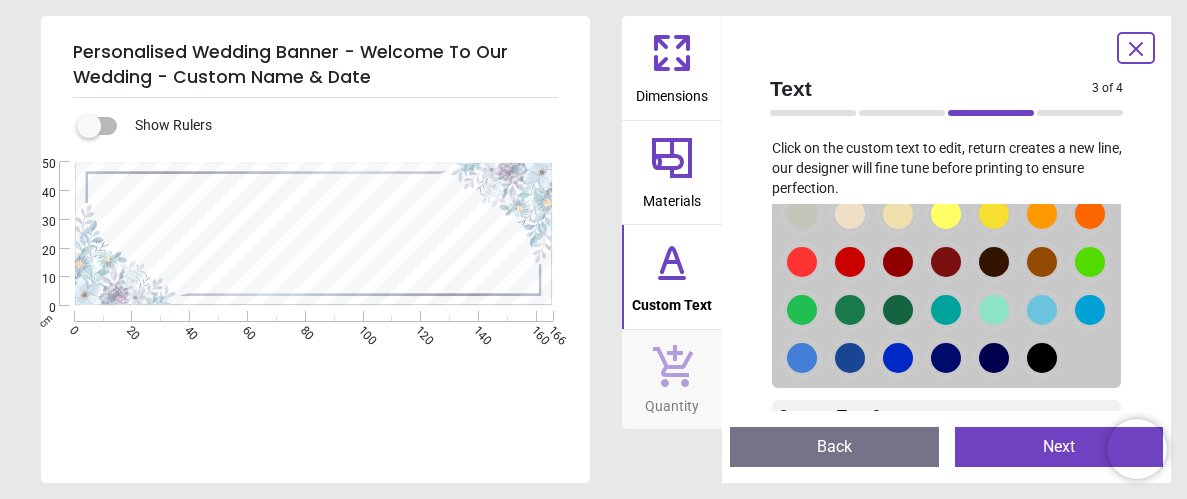 click on "Next" at bounding box center (1059, 447) 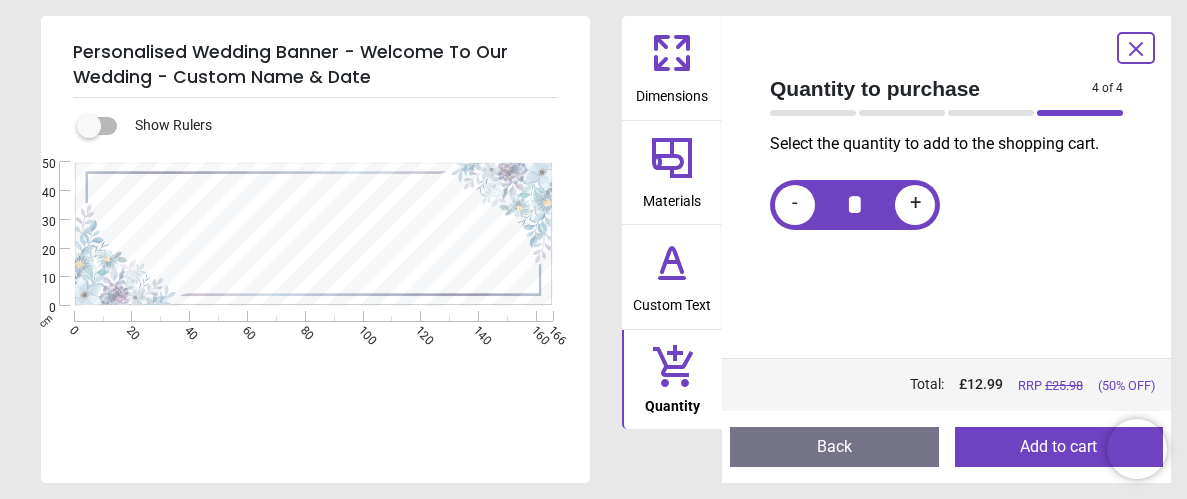 click on "Add to cart" at bounding box center (1059, 447) 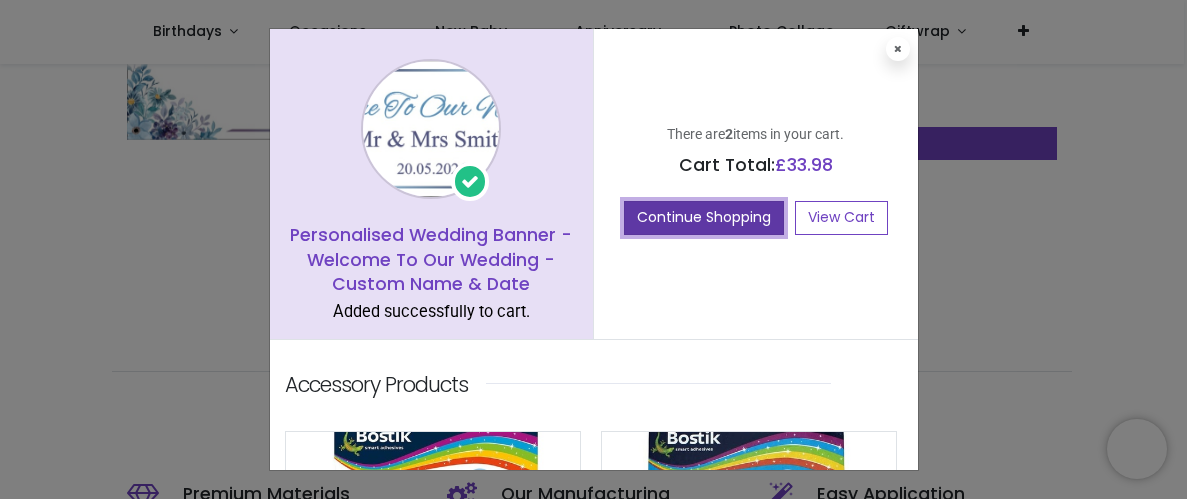 click on "Continue Shopping" at bounding box center (704, 218) 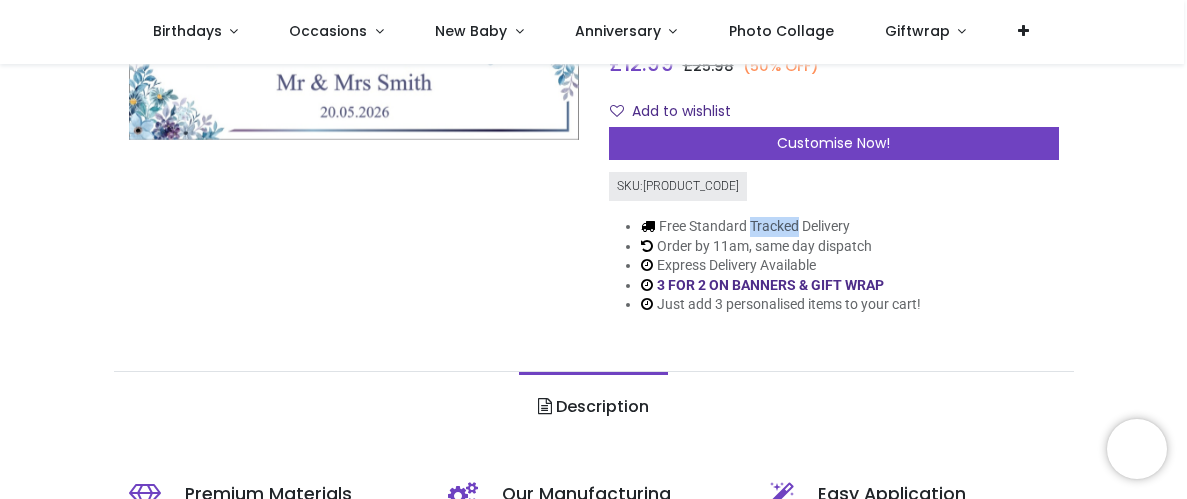 click on "Free Standard Tracked Delivery" at bounding box center [781, 227] 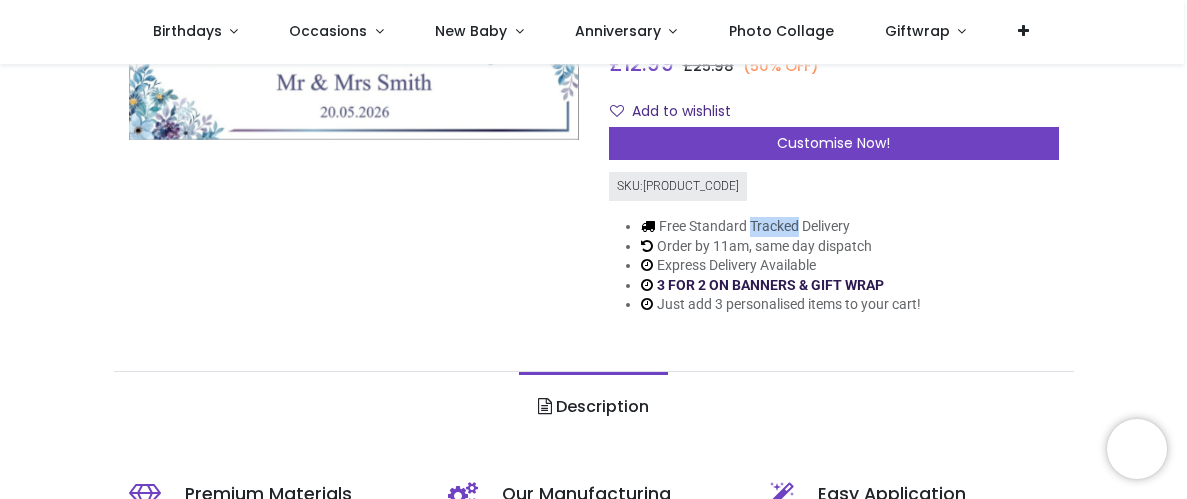 click on "3 FOR 2 ON BANNERS & GIFT WRAP" at bounding box center (770, 285) 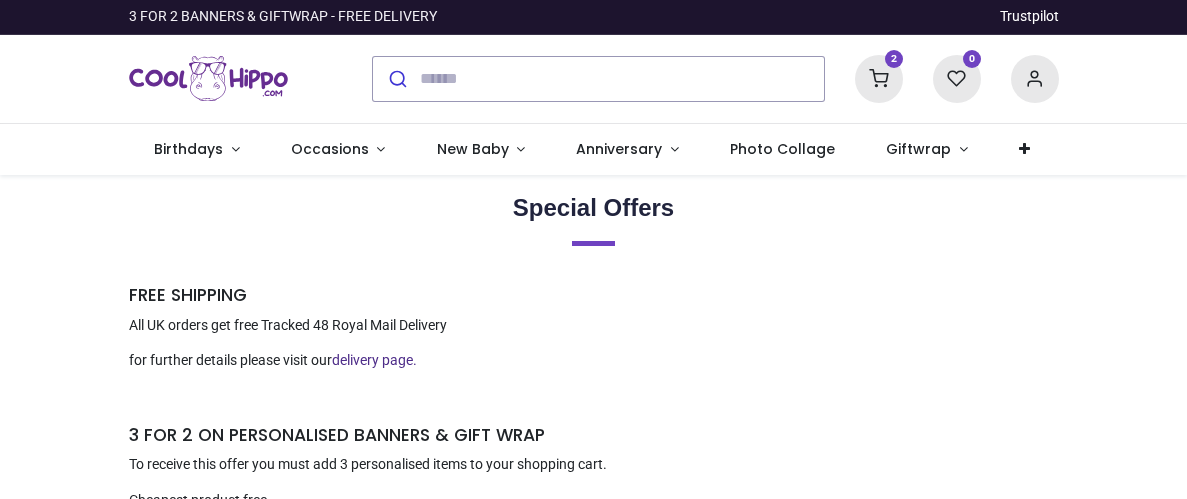 scroll, scrollTop: 0, scrollLeft: 0, axis: both 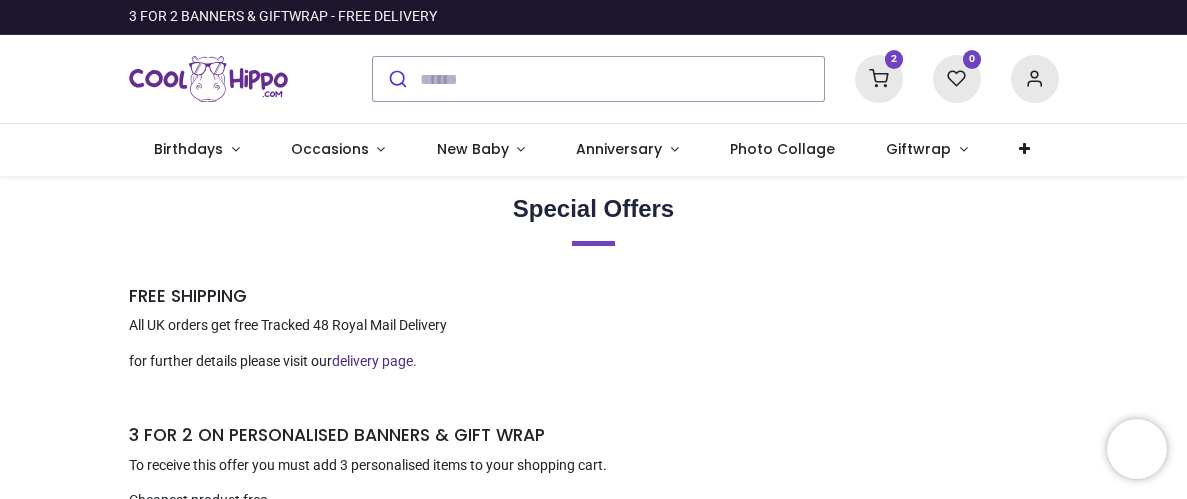 click at bounding box center [879, 79] 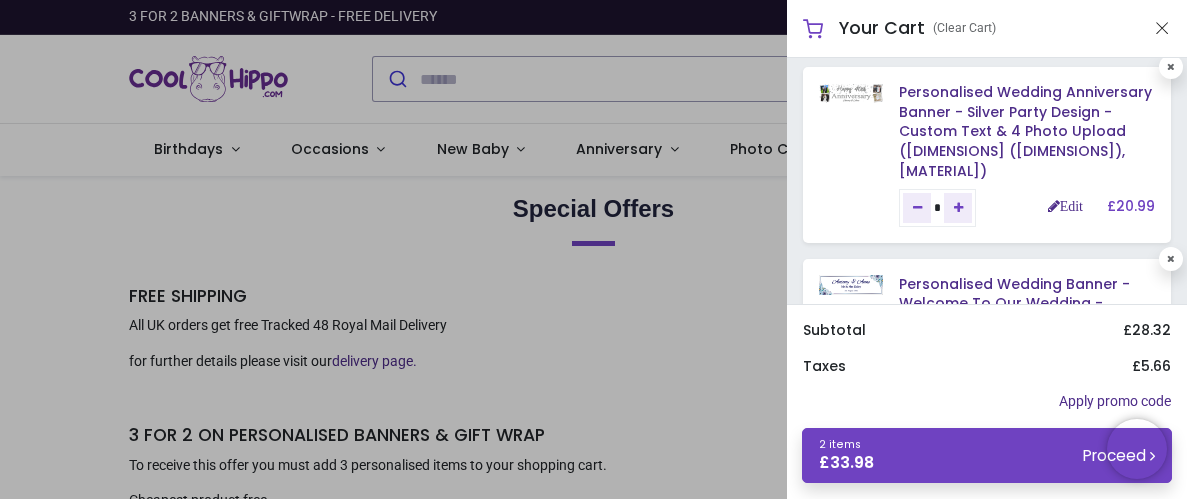 scroll, scrollTop: 0, scrollLeft: 0, axis: both 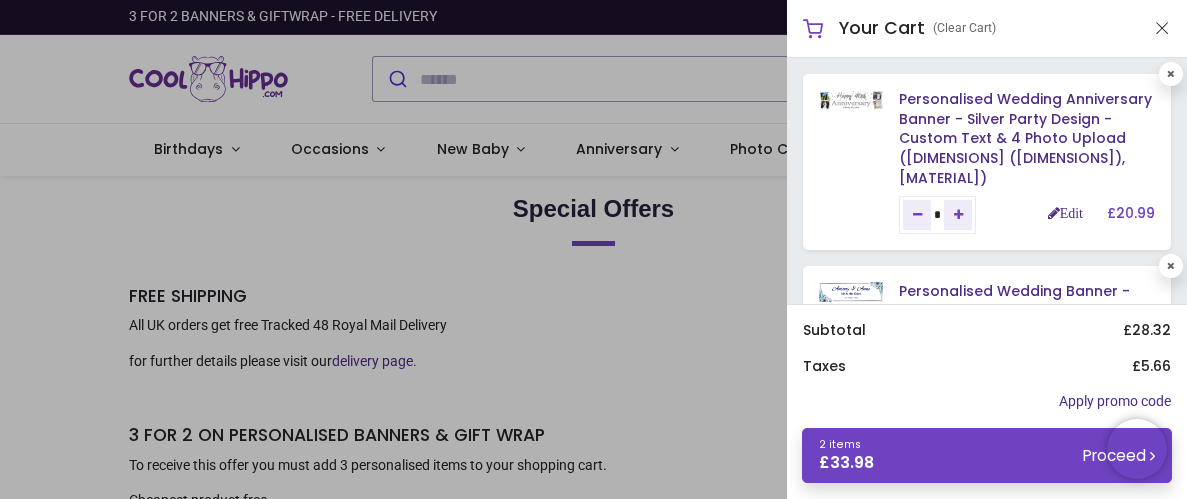 click at bounding box center [593, 249] 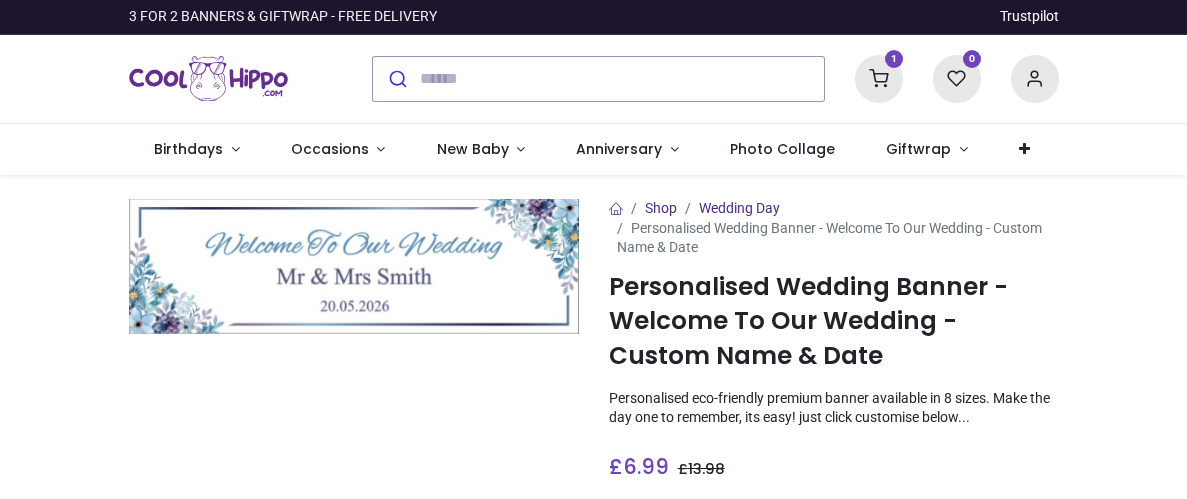 scroll, scrollTop: 0, scrollLeft: 0, axis: both 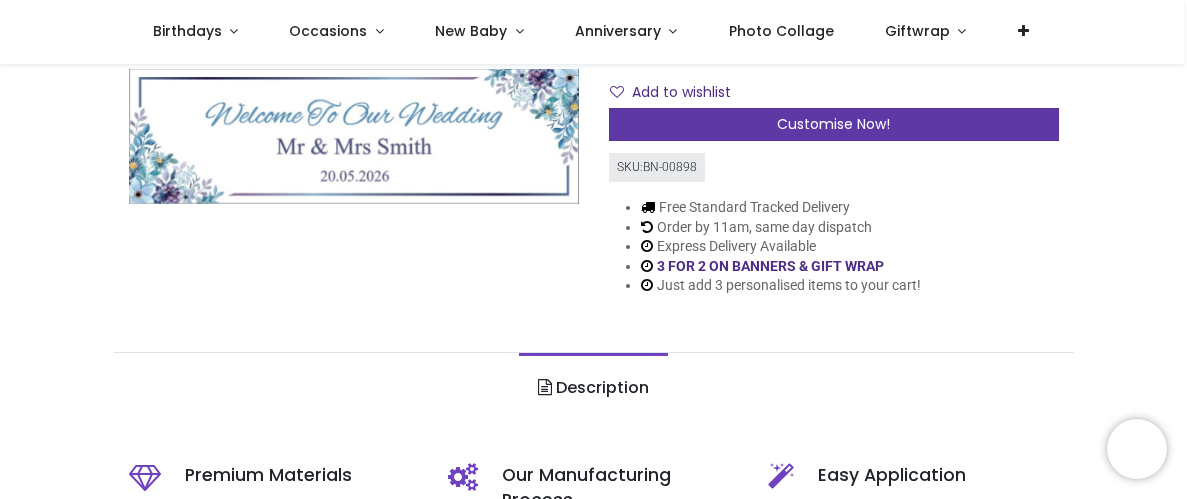 click on "Customise Now!" at bounding box center [834, 125] 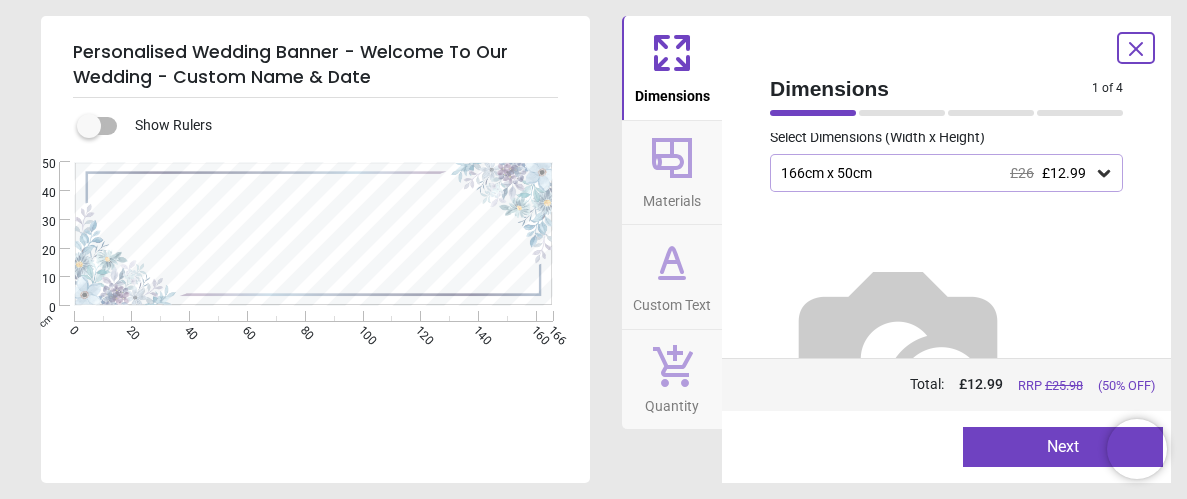 drag, startPoint x: 1139, startPoint y: 146, endPoint x: 1142, endPoint y: 222, distance: 76.05919 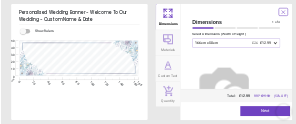 scroll, scrollTop: 126, scrollLeft: 0, axis: vertical 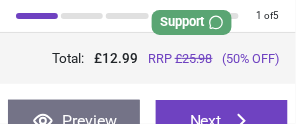 click on "Price :  Total: £ 12.99   RRP   £ 25.98 (50% OFF)" at bounding box center [148, 58] 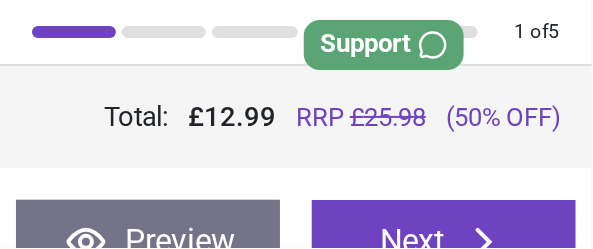 scroll, scrollTop: 309, scrollLeft: 0, axis: vertical 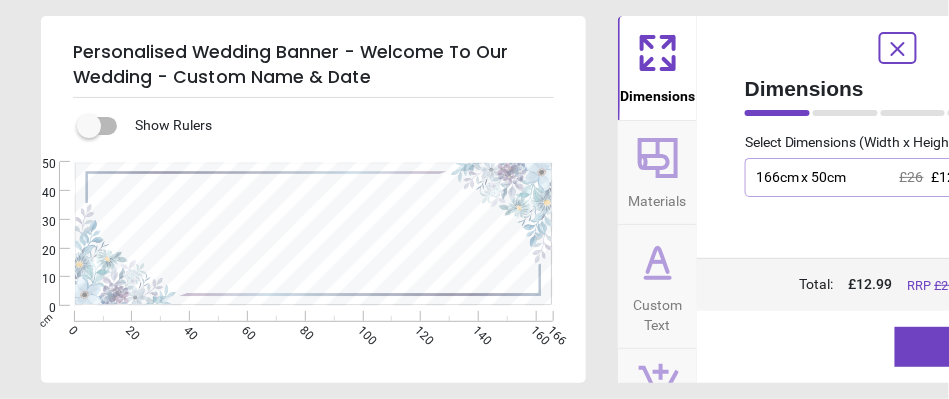click on "166cm  x  50cm       £26 £12.99" at bounding box center [879, 177] 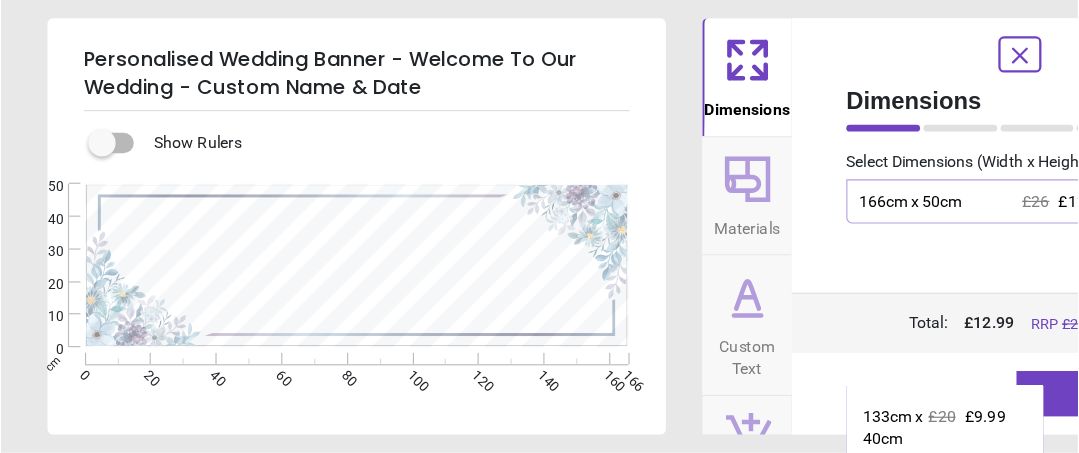 scroll, scrollTop: 47, scrollLeft: 0, axis: vertical 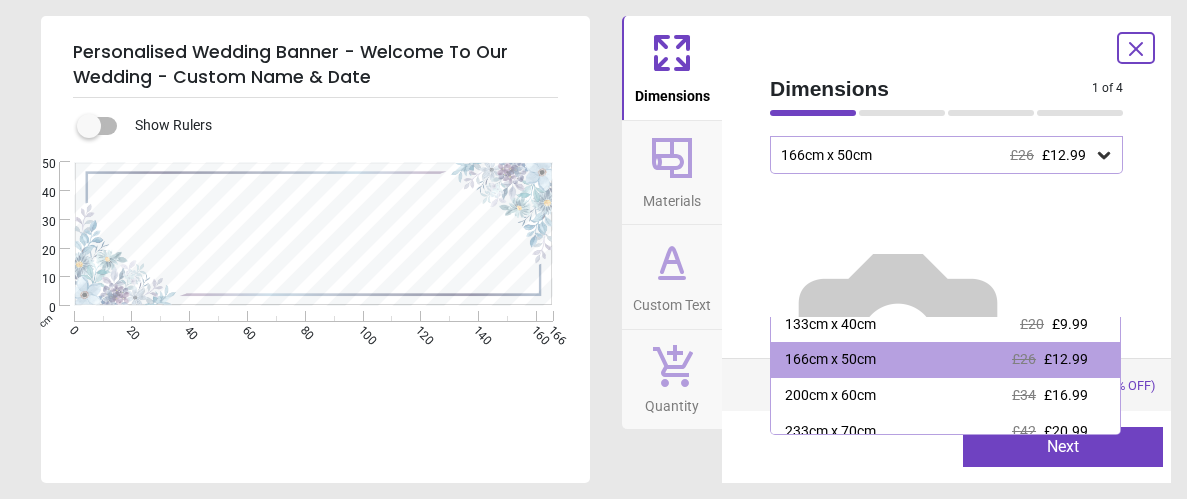 click on "Next" at bounding box center [1063, 447] 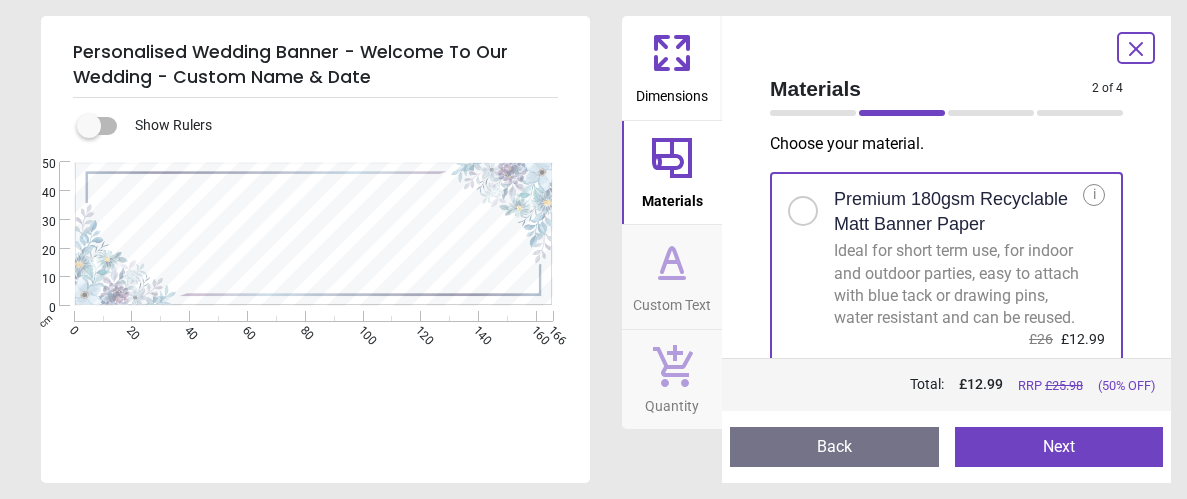 click on "Next" at bounding box center [1059, 447] 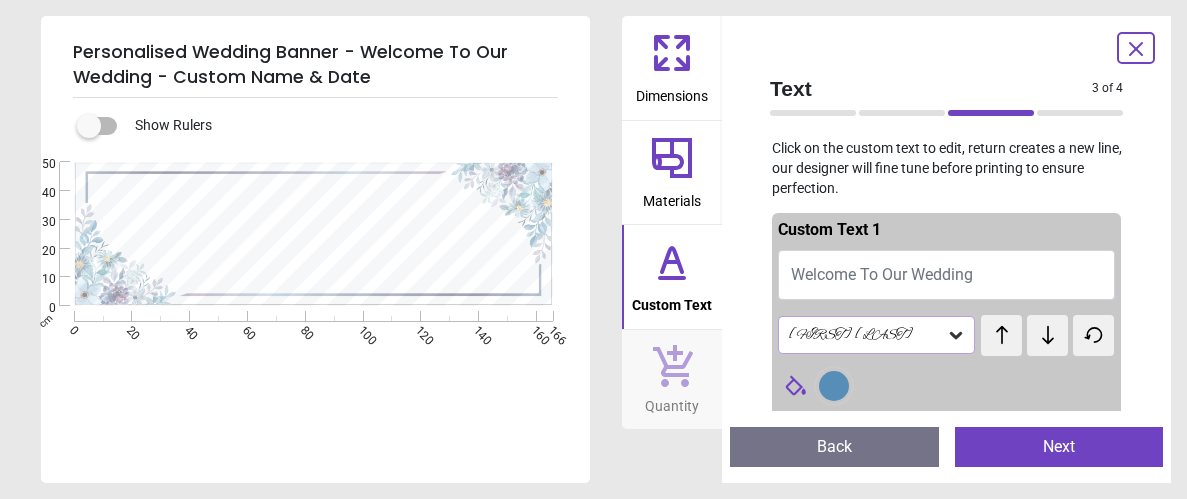 click on "Welcome To Our Wedding" at bounding box center (946, 275) 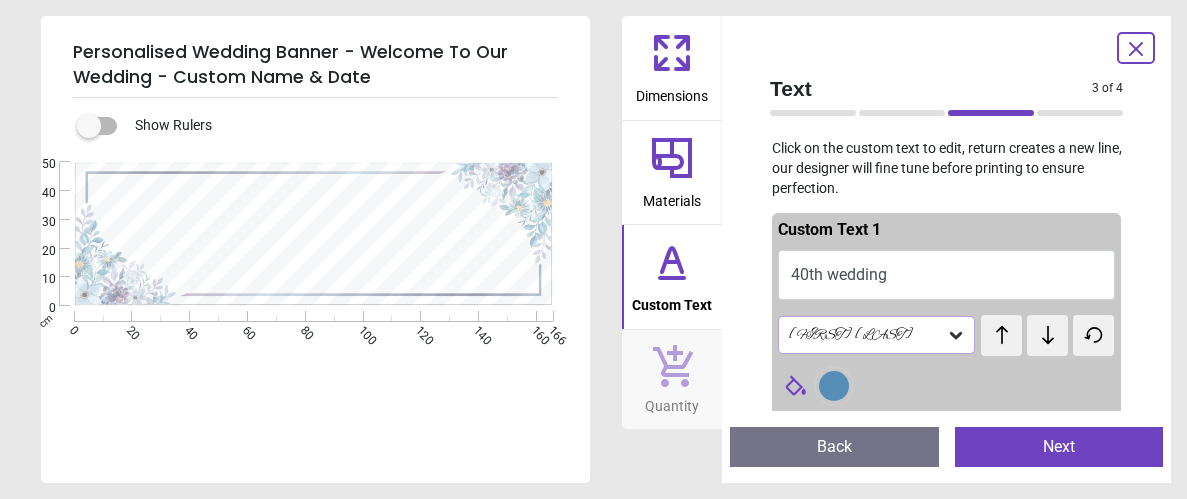 click on "**********" at bounding box center (313, 411) 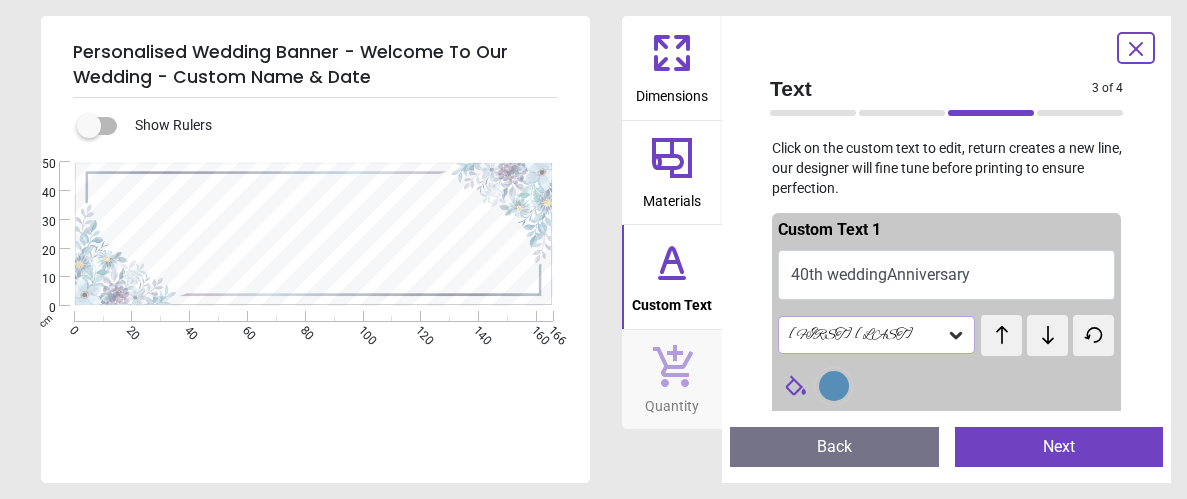 scroll, scrollTop: 2, scrollLeft: 0, axis: vertical 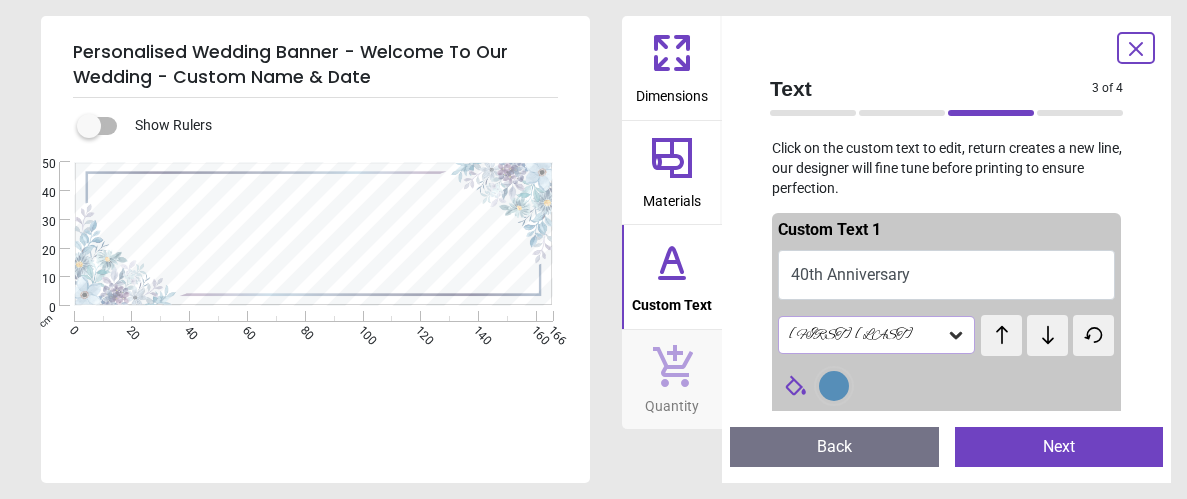 click on "**********" at bounding box center [313, 213] 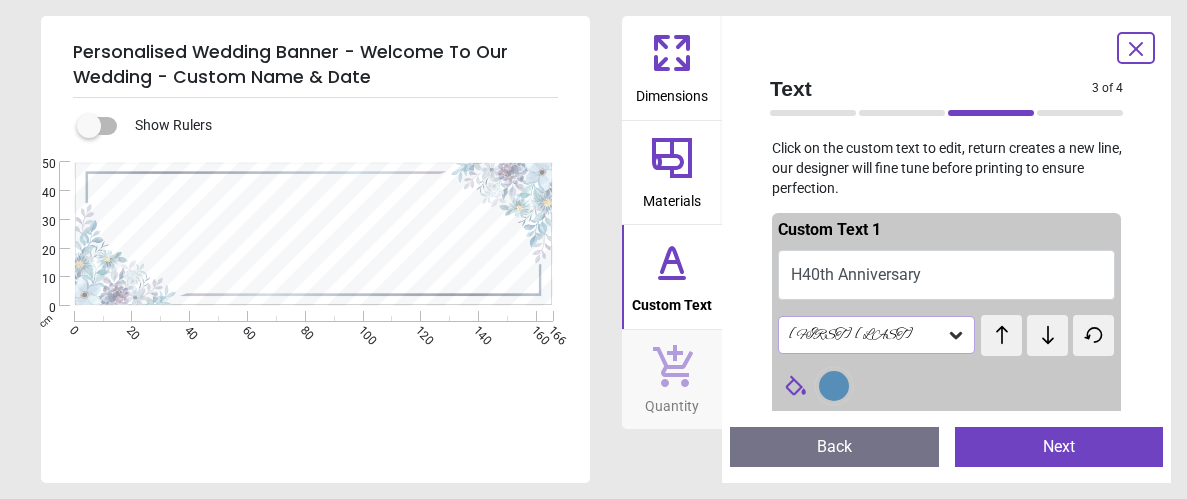 scroll, scrollTop: 0, scrollLeft: 0, axis: both 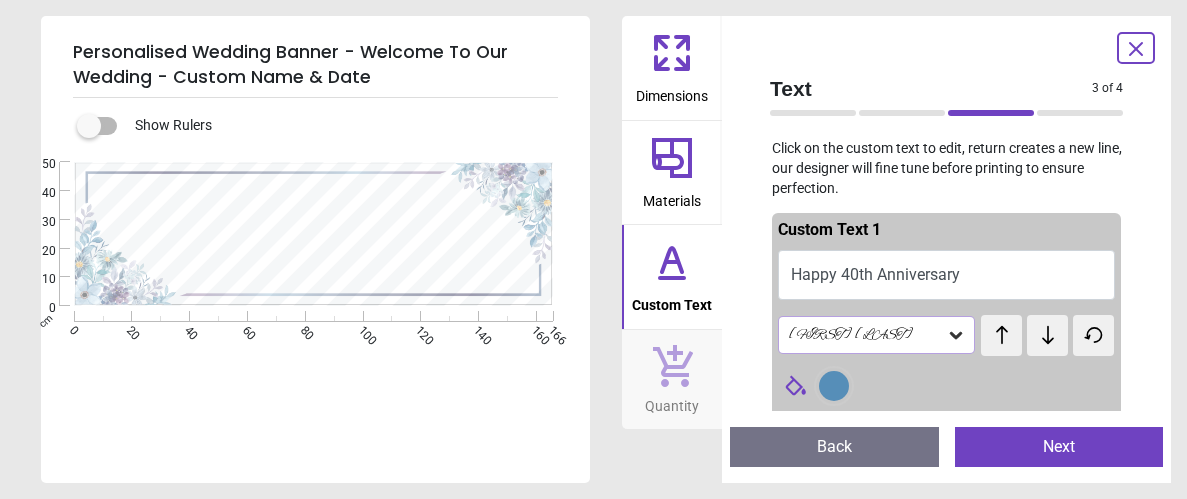 type on "**********" 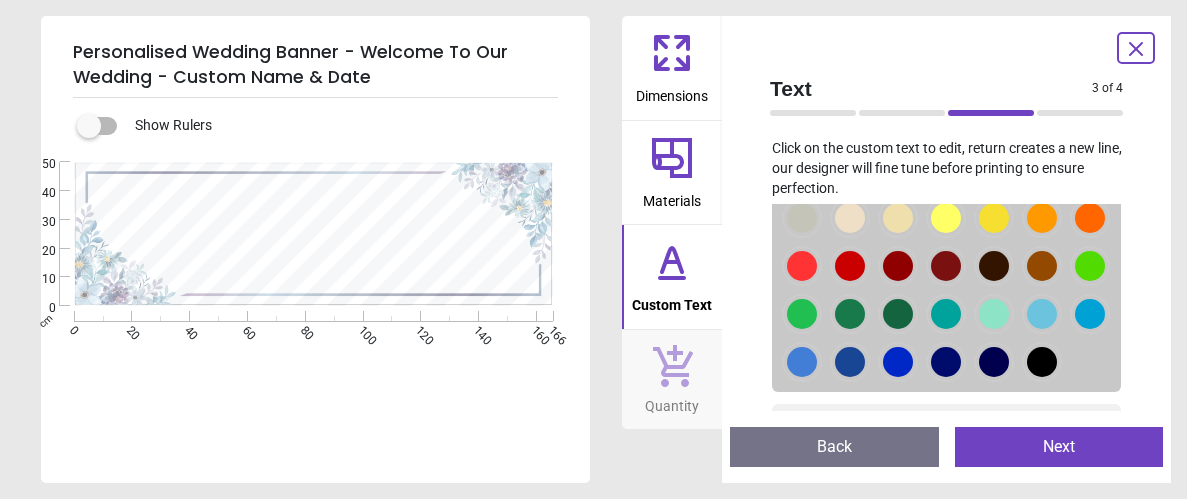 scroll, scrollTop: 297, scrollLeft: 0, axis: vertical 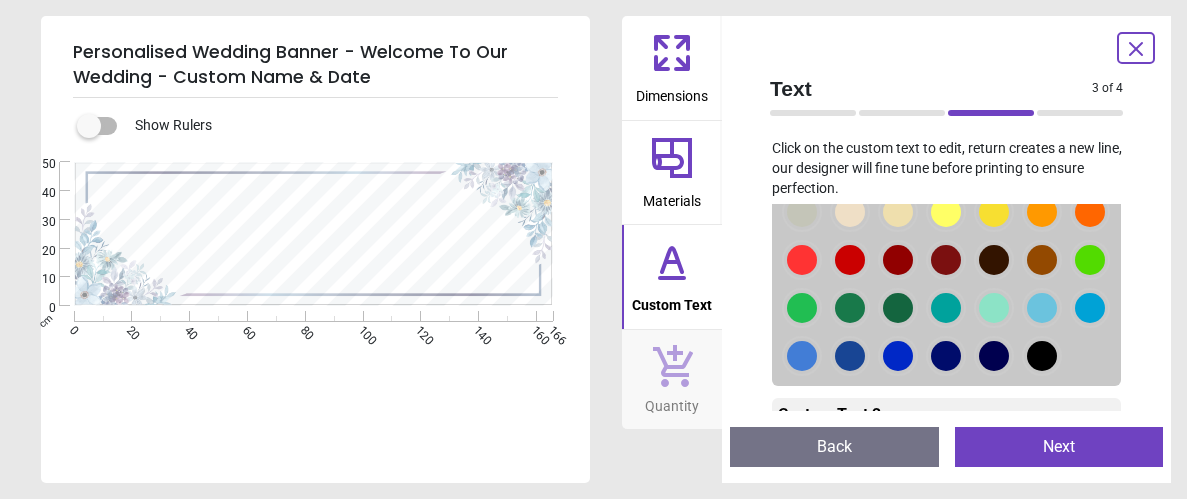 click at bounding box center (802, 164) 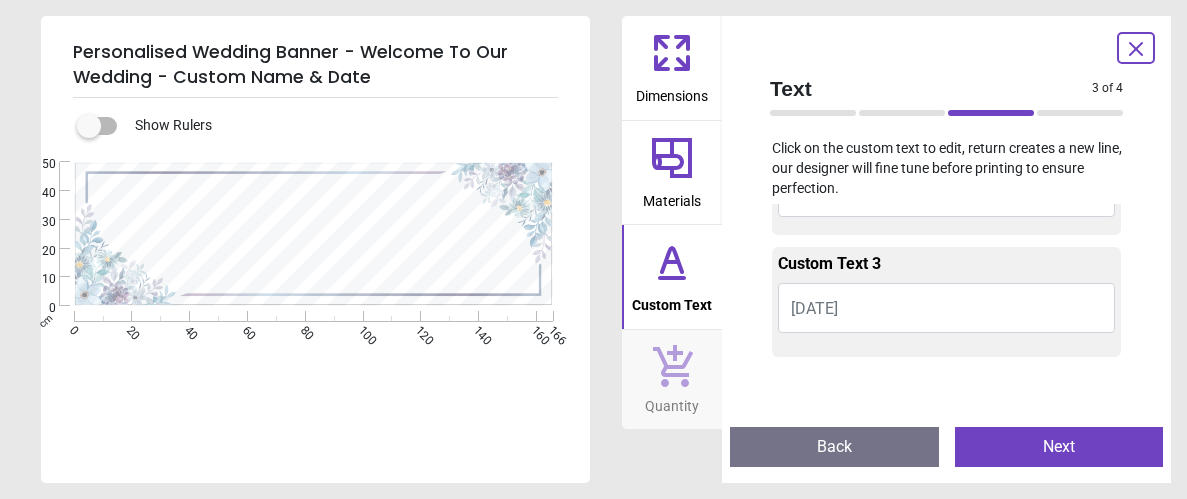 click on "20.05.2026" at bounding box center [946, 308] 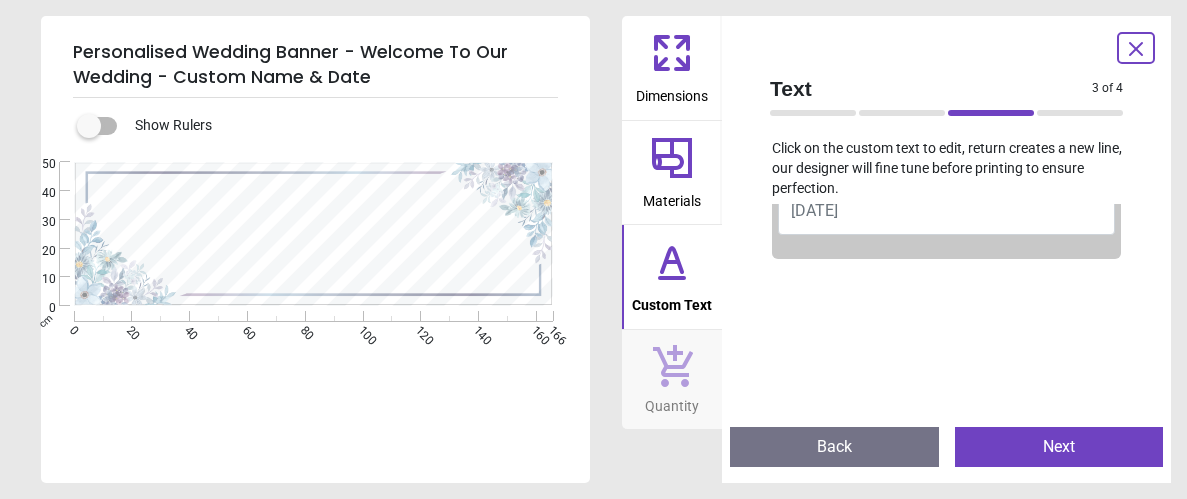 scroll, scrollTop: 198, scrollLeft: 0, axis: vertical 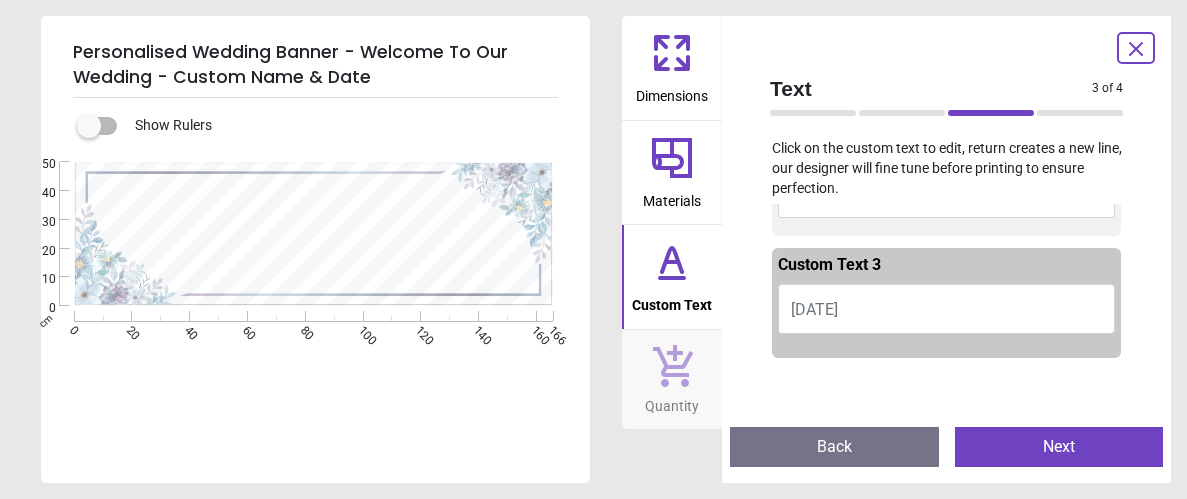 click on "20.05.2026" at bounding box center [946, 309] 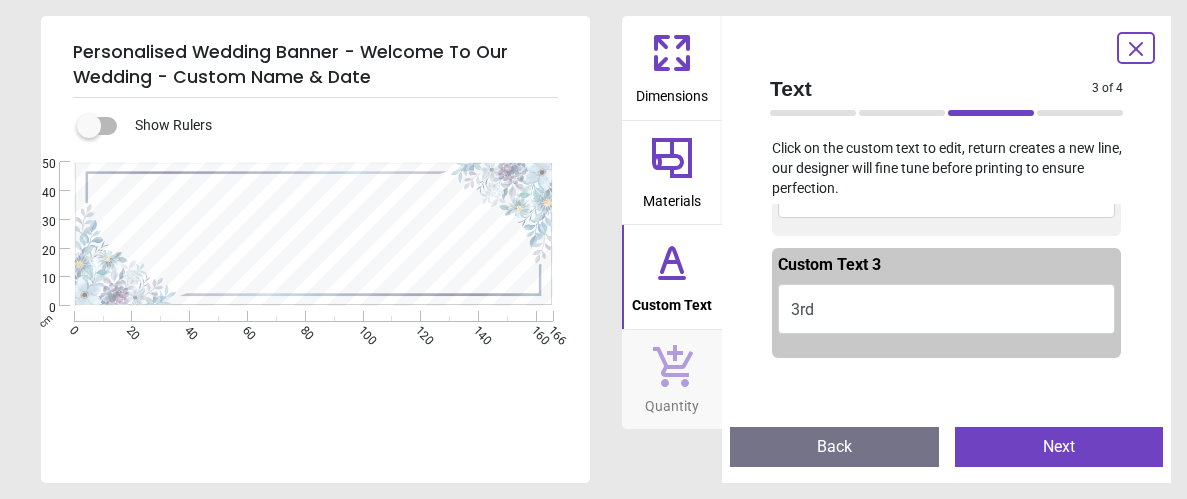 click on "**********" at bounding box center [315, 249] 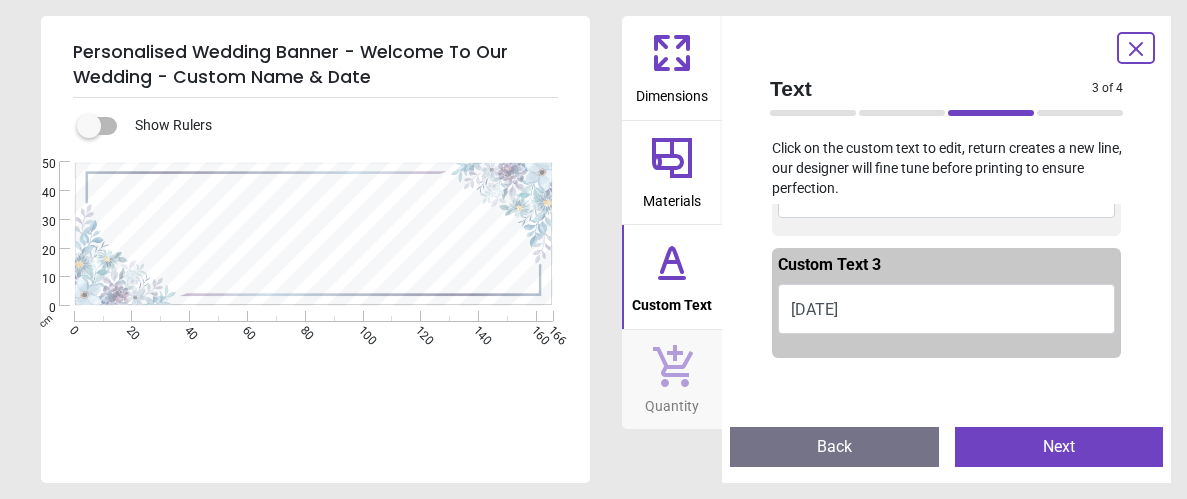 type on "**********" 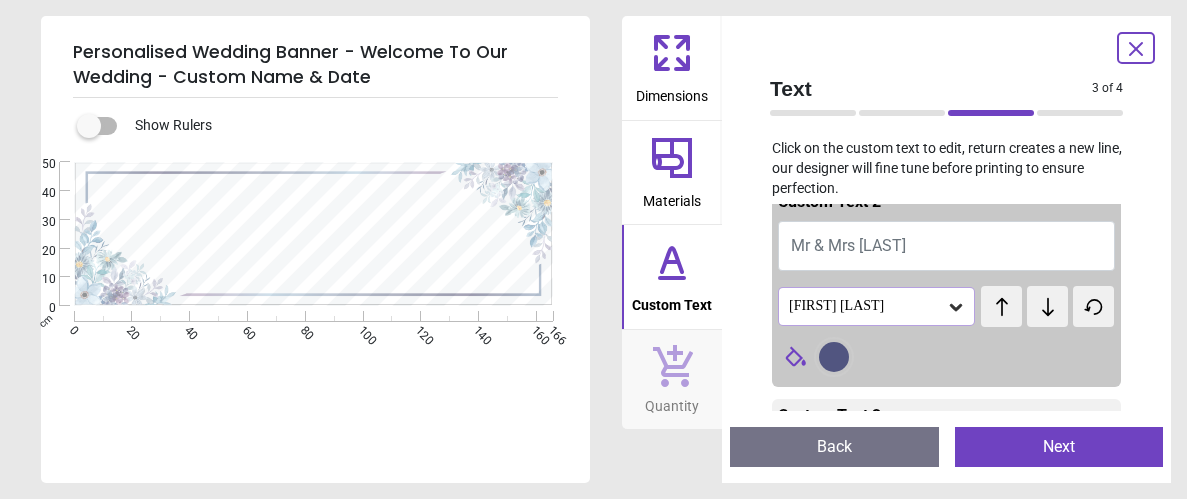scroll, scrollTop: 125, scrollLeft: 0, axis: vertical 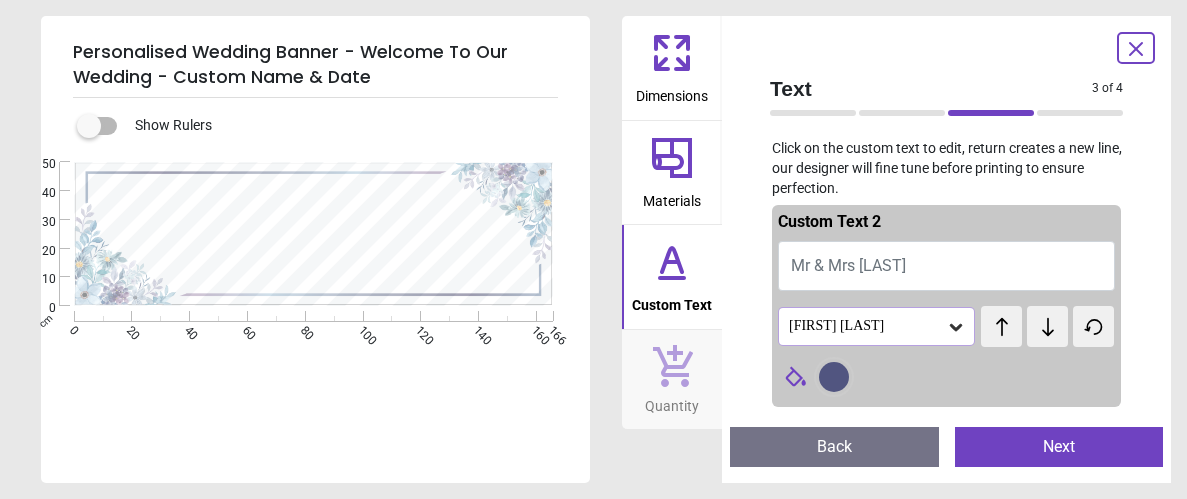 click on "Mr & Mrs Smith" at bounding box center [946, 266] 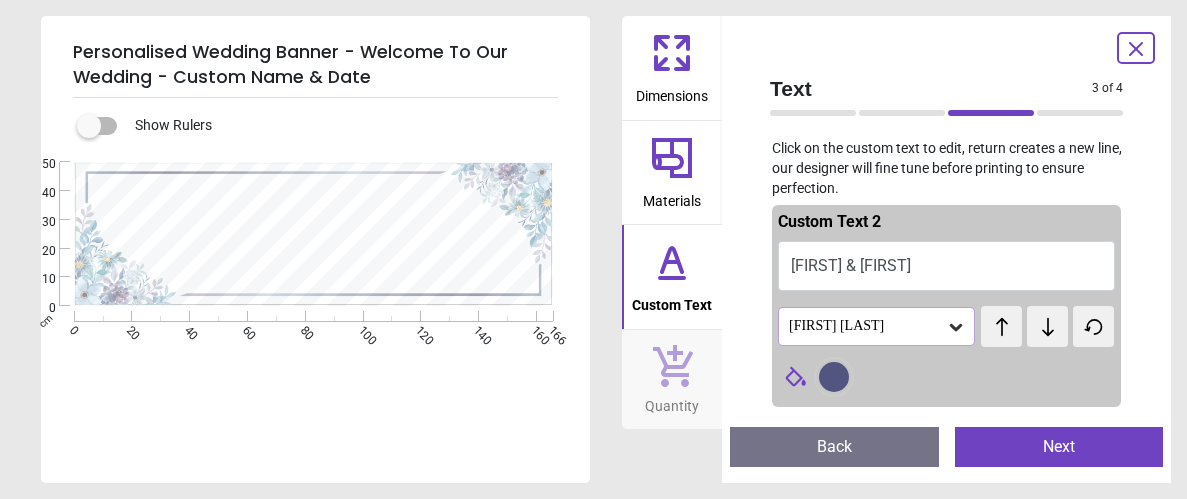 type on "**********" 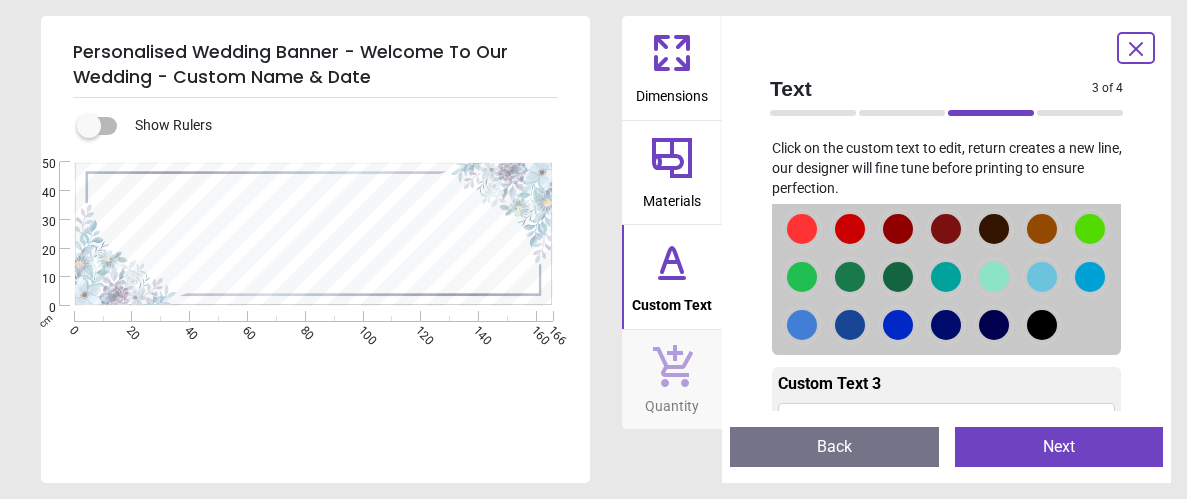 scroll, scrollTop: 456, scrollLeft: 0, axis: vertical 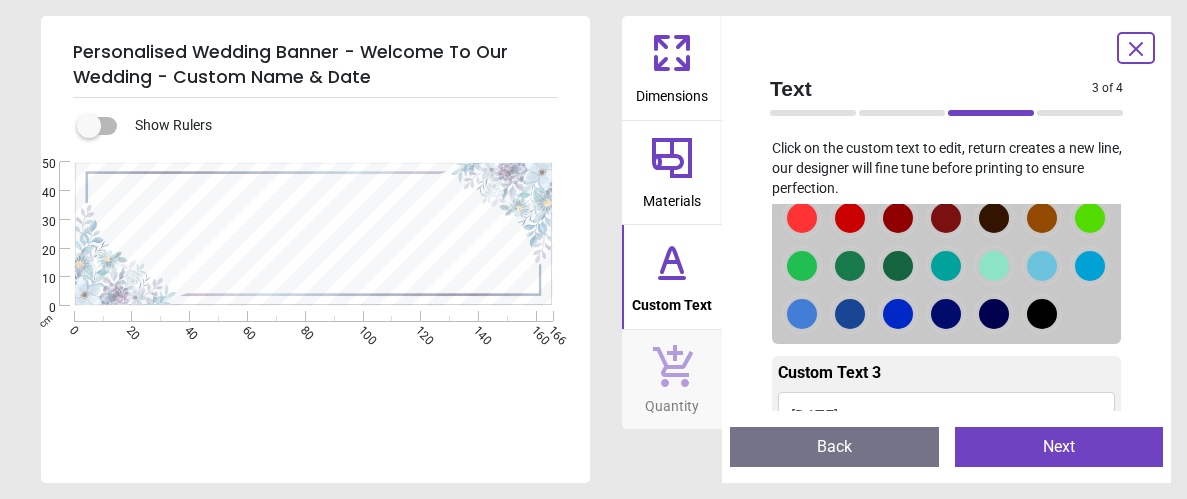 click at bounding box center [802, 122] 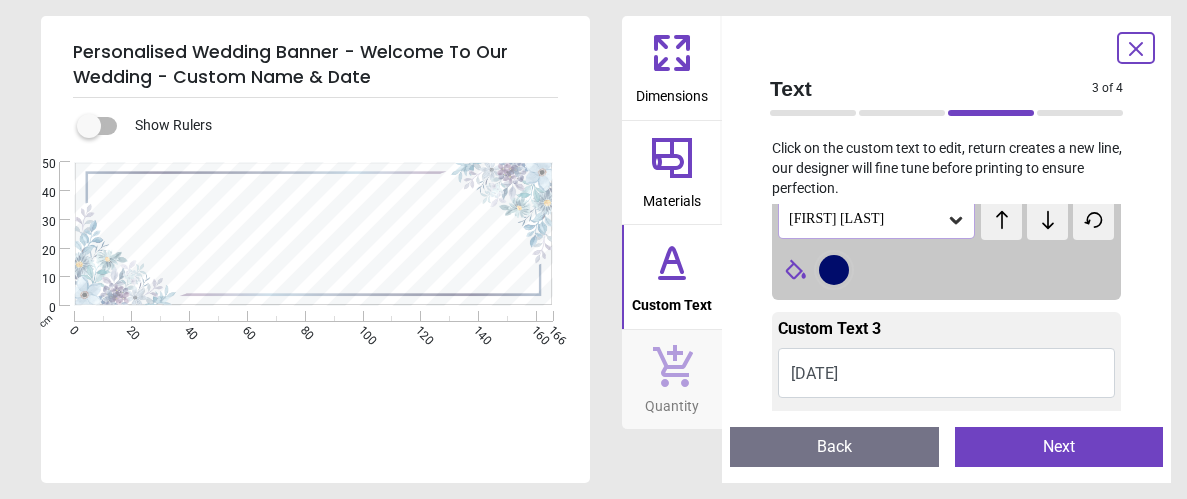 scroll, scrollTop: 227, scrollLeft: 0, axis: vertical 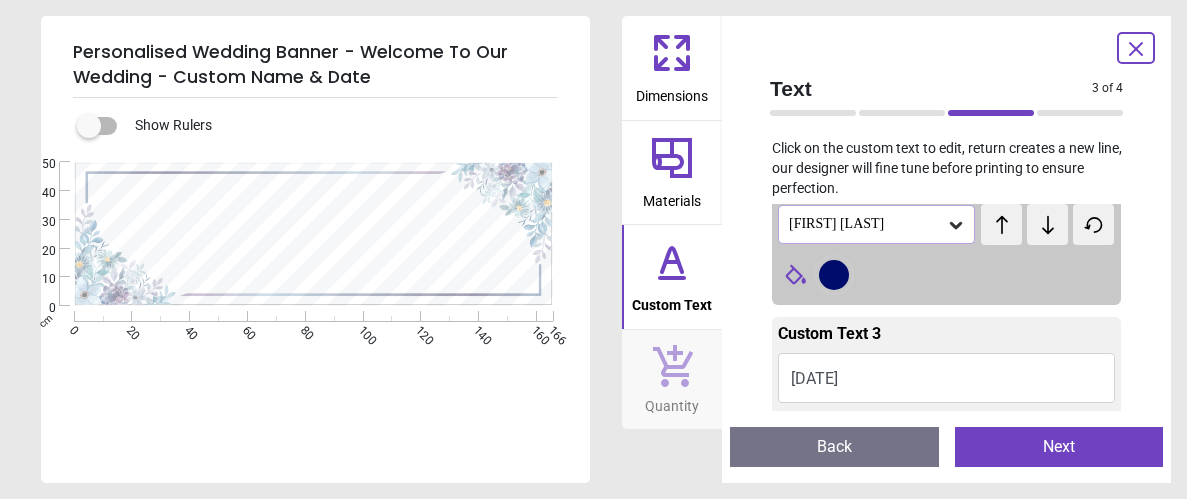 click at bounding box center (834, 275) 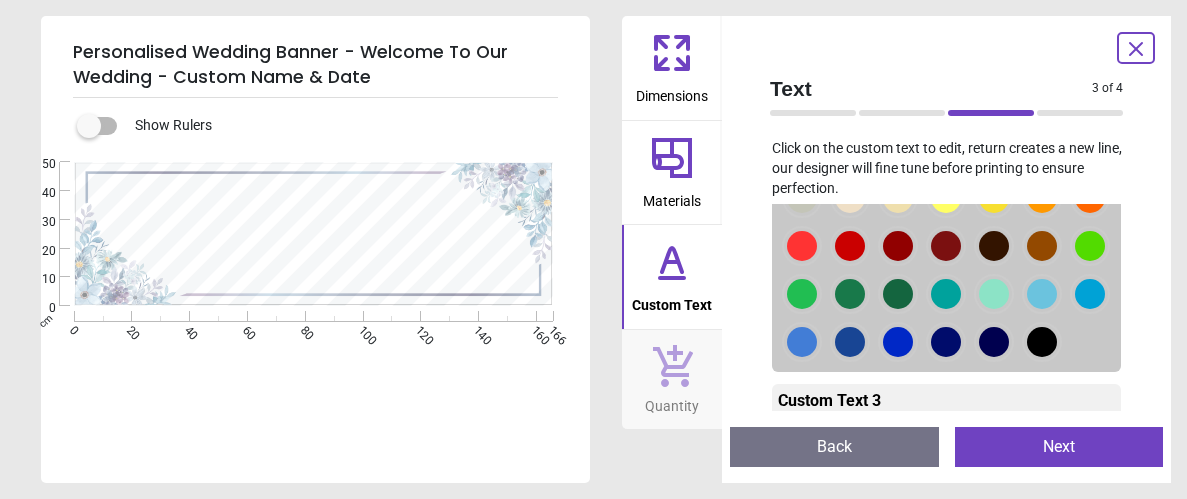 scroll, scrollTop: 438, scrollLeft: 0, axis: vertical 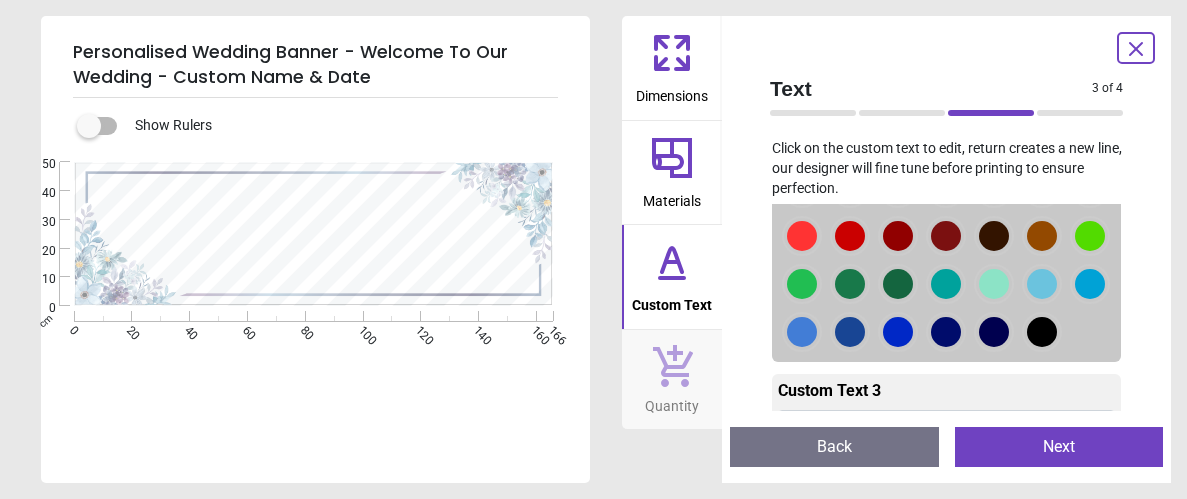 click at bounding box center (802, 140) 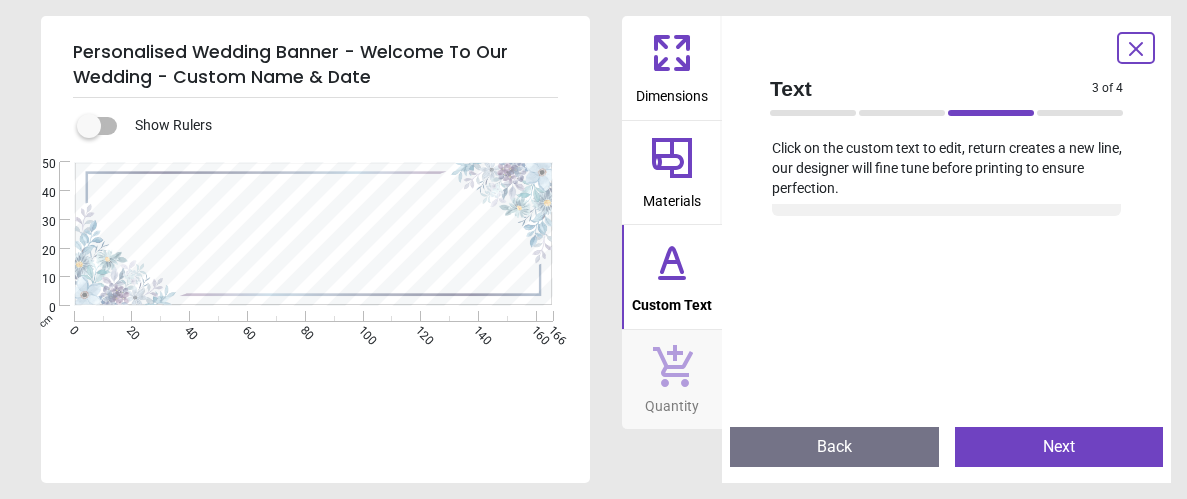 click on "Next" at bounding box center [1059, 447] 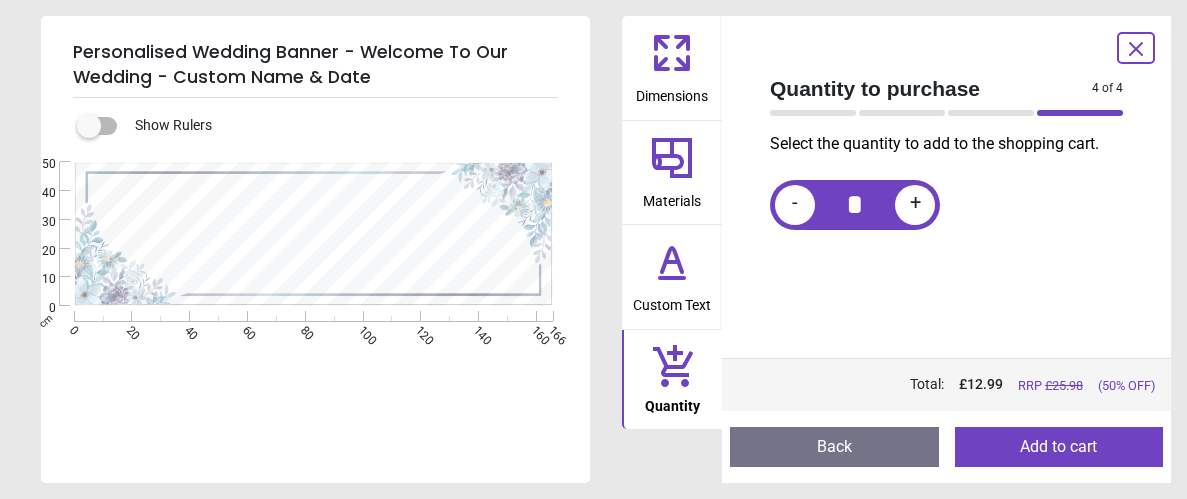 click on "Add to cart" at bounding box center (1059, 447) 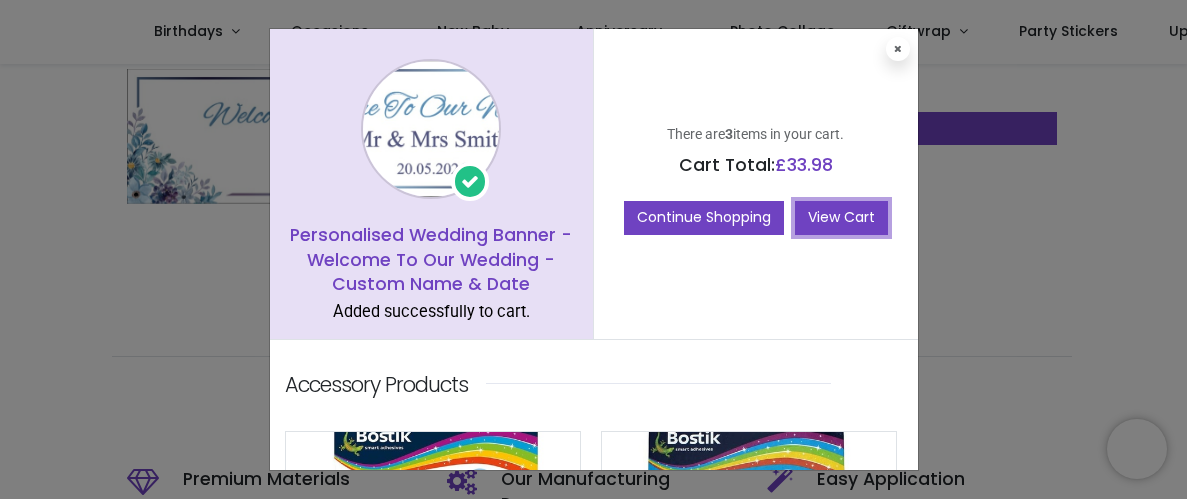 click on "View Cart" at bounding box center [841, 218] 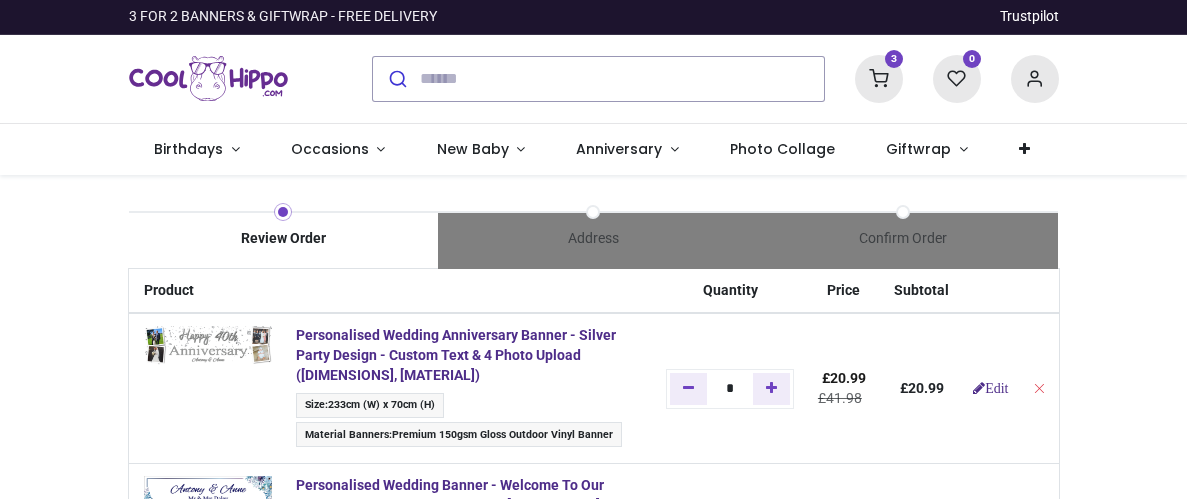 scroll, scrollTop: 0, scrollLeft: 0, axis: both 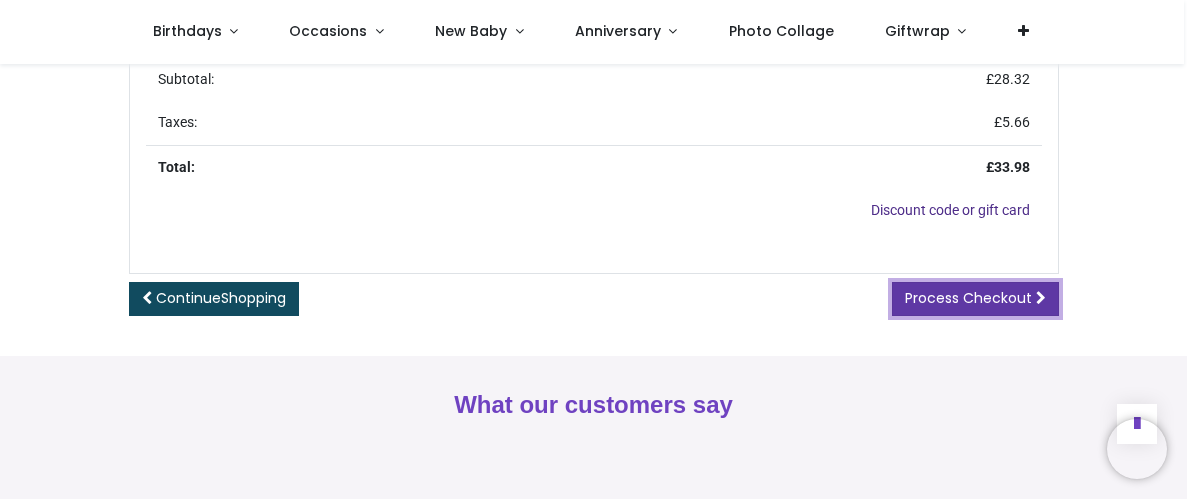 click on "Process Checkout" at bounding box center (968, 298) 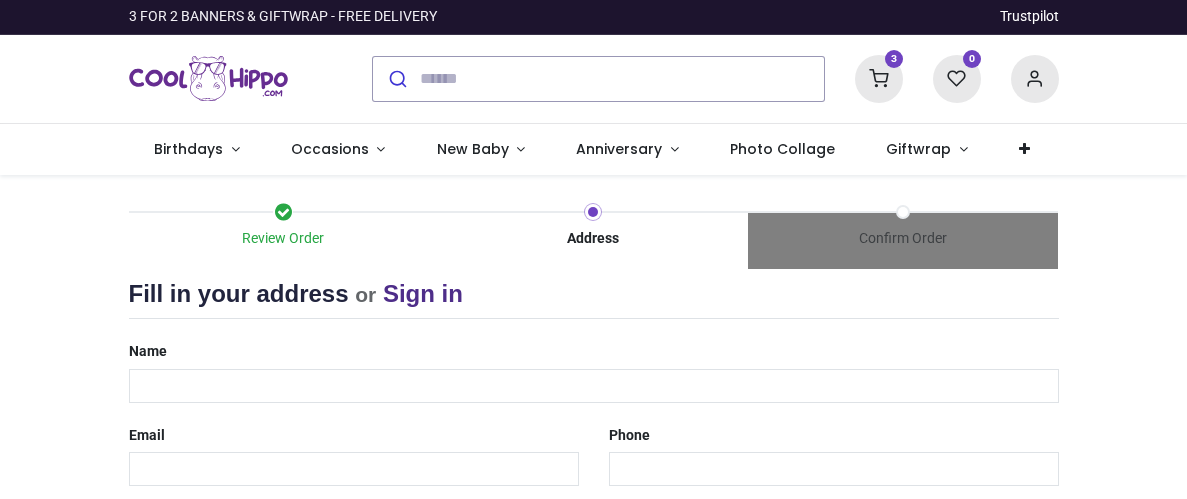 scroll, scrollTop: 0, scrollLeft: 0, axis: both 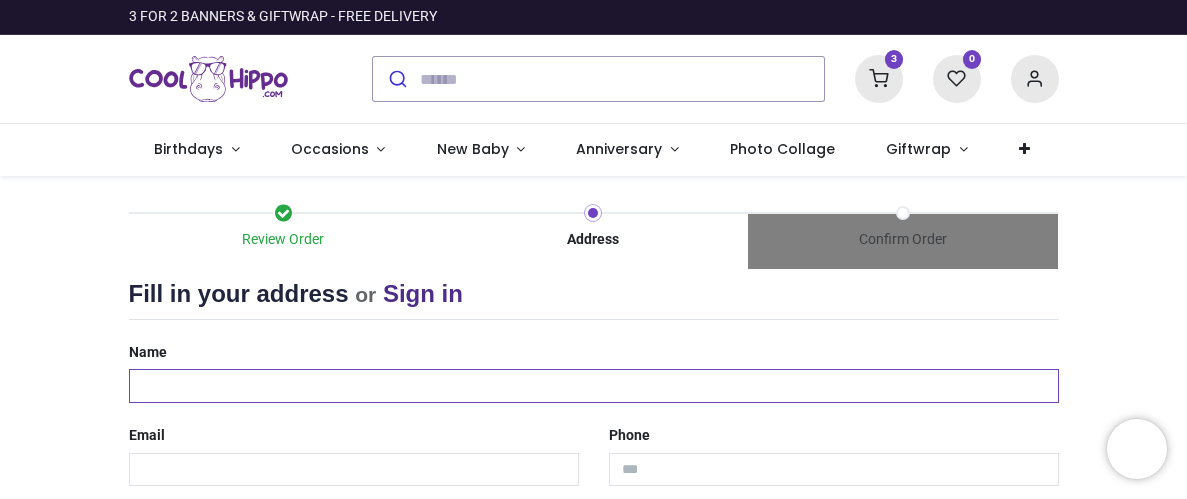 click at bounding box center [594, 386] 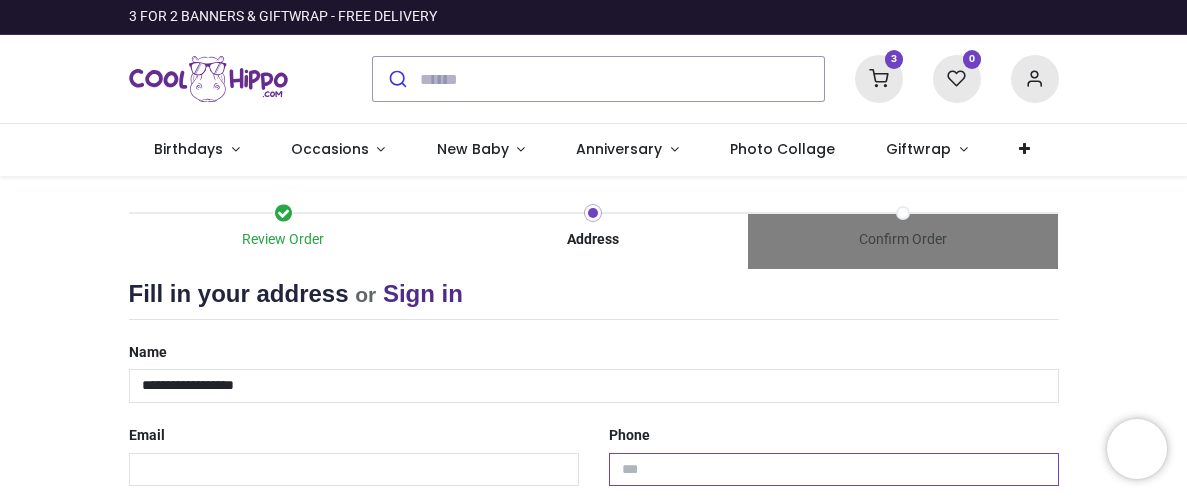 type on "**********" 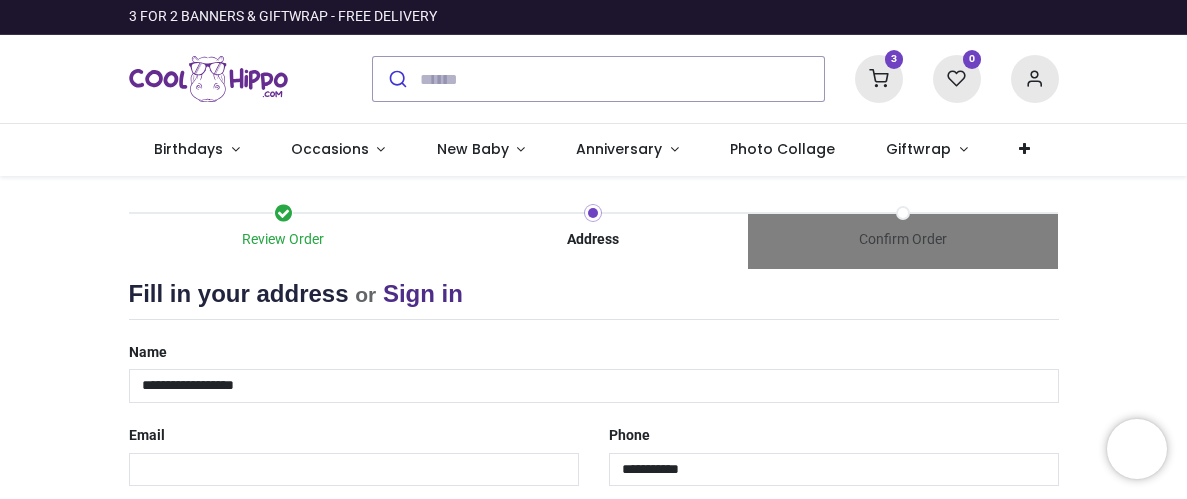 type on "**********" 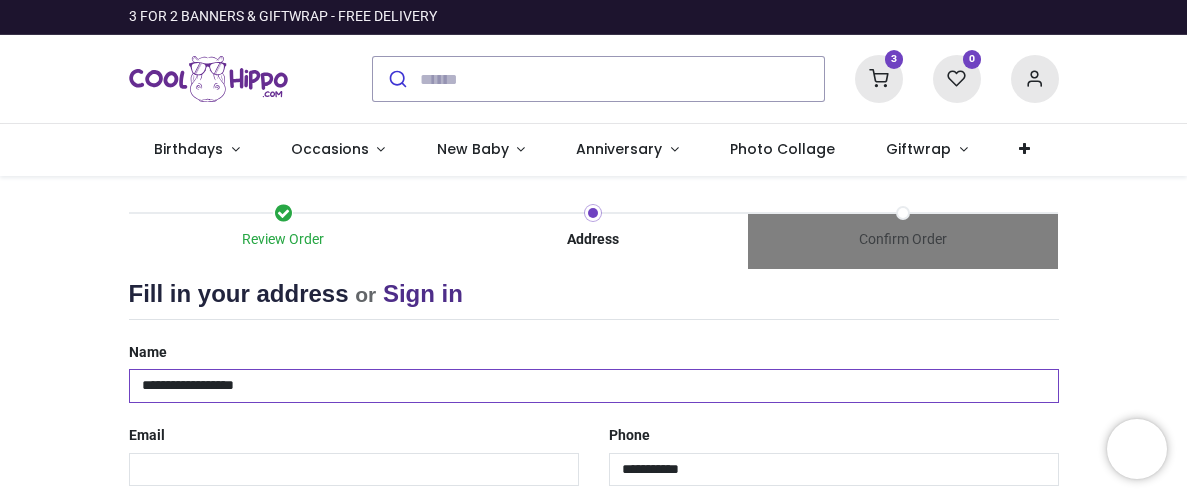 click on "**********" at bounding box center [594, 386] 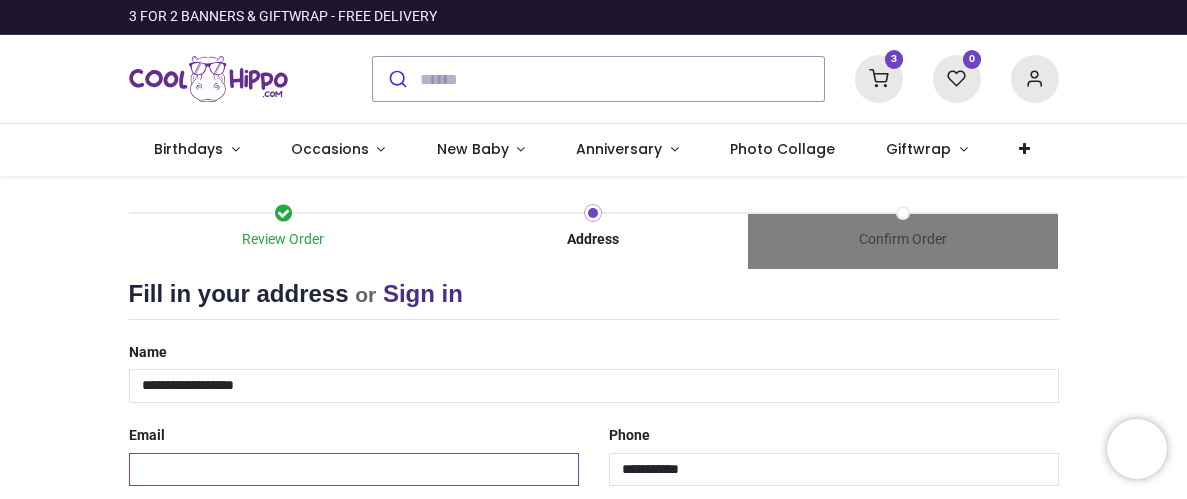 click at bounding box center [354, 470] 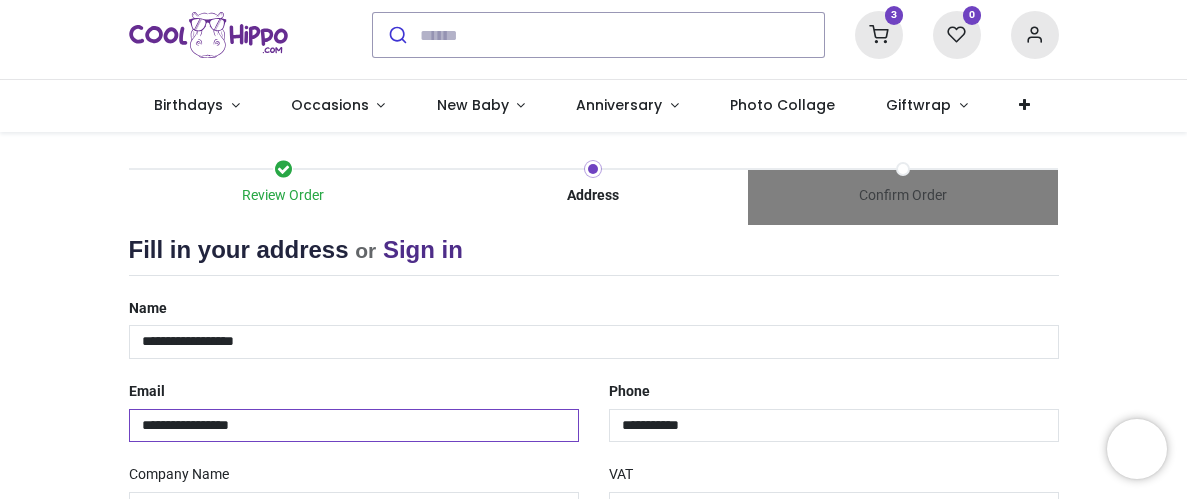 scroll, scrollTop: 47, scrollLeft: 0, axis: vertical 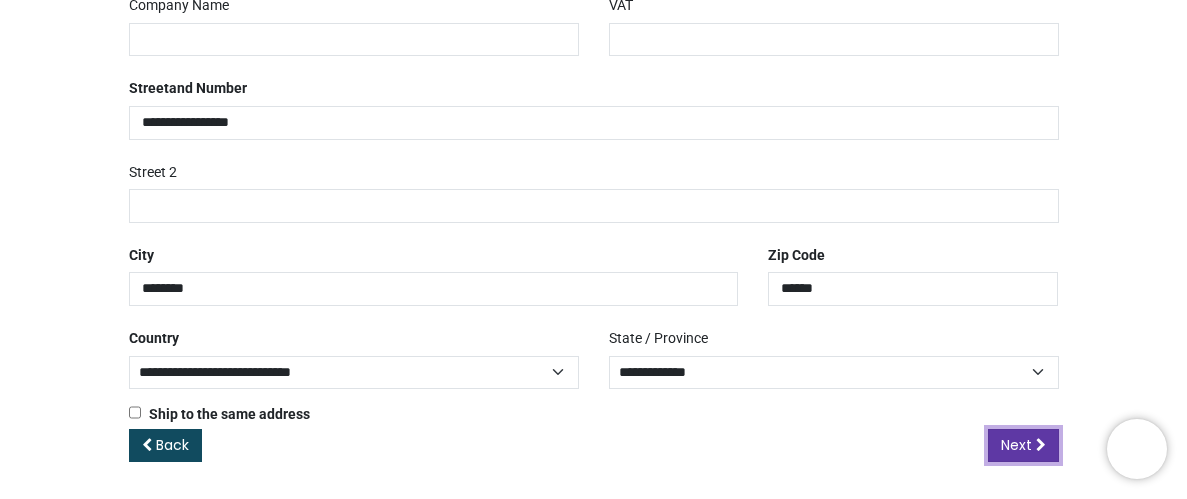 click on "Next" at bounding box center [1023, 446] 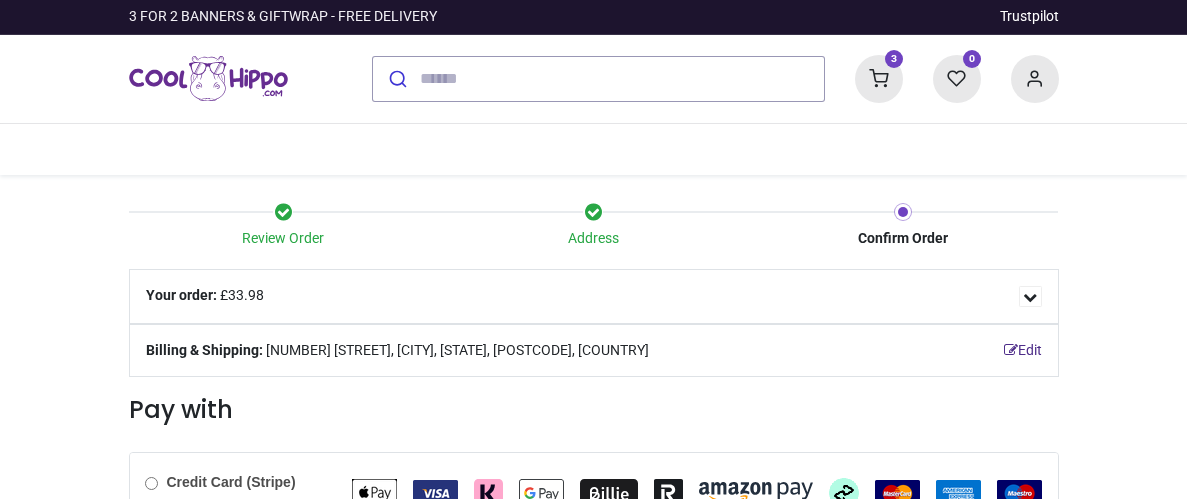 scroll, scrollTop: 0, scrollLeft: 0, axis: both 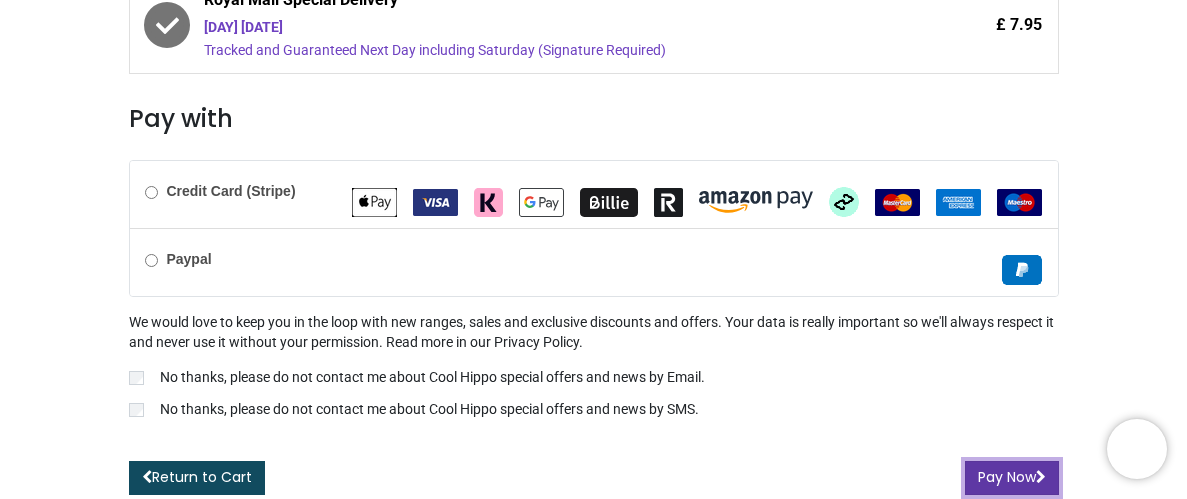 click on "Pay Now" at bounding box center (1012, 478) 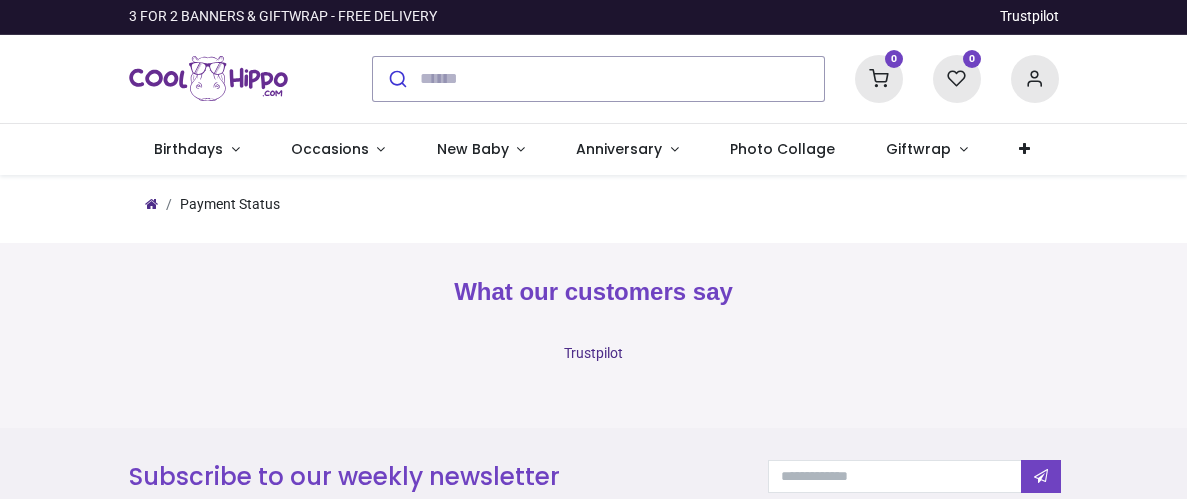 scroll, scrollTop: 0, scrollLeft: 0, axis: both 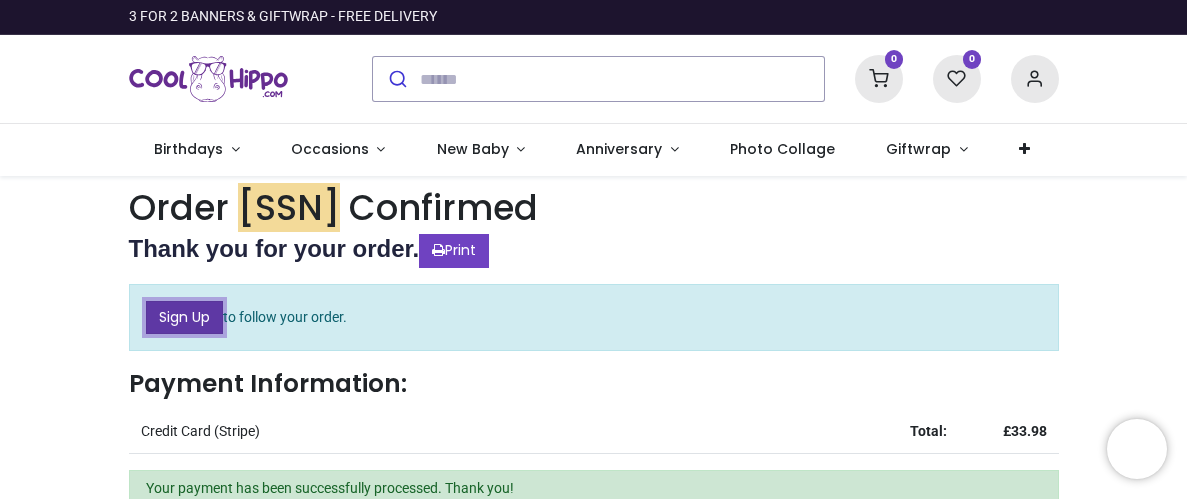 click on "Sign Up" at bounding box center (184, 318) 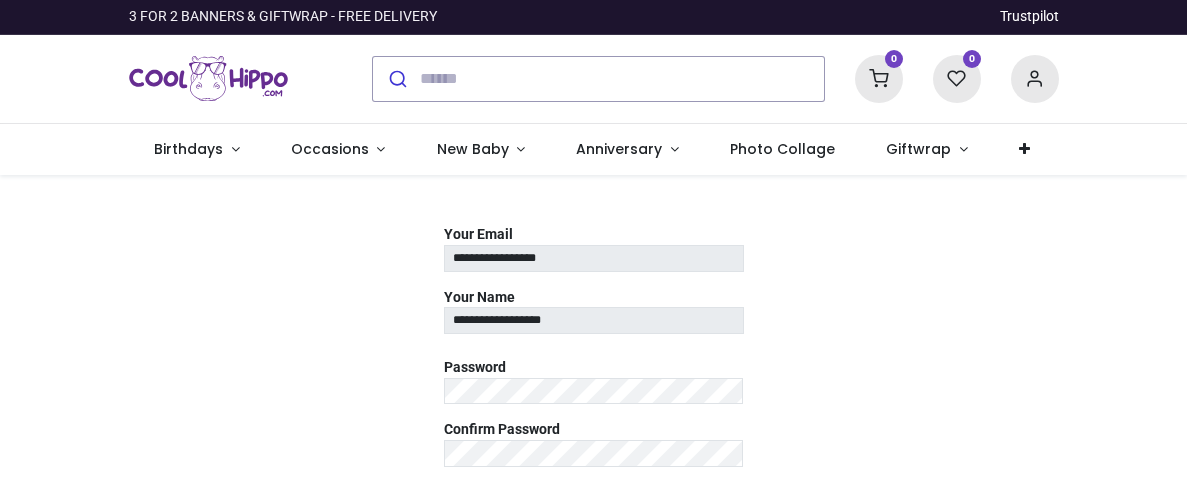 scroll, scrollTop: 0, scrollLeft: 0, axis: both 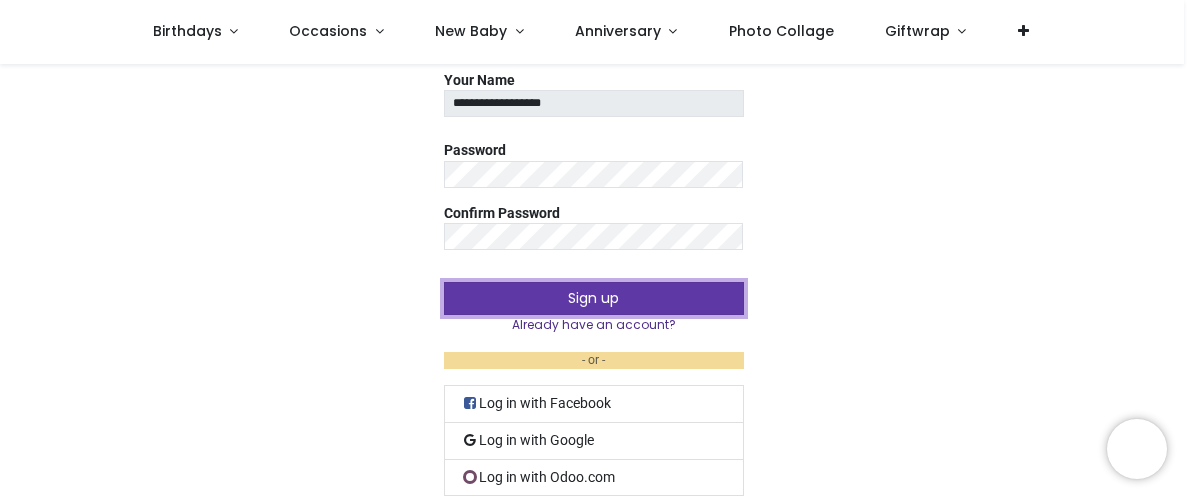 click on "Sign up" at bounding box center (594, 299) 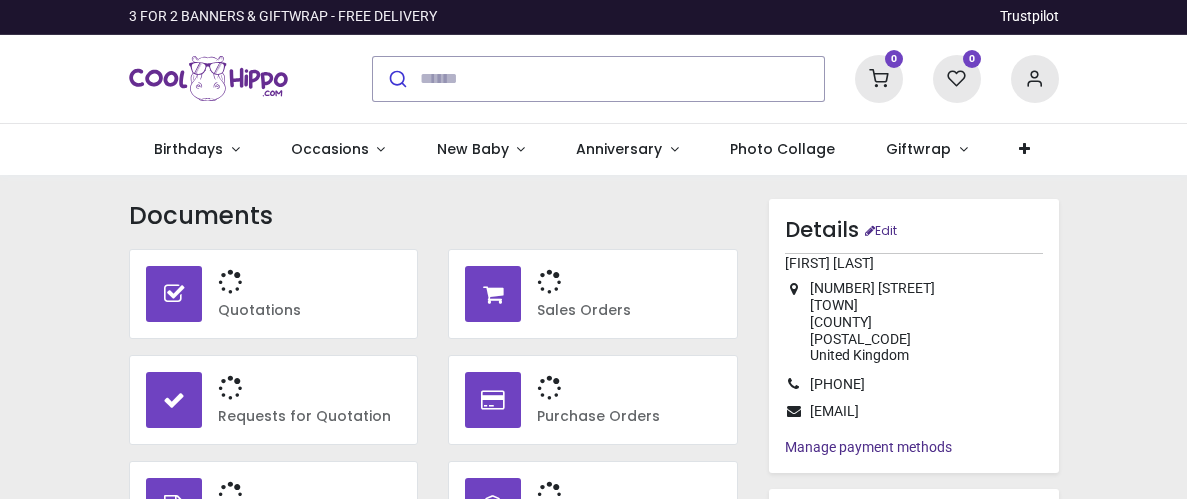 scroll, scrollTop: 0, scrollLeft: 0, axis: both 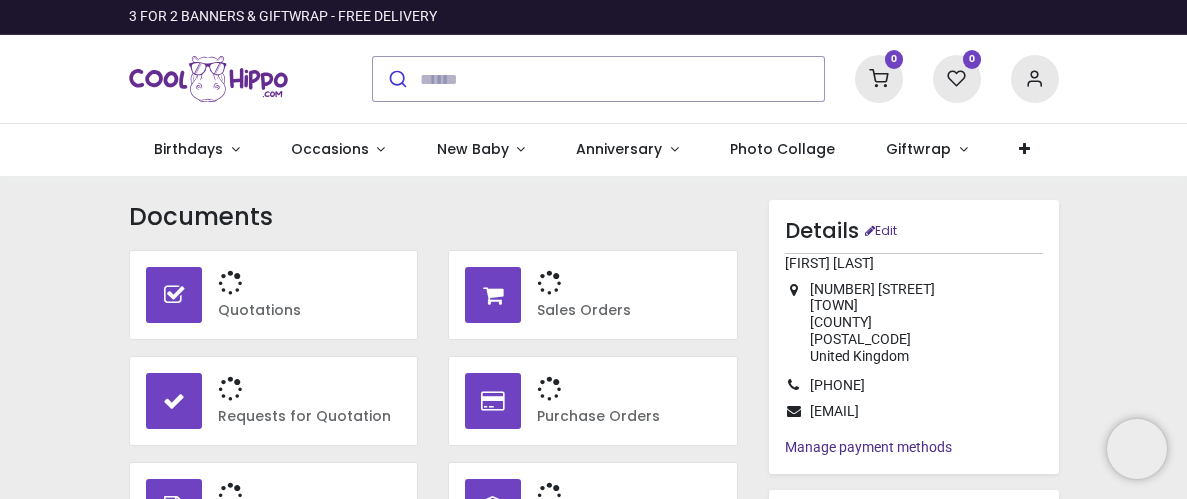 type on "**********" 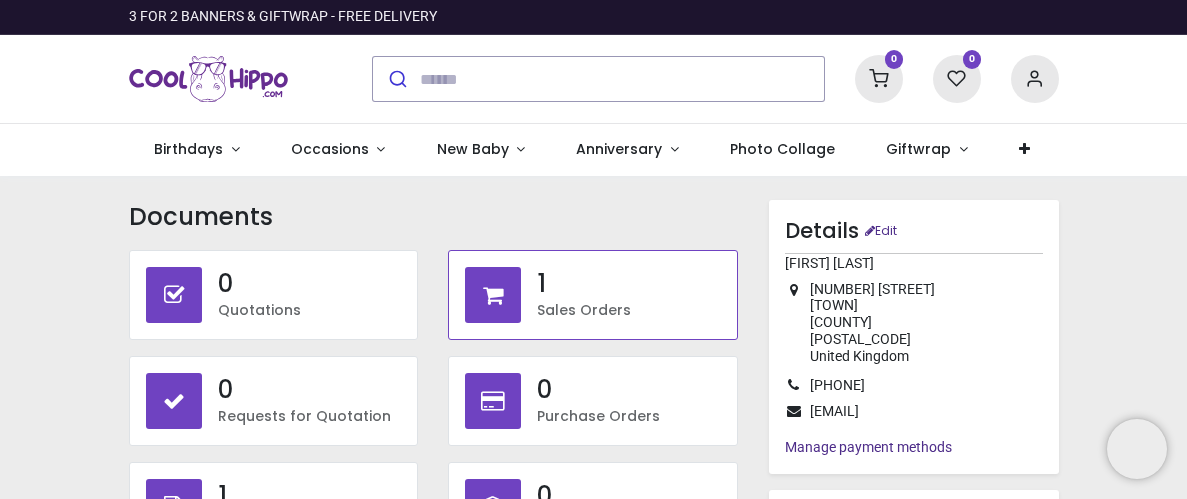 click on "1" at bounding box center [629, 284] 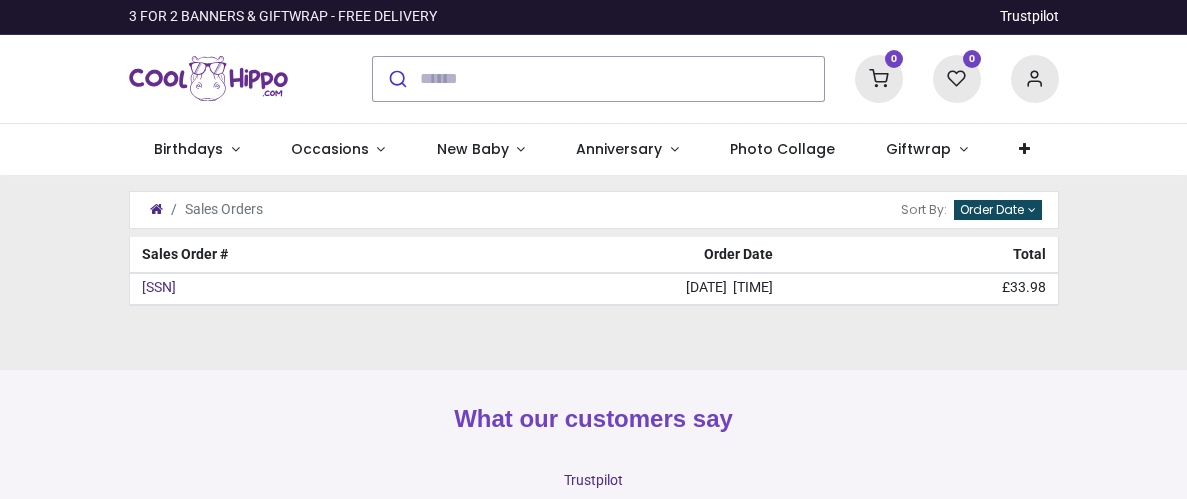 scroll, scrollTop: 0, scrollLeft: 0, axis: both 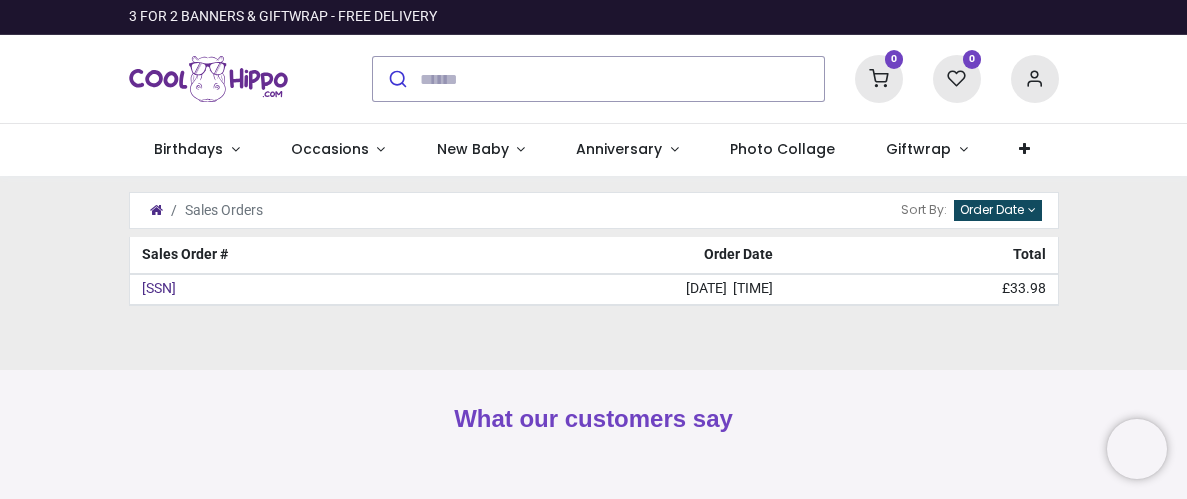type on "**********" 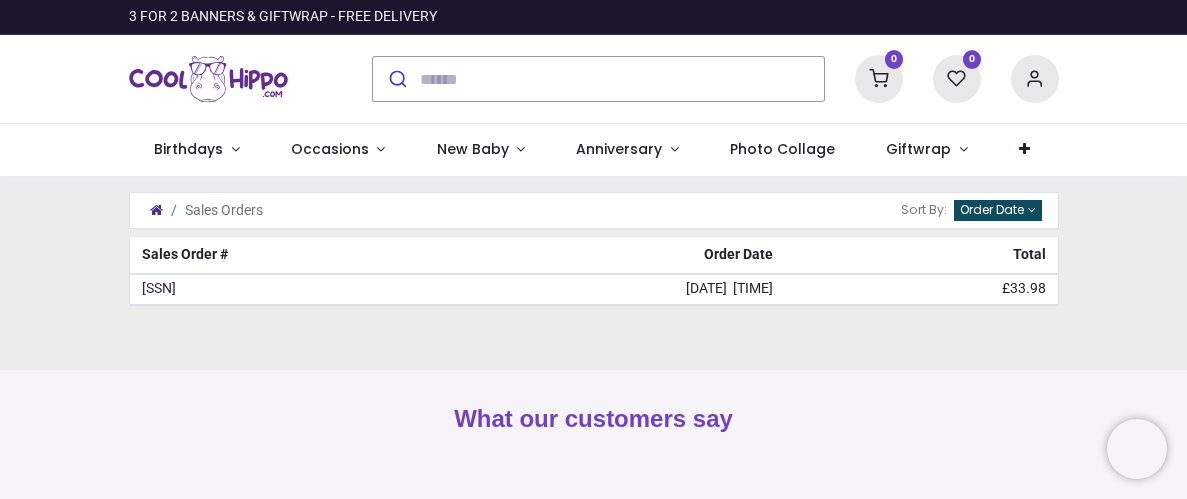 click on "[SSN]" at bounding box center [159, 288] 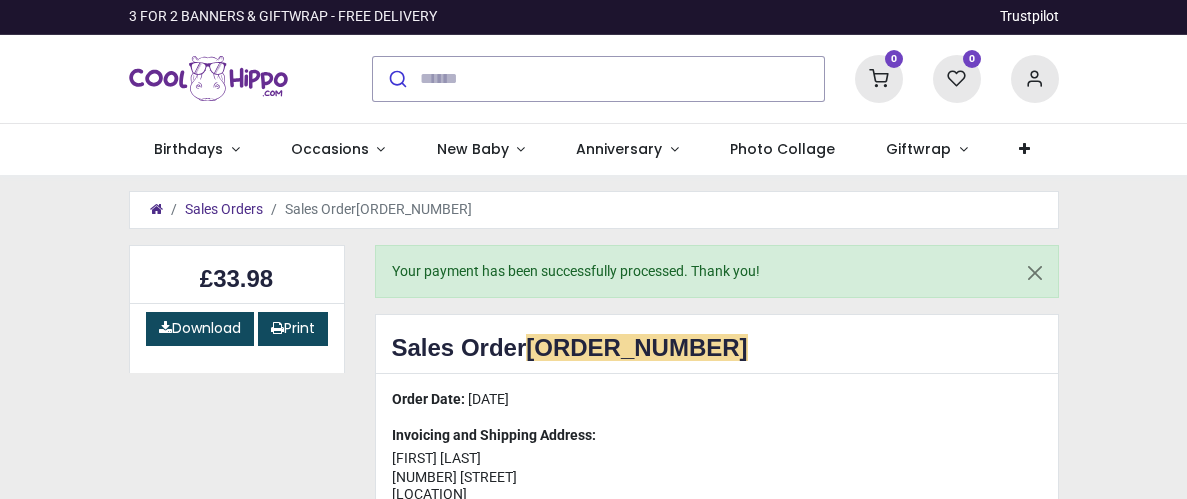 scroll, scrollTop: 0, scrollLeft: 0, axis: both 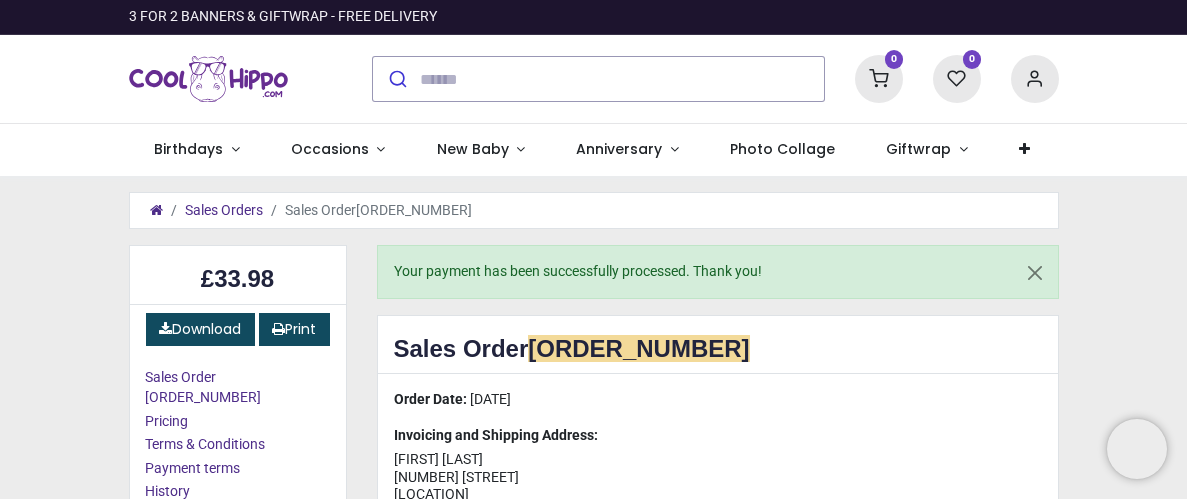type on "**********" 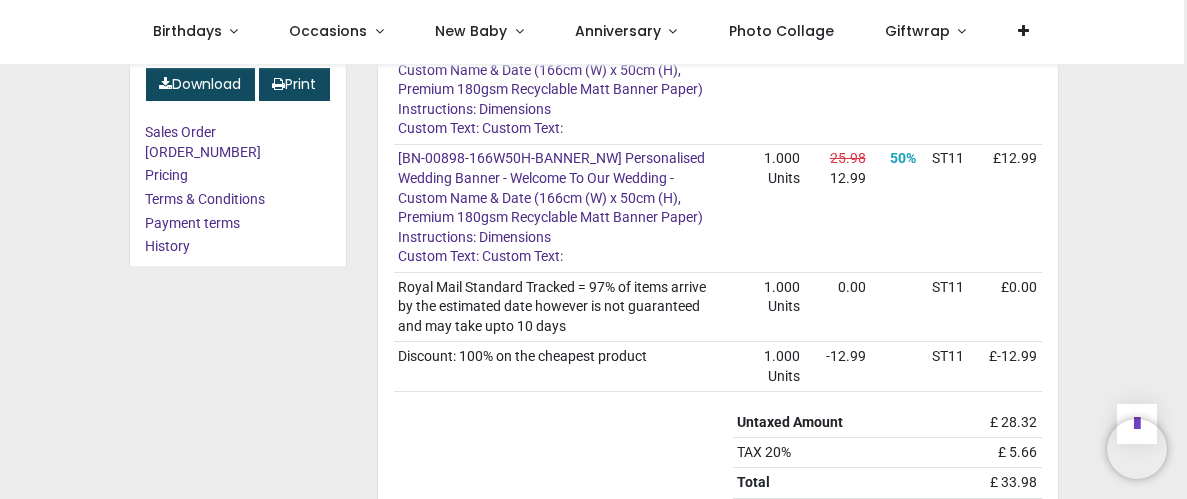 scroll, scrollTop: 875, scrollLeft: 0, axis: vertical 